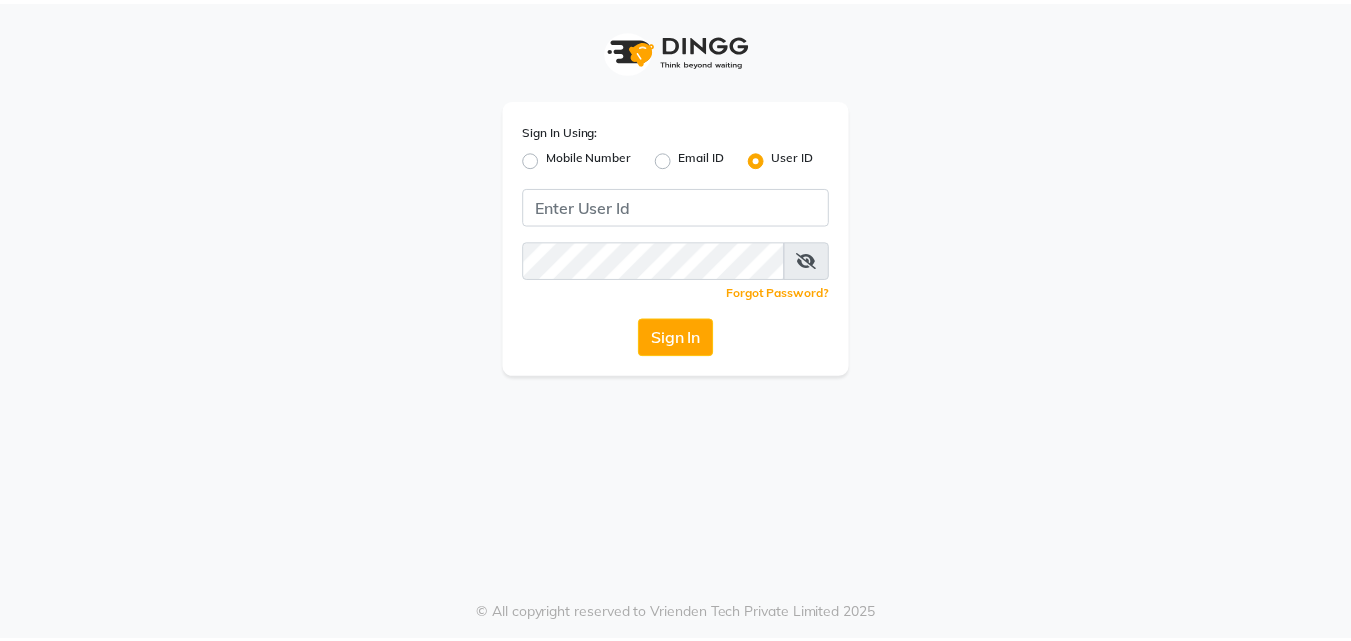 scroll, scrollTop: 0, scrollLeft: 0, axis: both 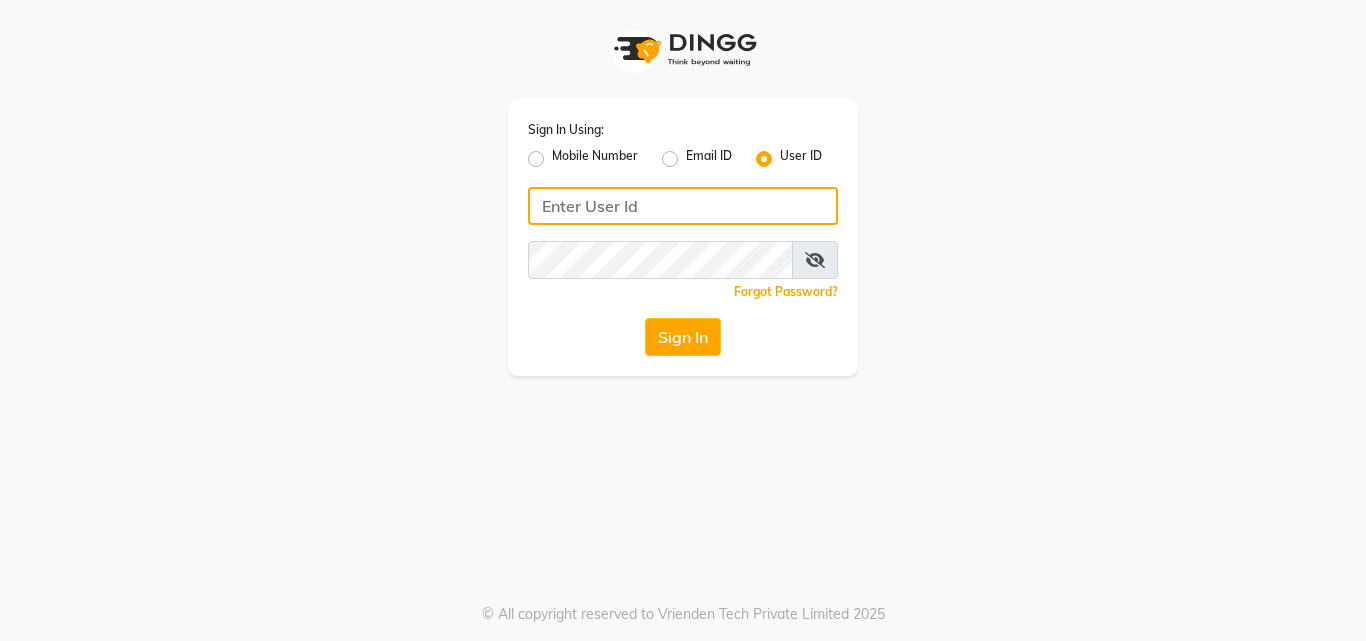type on "[FIRST]" 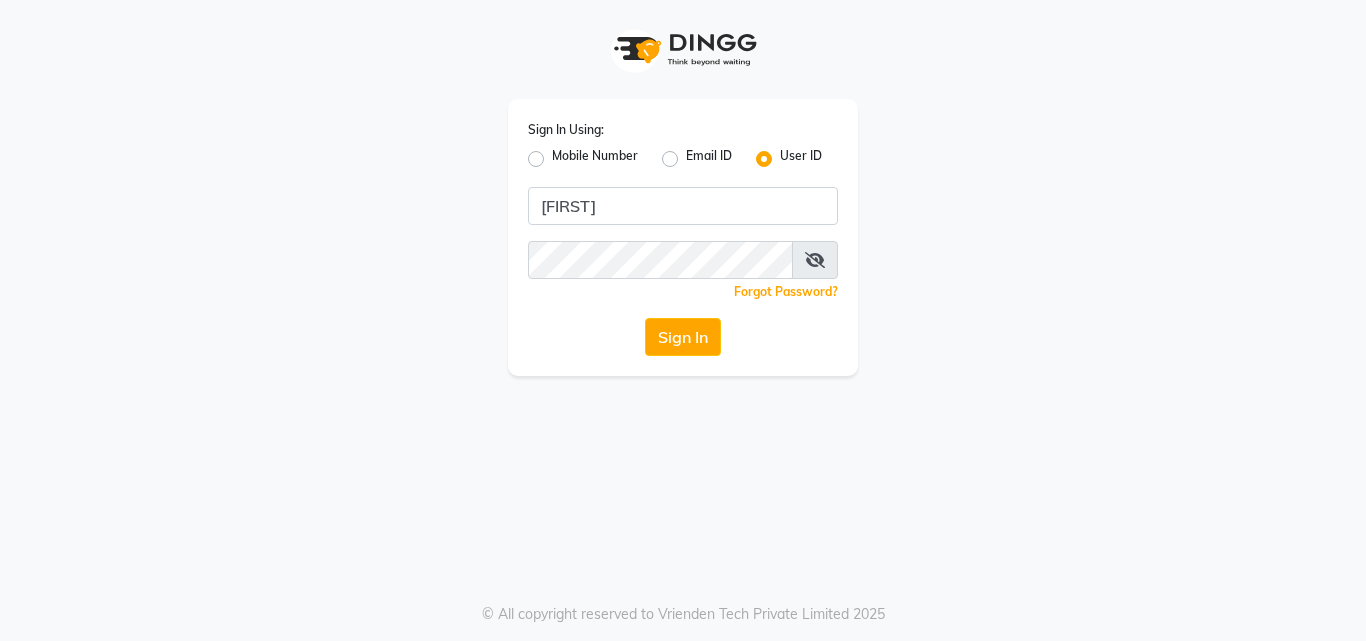 click on "Sign In" 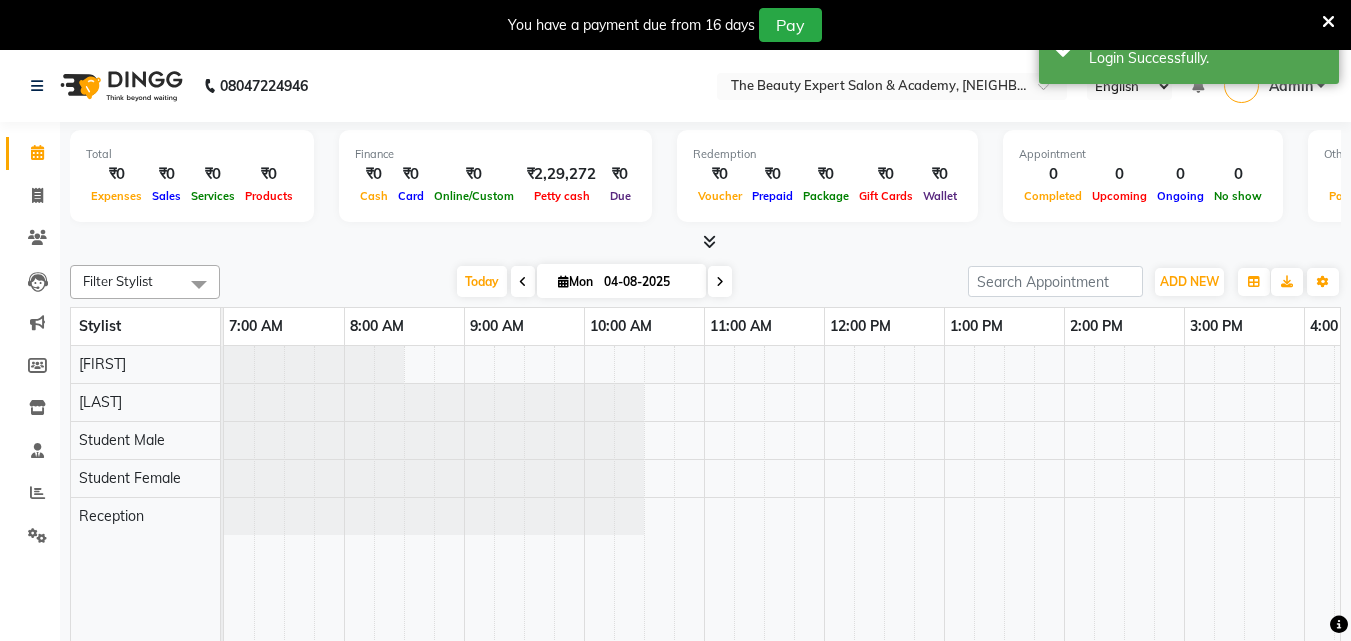 select on "en" 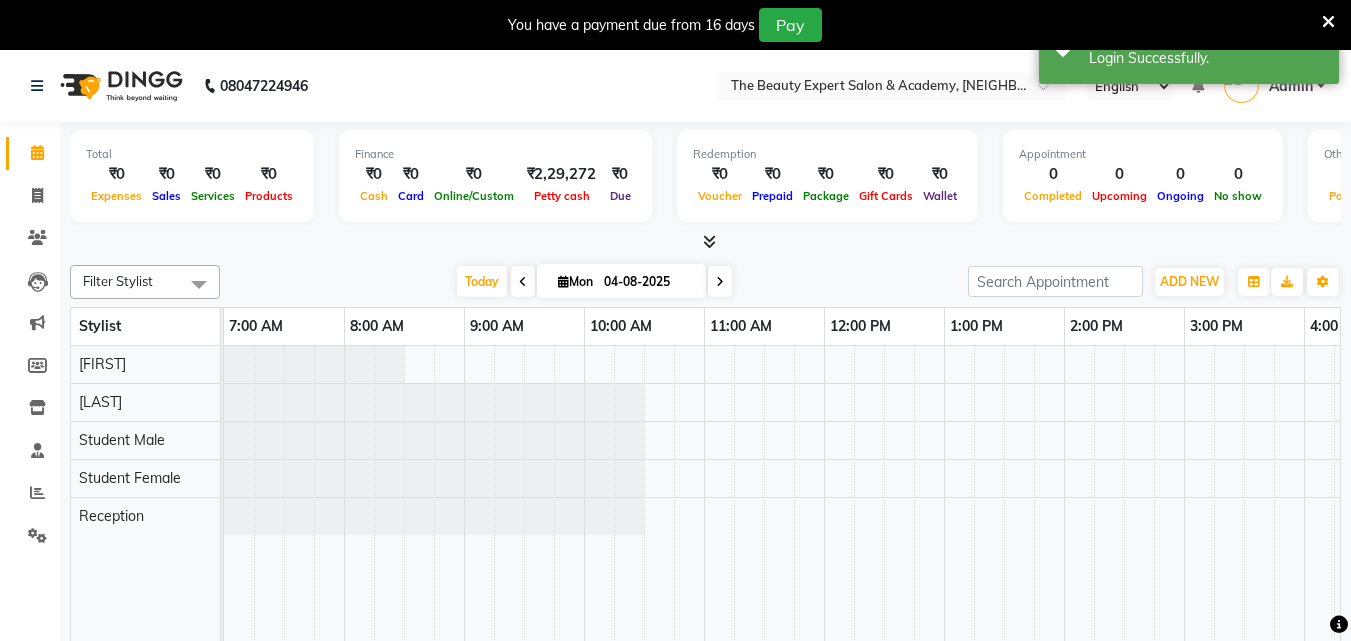 scroll, scrollTop: 0, scrollLeft: 0, axis: both 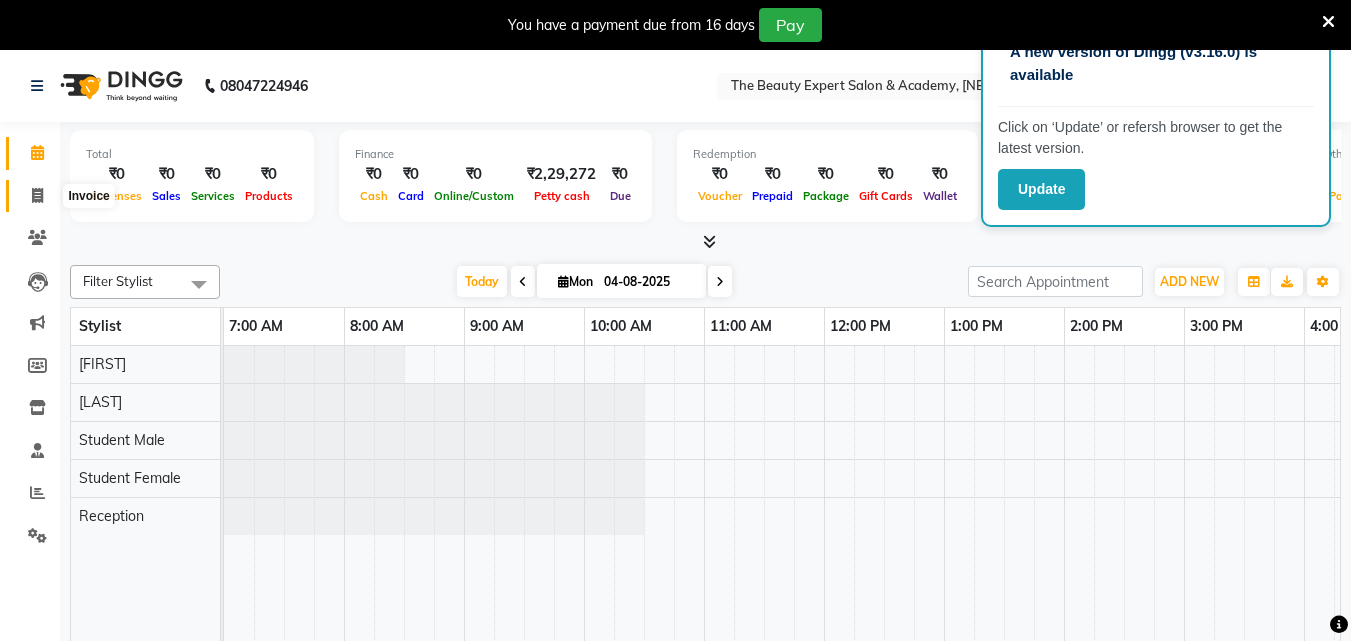 click 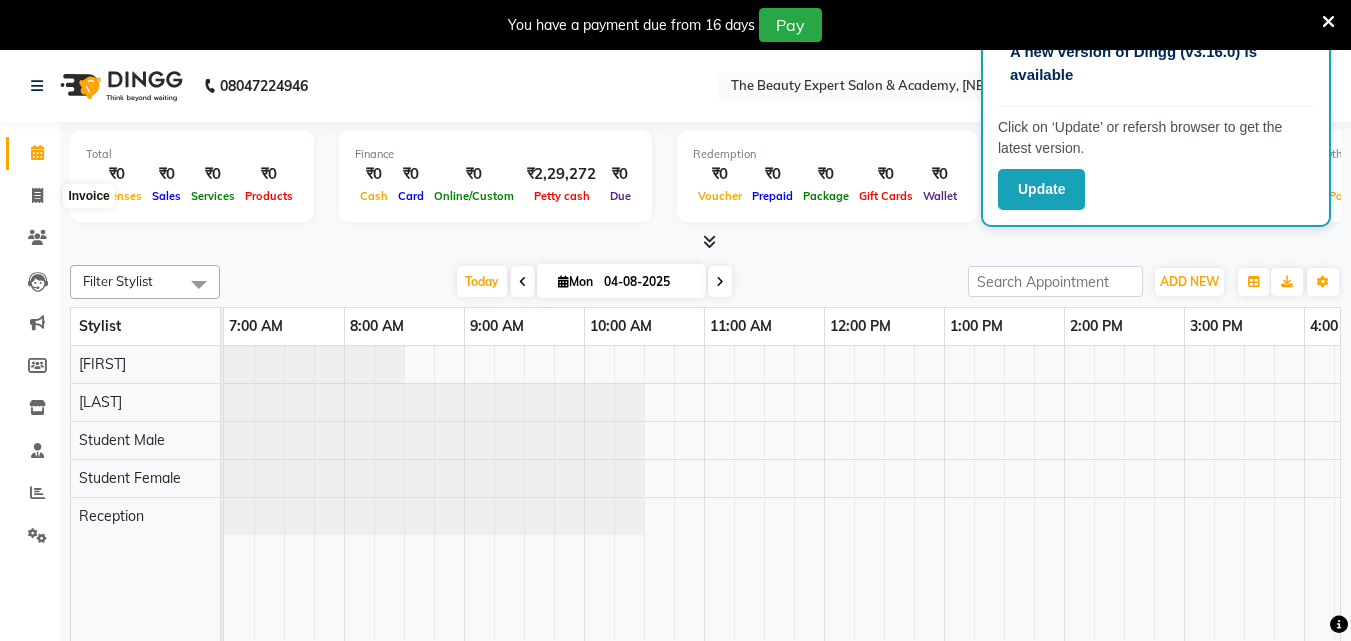 select on "service" 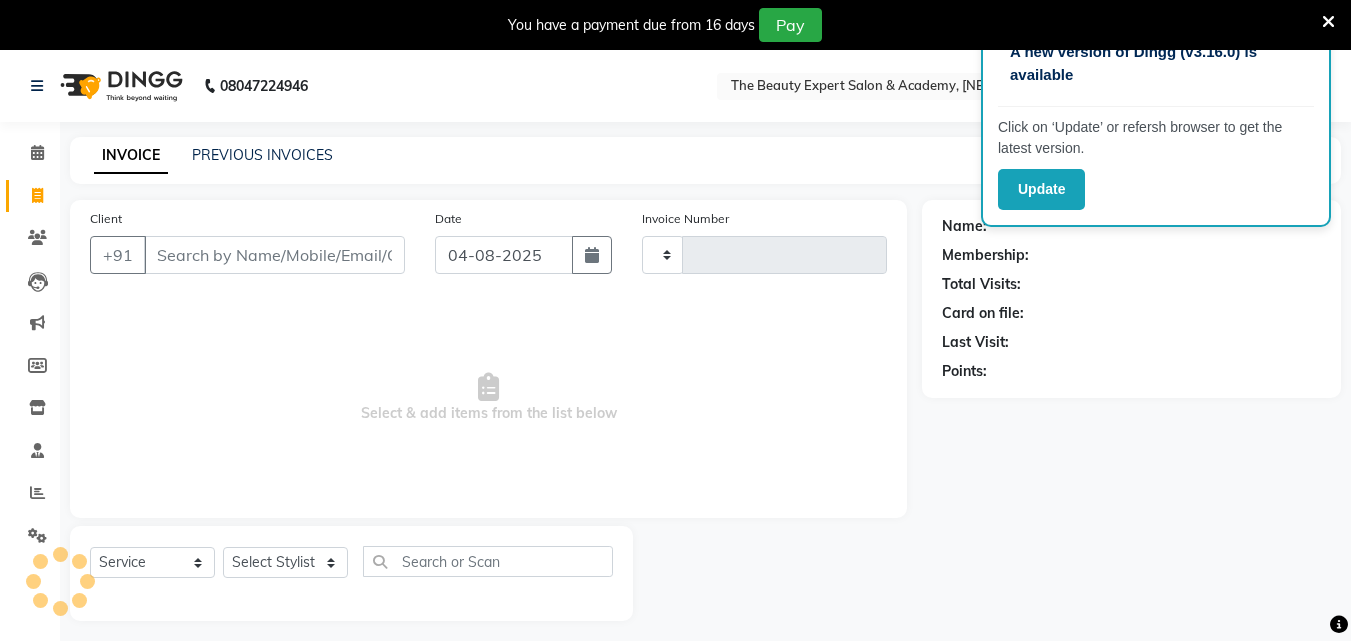 type on "0248" 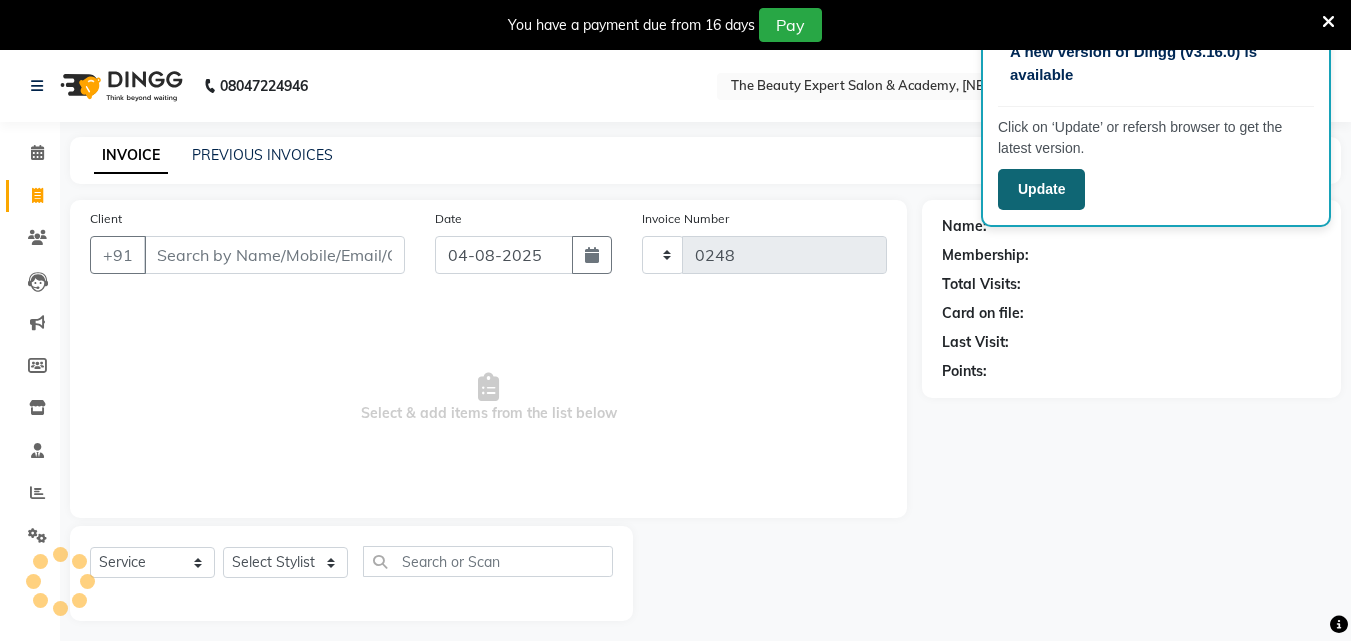 select on "655" 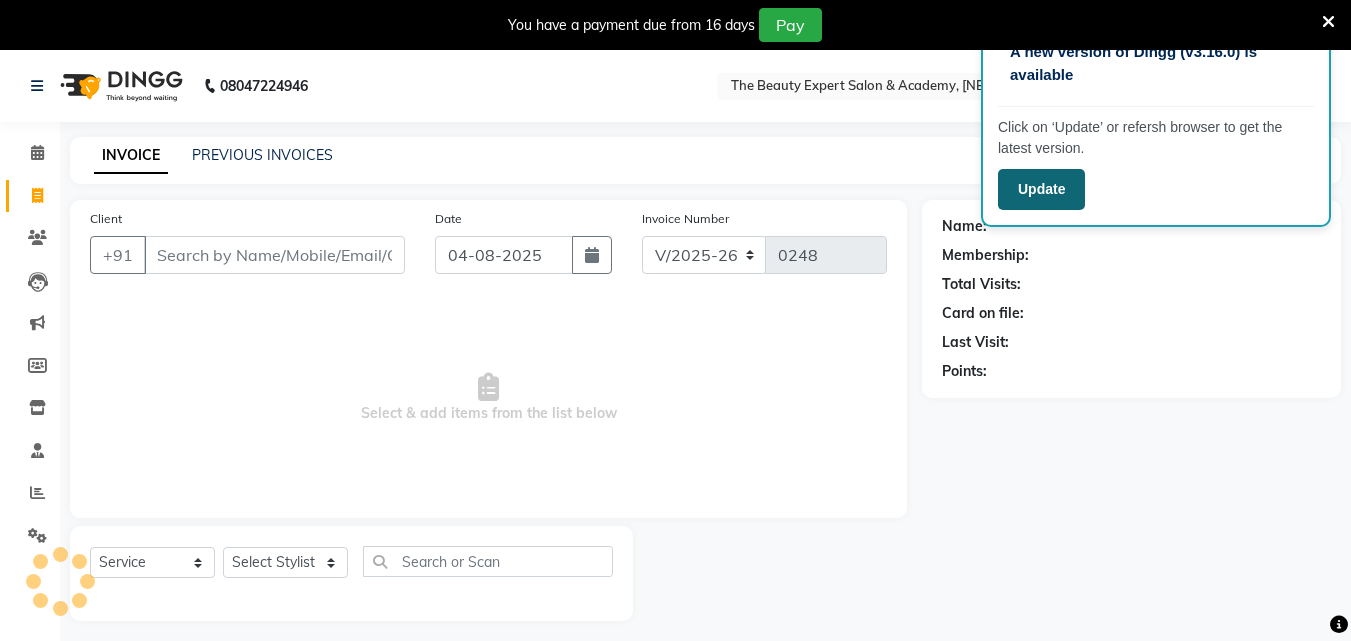 scroll, scrollTop: 50, scrollLeft: 0, axis: vertical 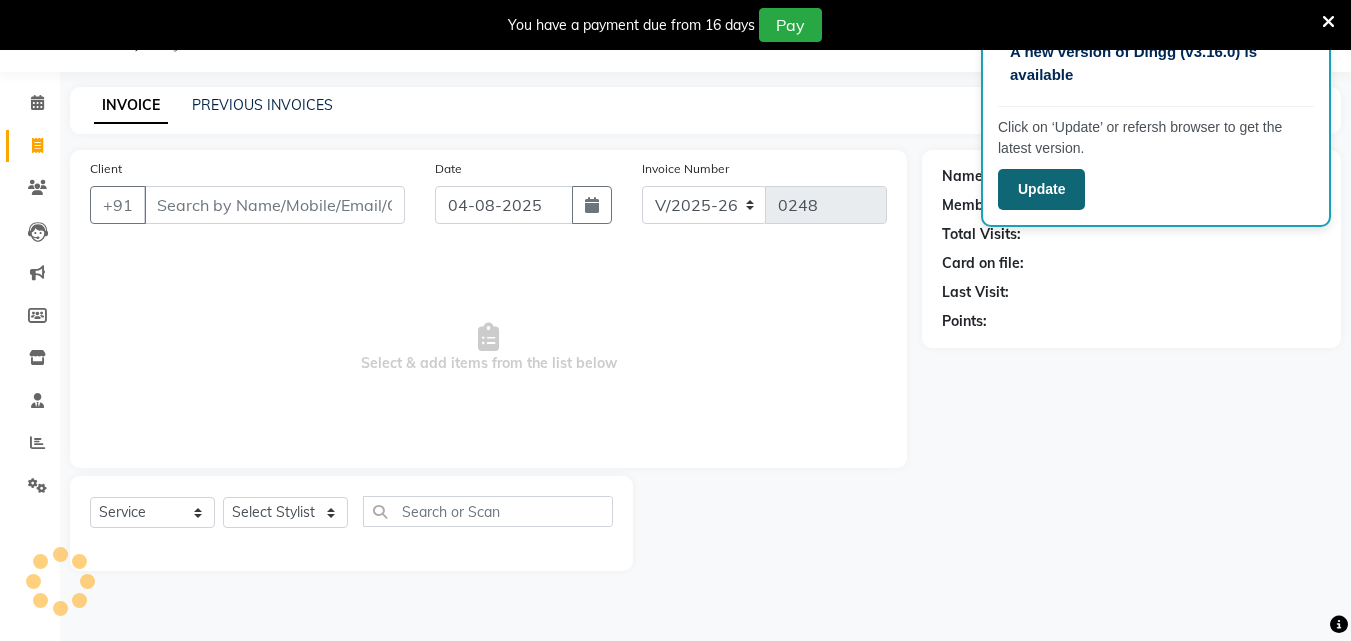 click on "Update" 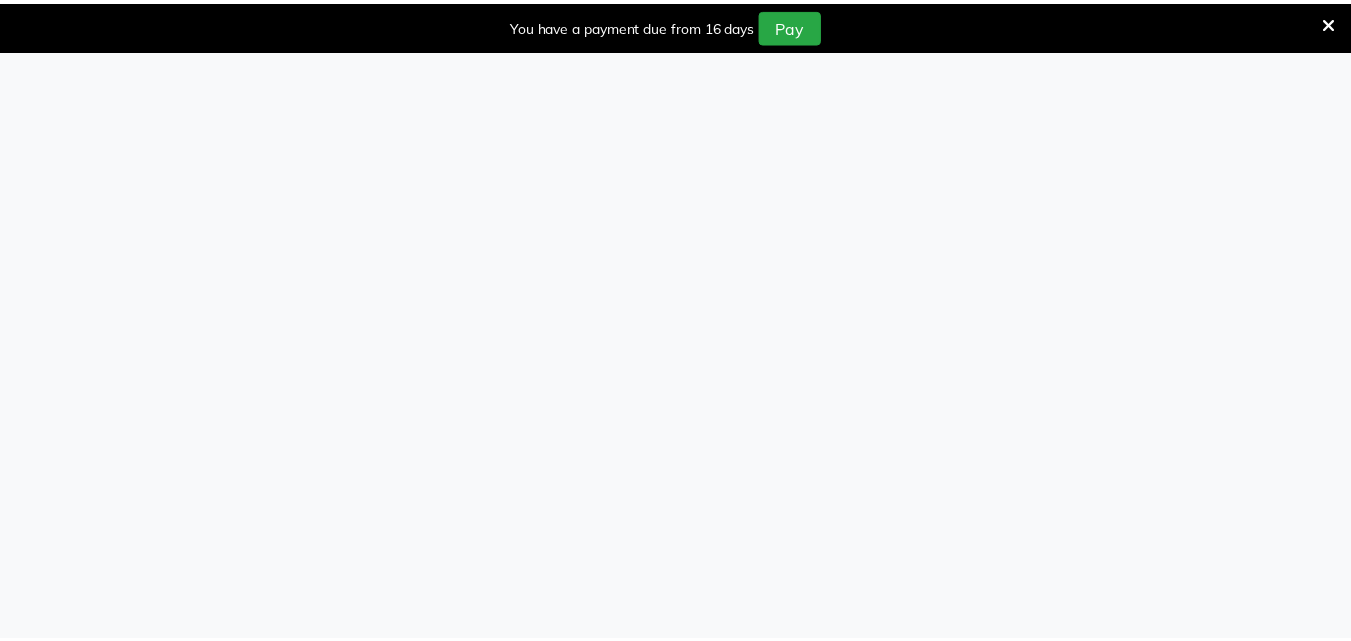scroll, scrollTop: 0, scrollLeft: 0, axis: both 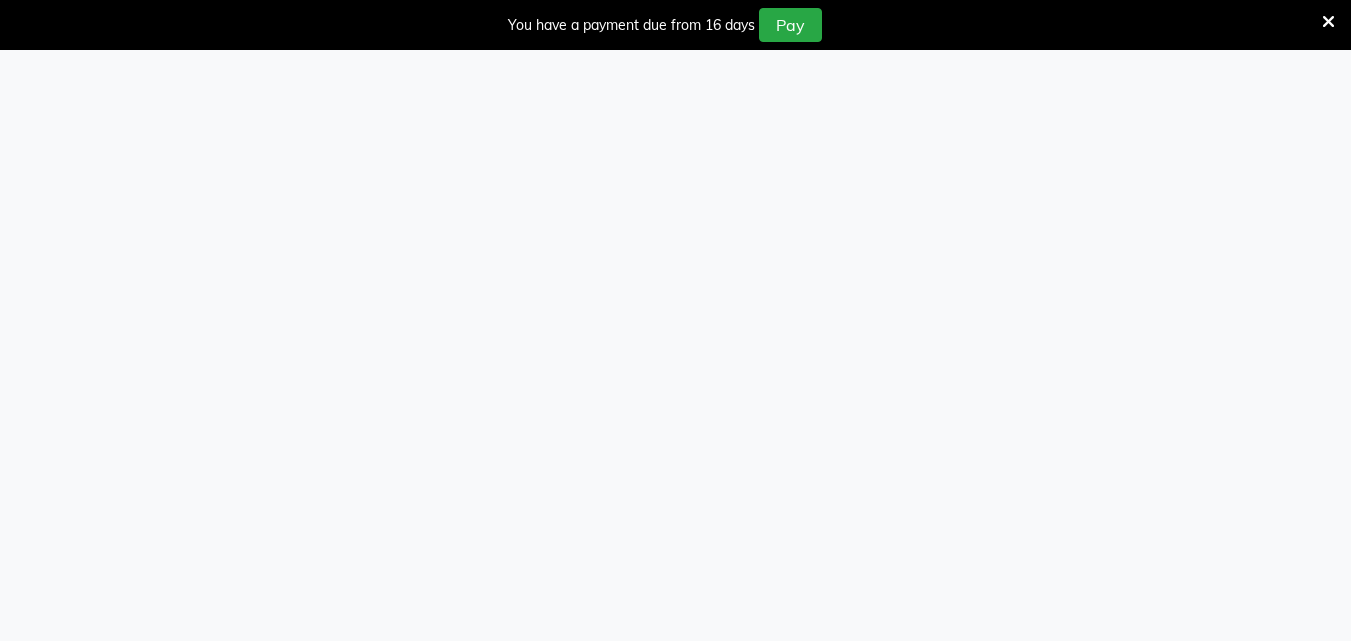 select on "service" 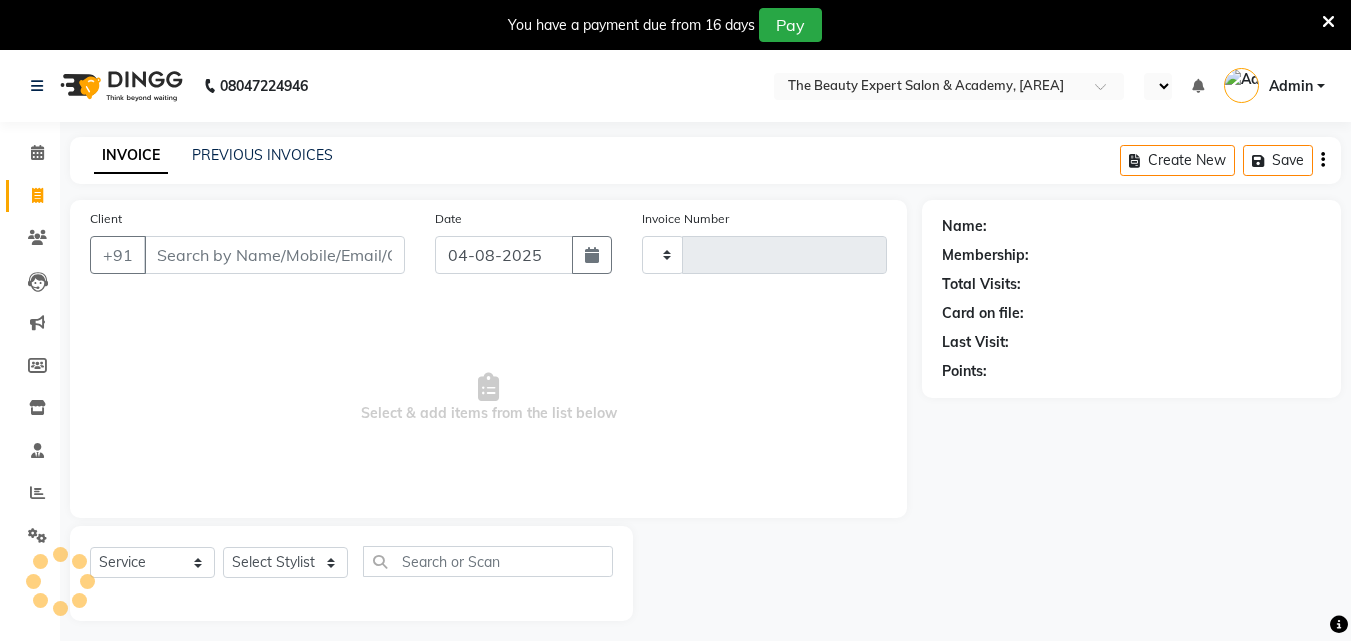 type on "0248" 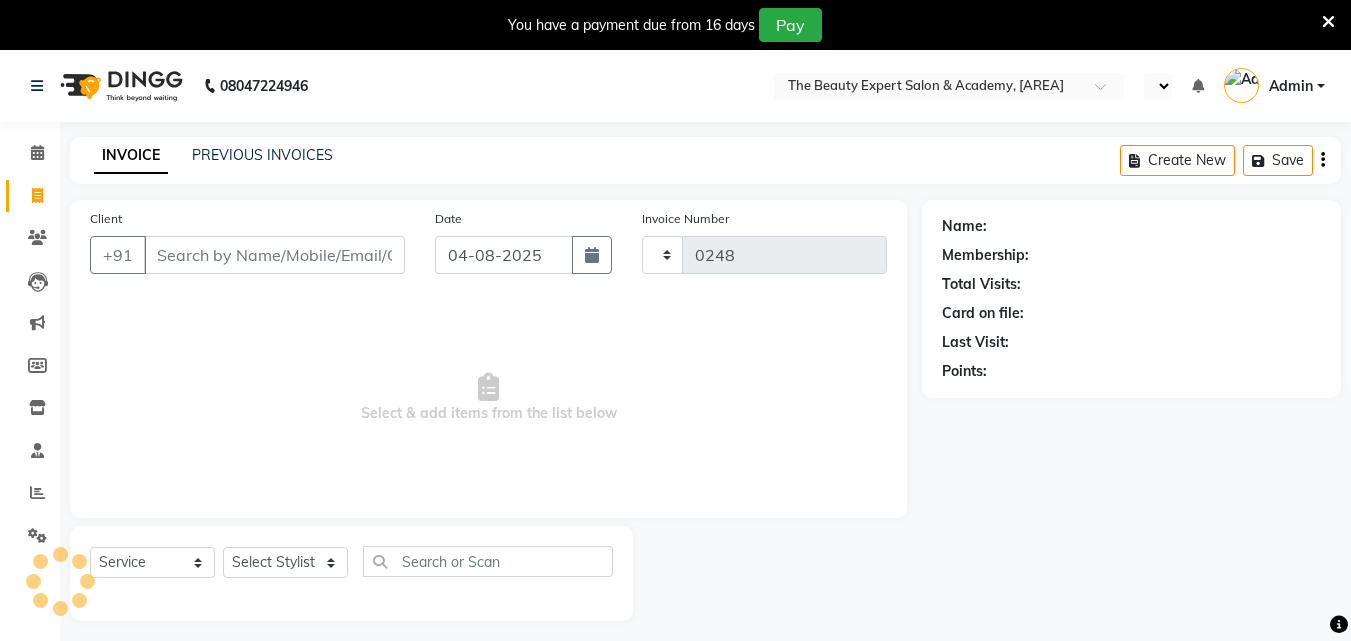select on "en" 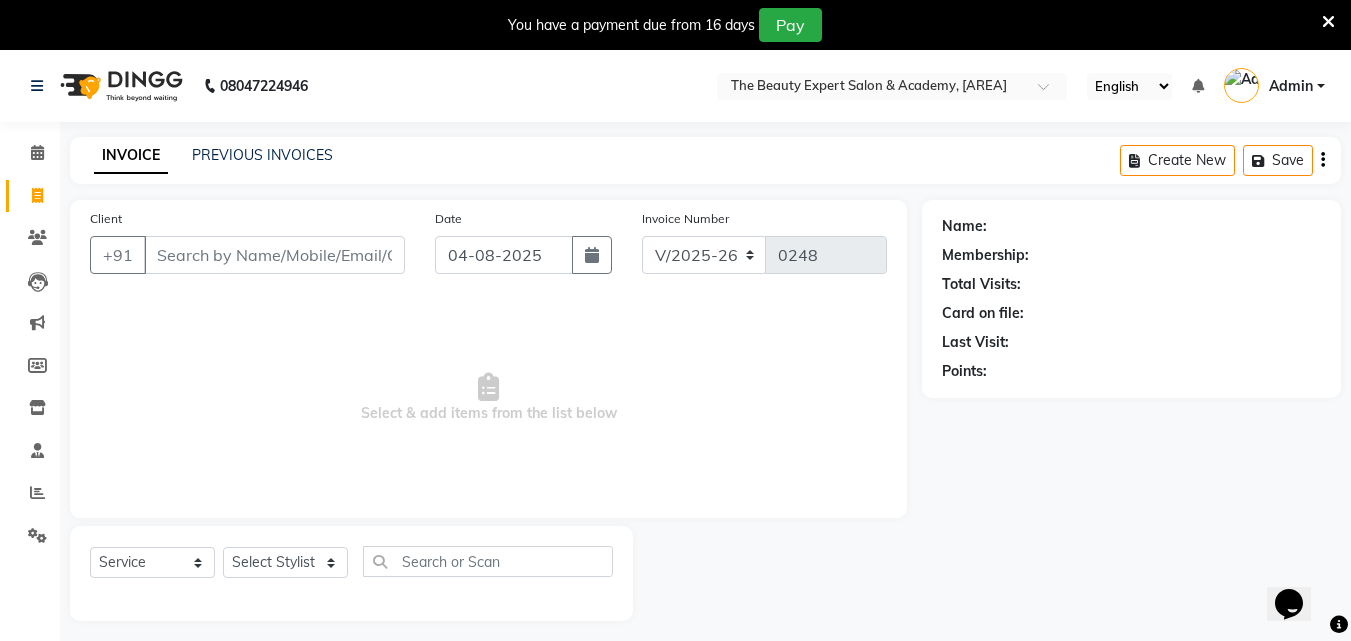 scroll, scrollTop: 0, scrollLeft: 0, axis: both 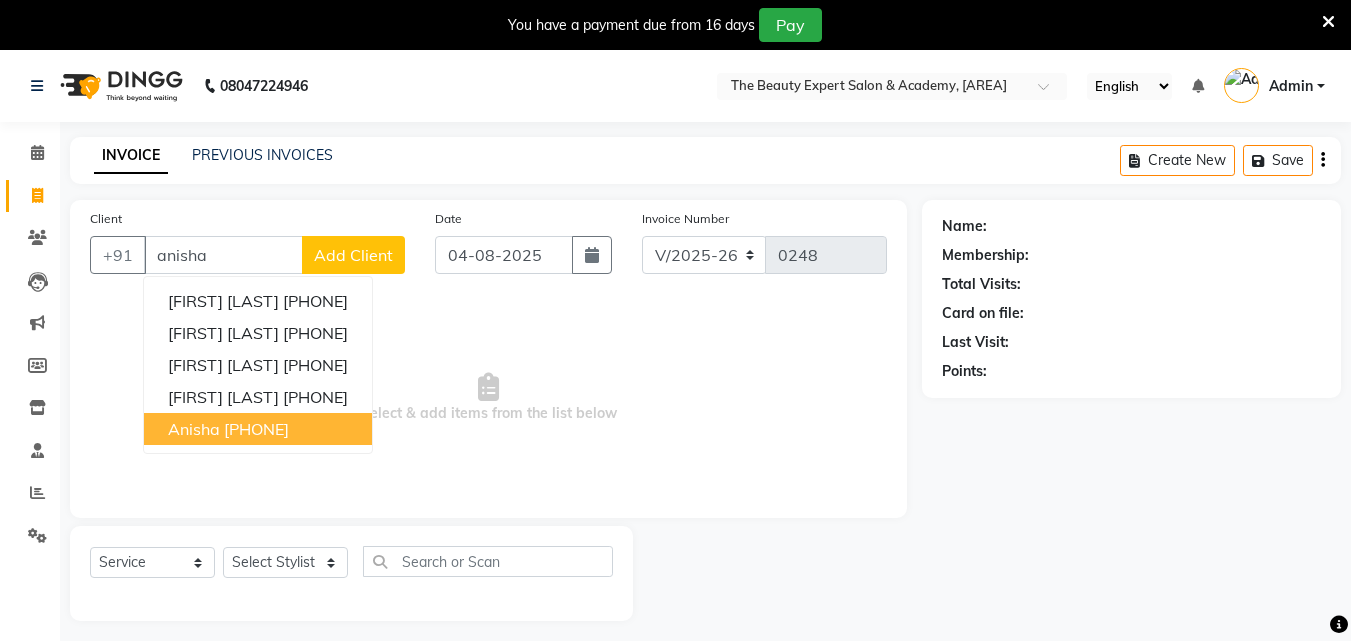 click on "[FIRST] [PHONE]" at bounding box center [258, 429] 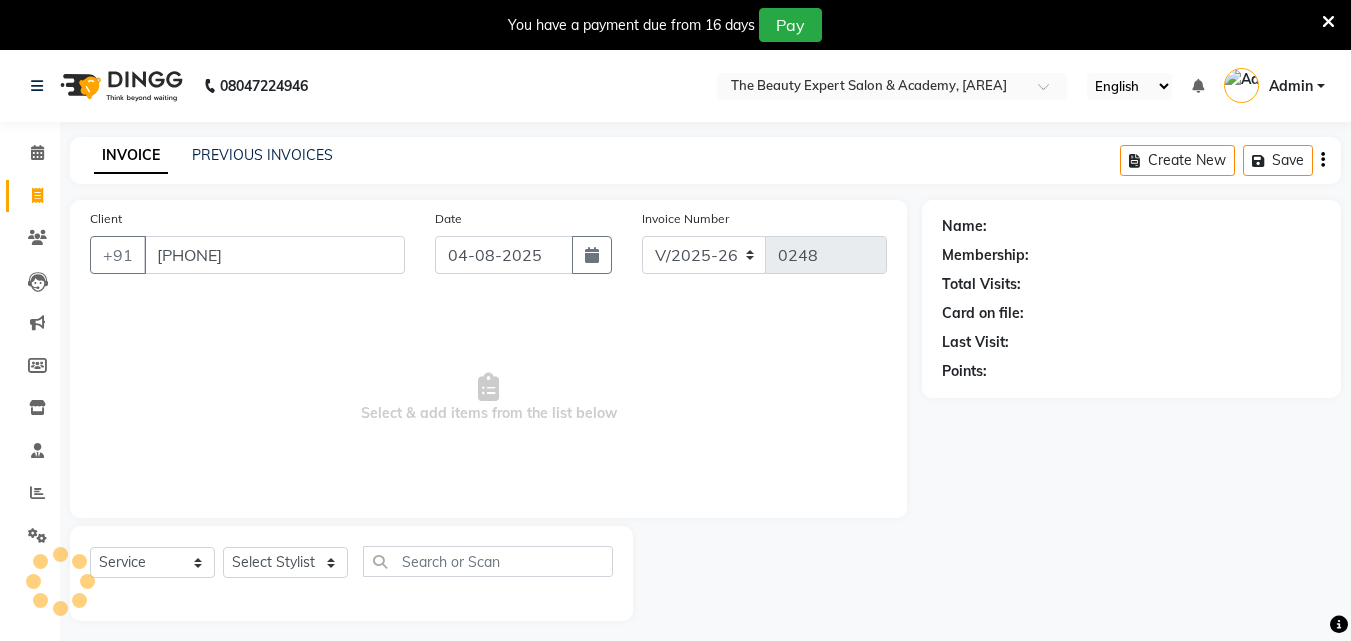 type on "[PHONE]" 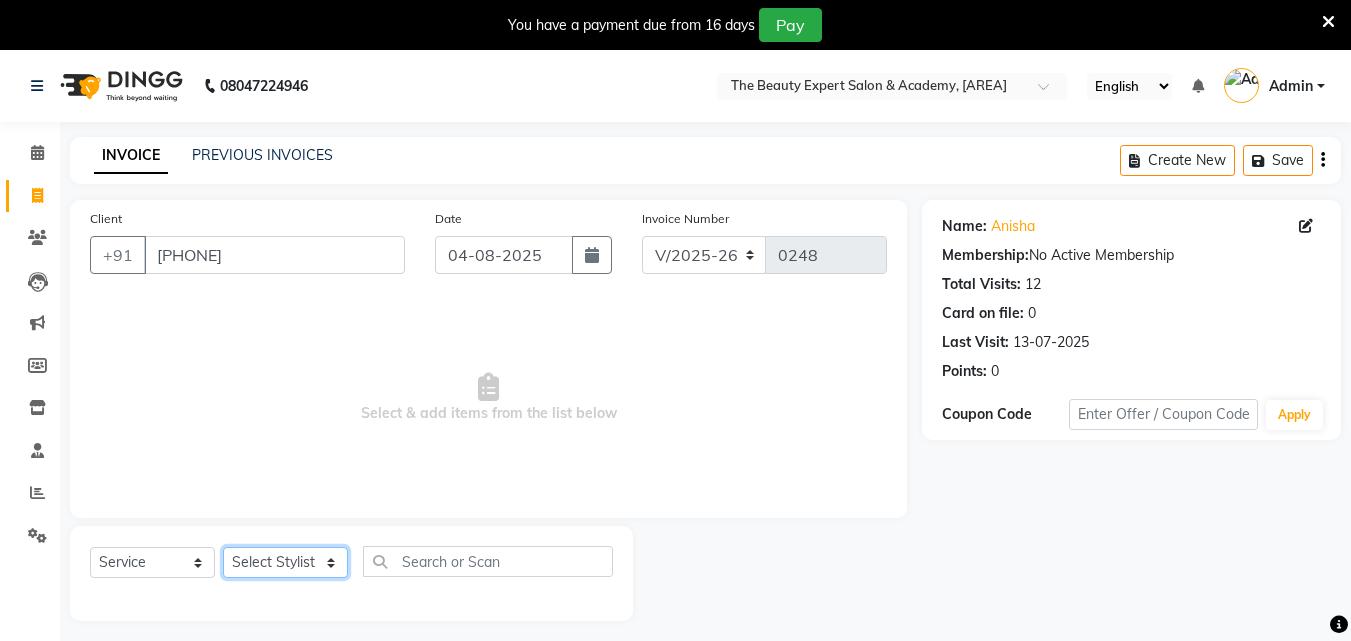 click on "Select Stylist [FIRST] [FIRST] Reception Student Female Student Male" 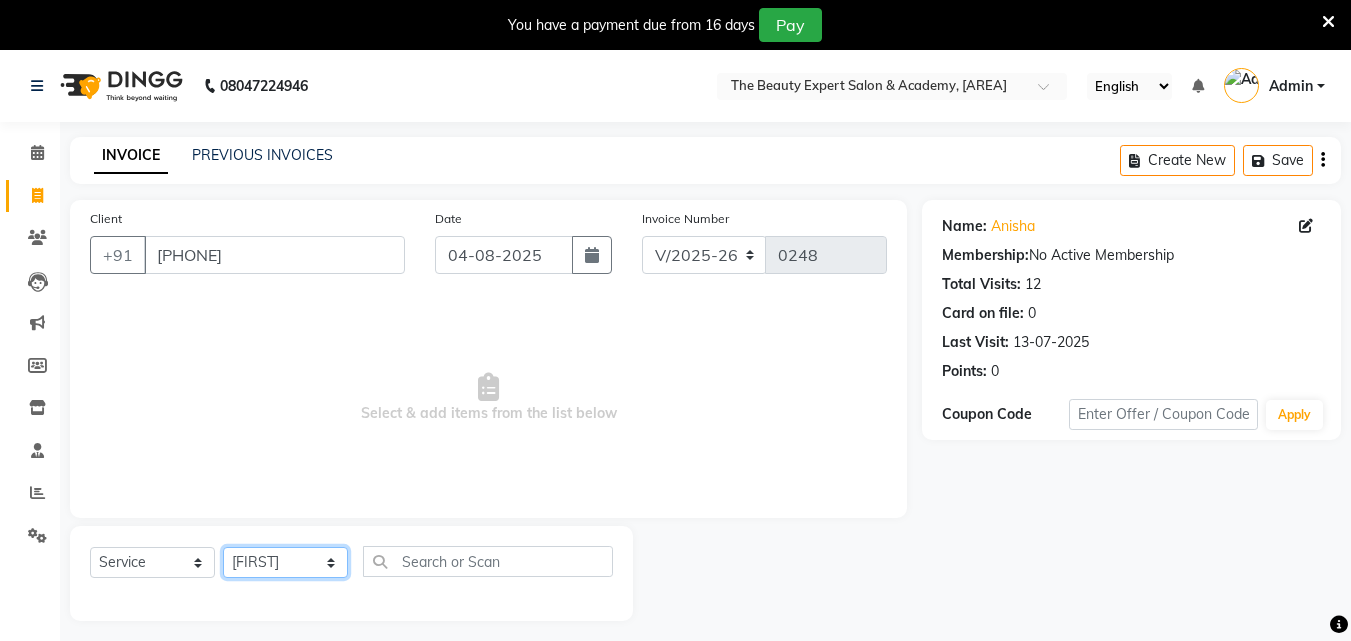 click on "Select Stylist [FIRST] [FIRST] Reception Student Female Student Male" 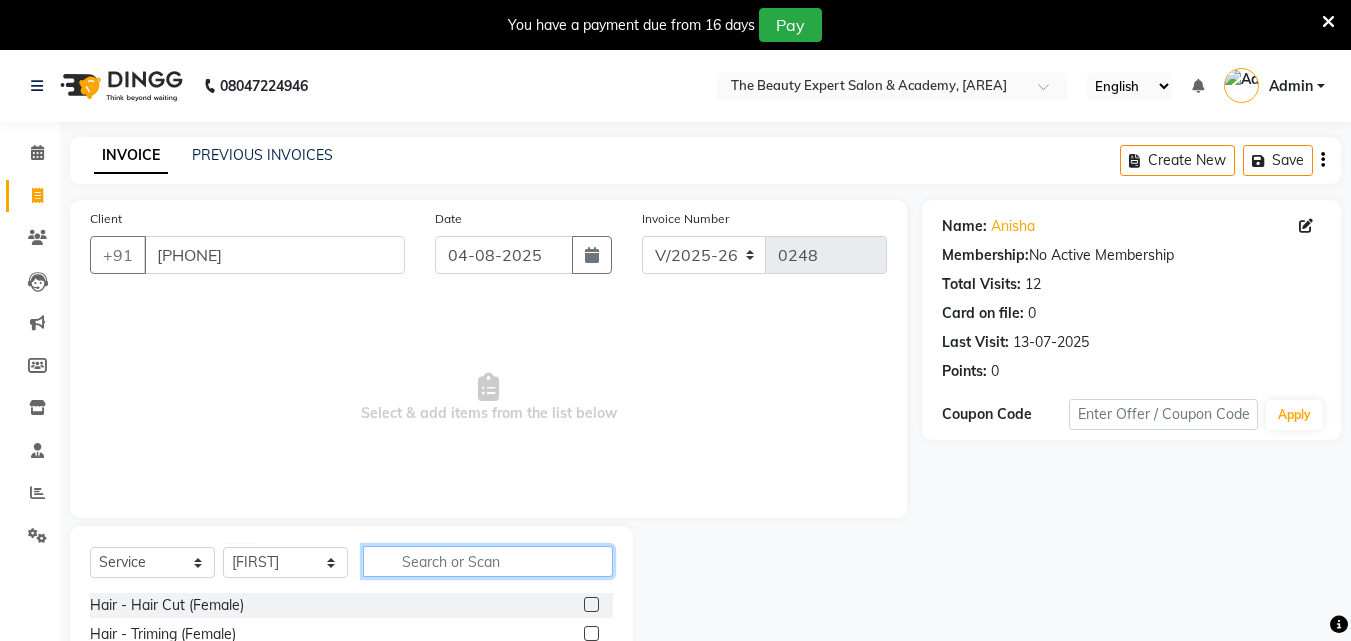 click 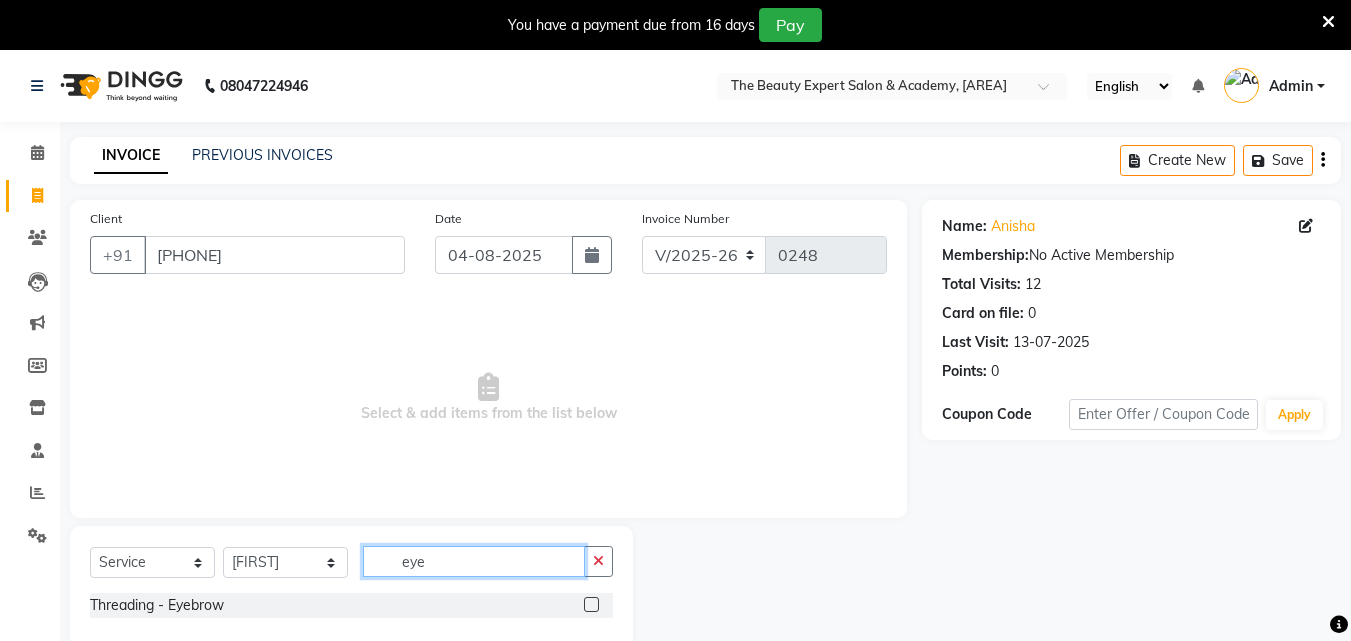 type on "eye" 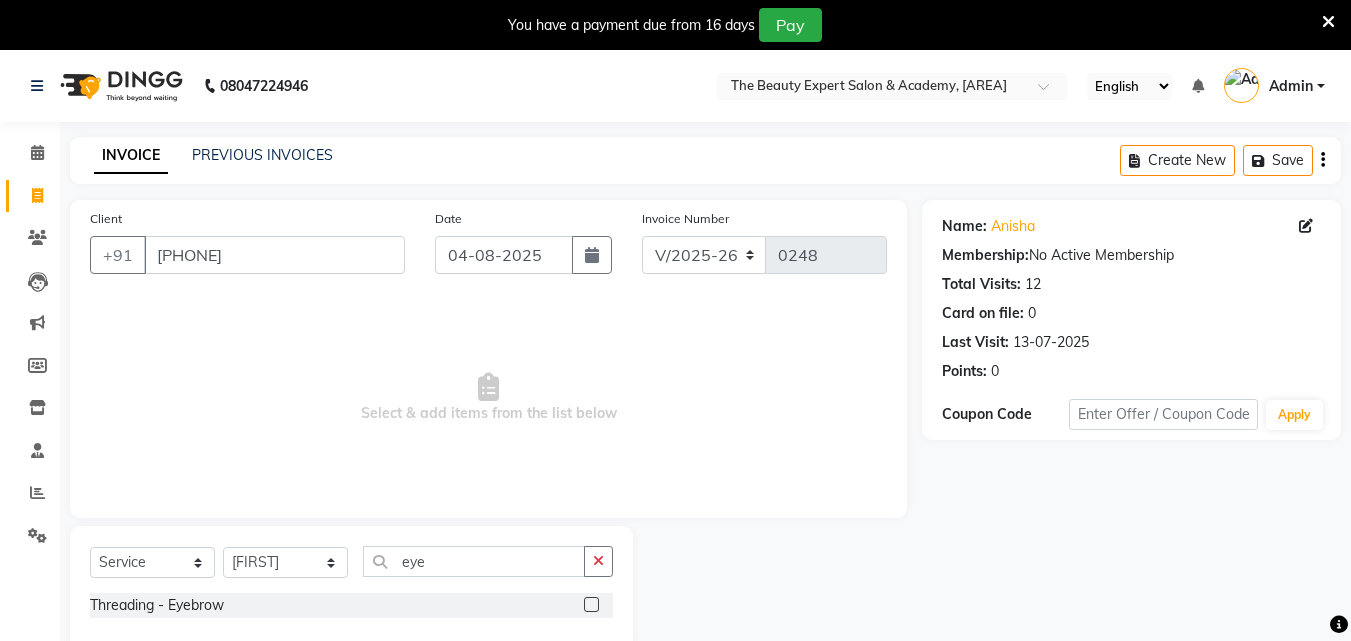 click 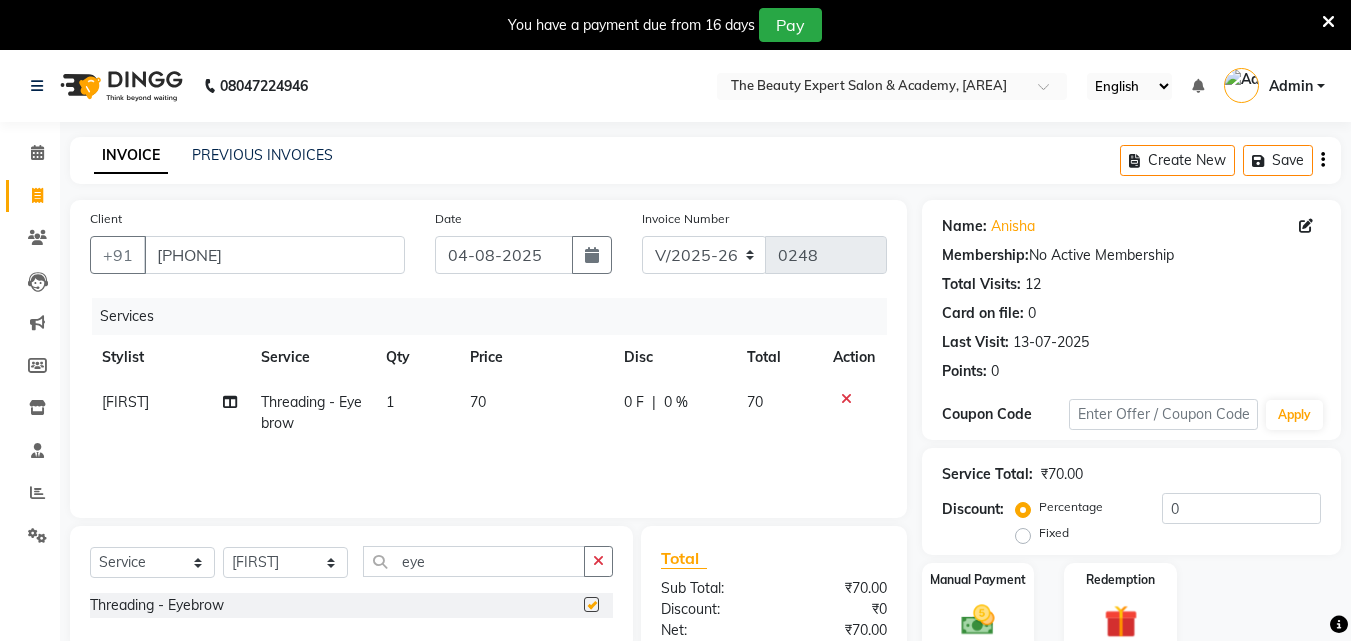 checkbox on "false" 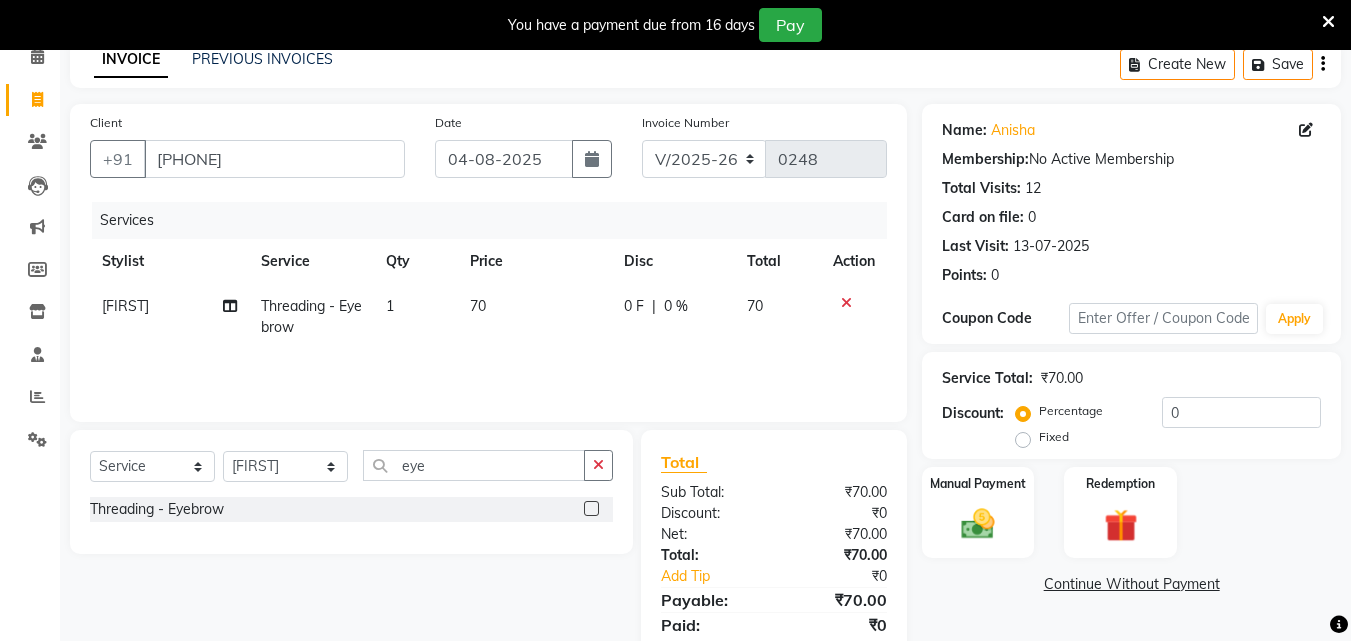 scroll, scrollTop: 167, scrollLeft: 0, axis: vertical 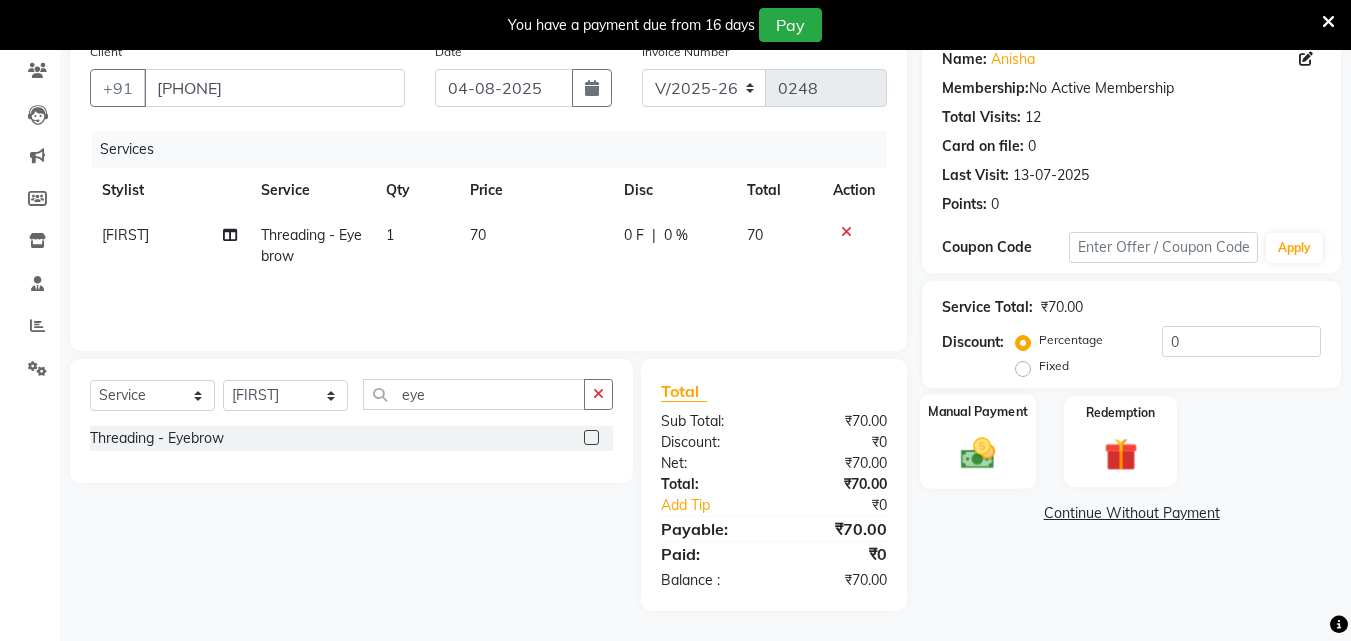 click 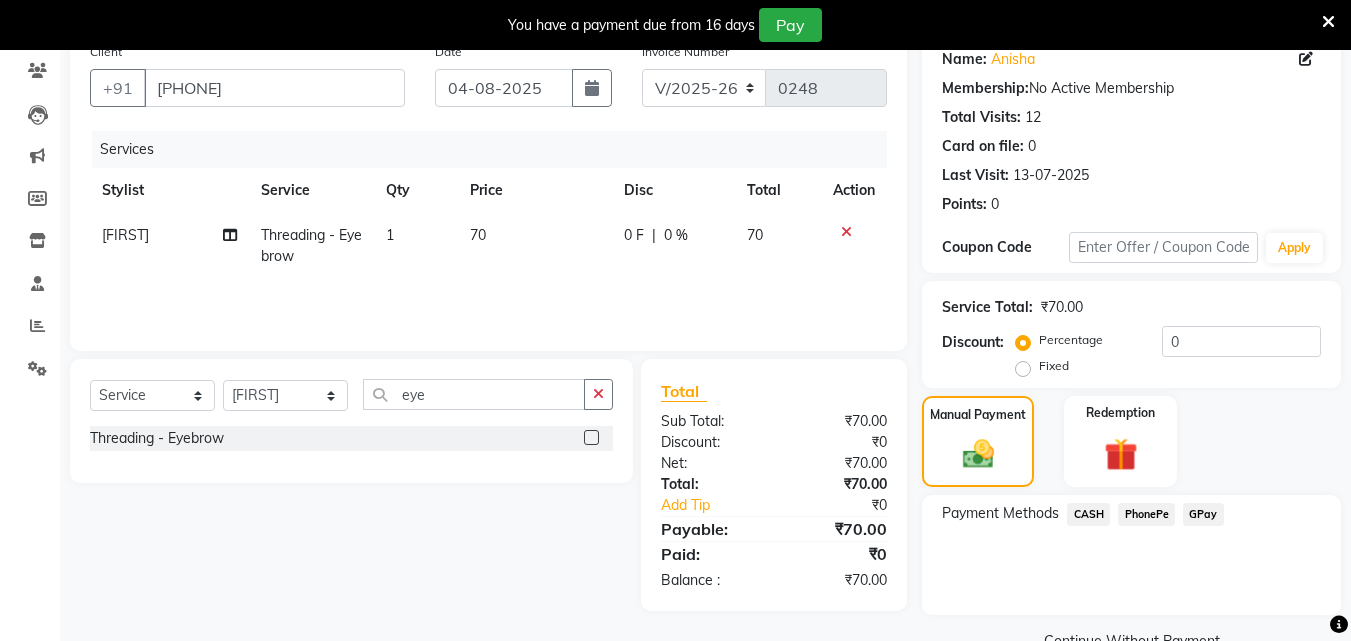 click on "CASH" 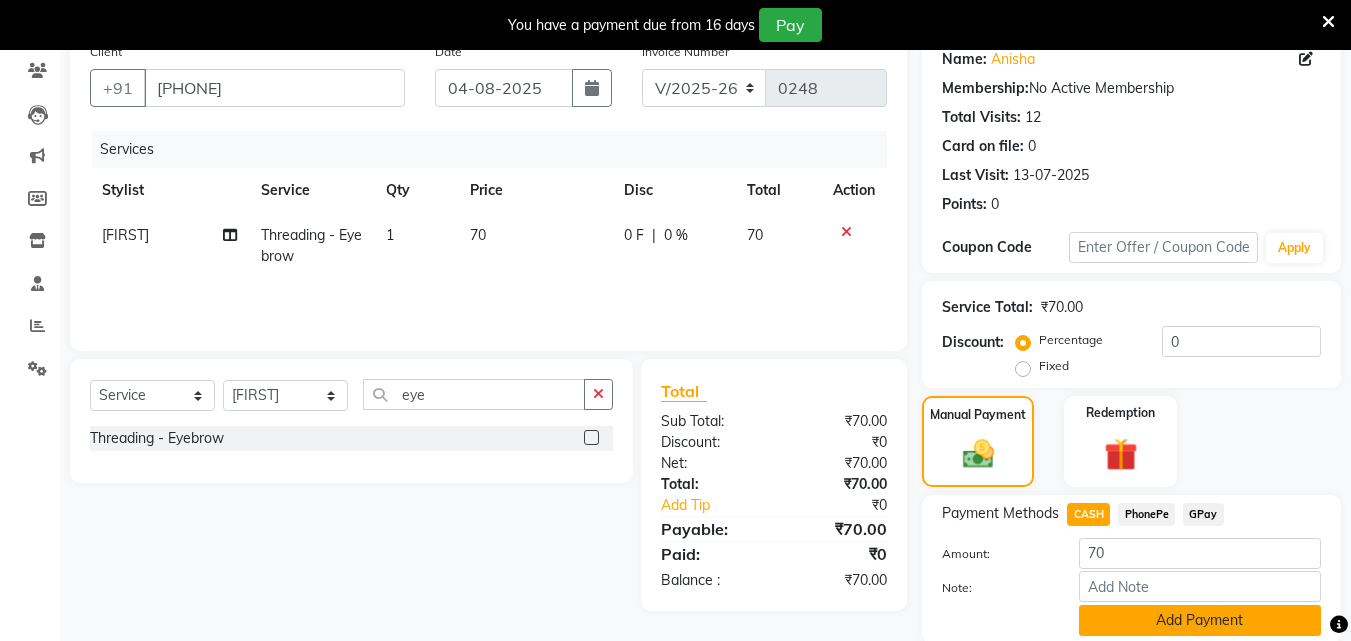 click on "Add Payment" 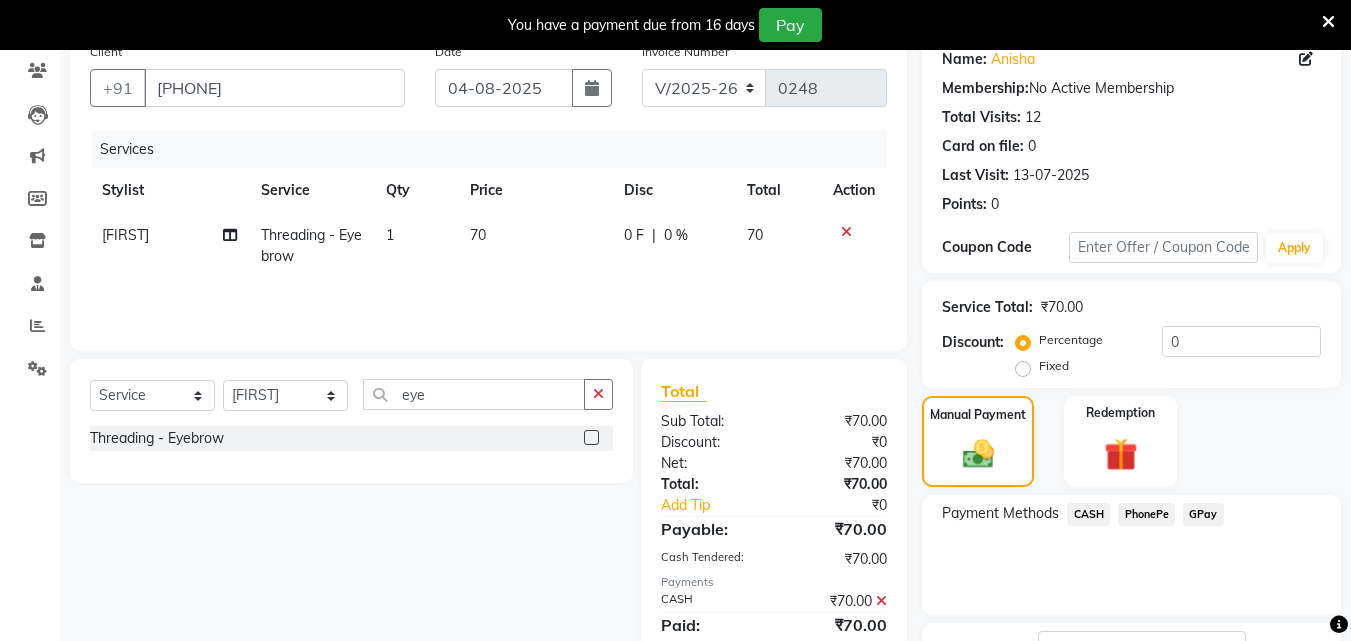 click on "CASH" 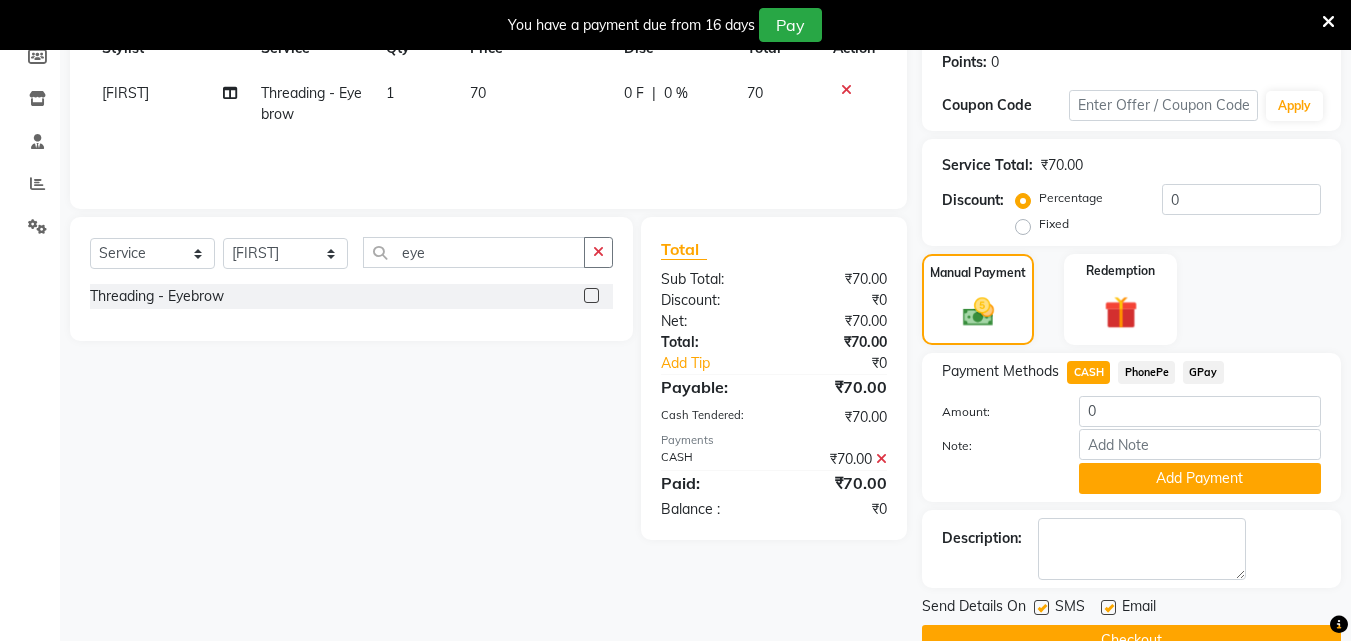 scroll, scrollTop: 354, scrollLeft: 0, axis: vertical 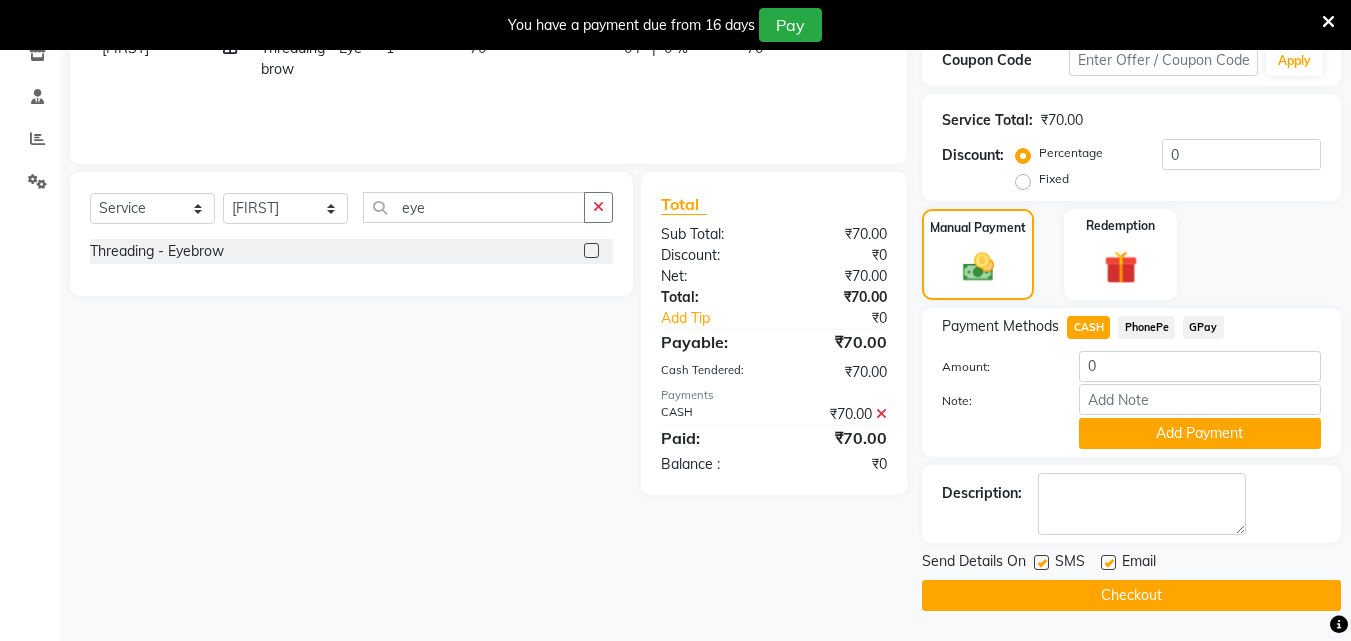 click on "Checkout" 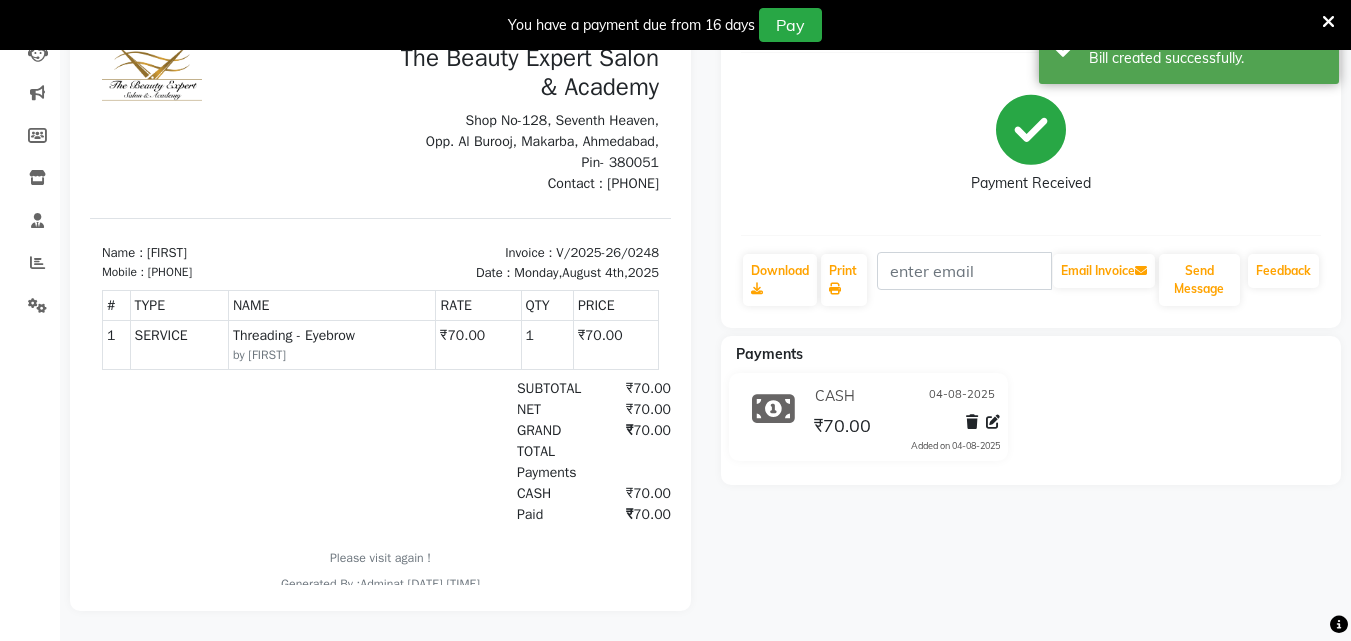 scroll, scrollTop: 0, scrollLeft: 0, axis: both 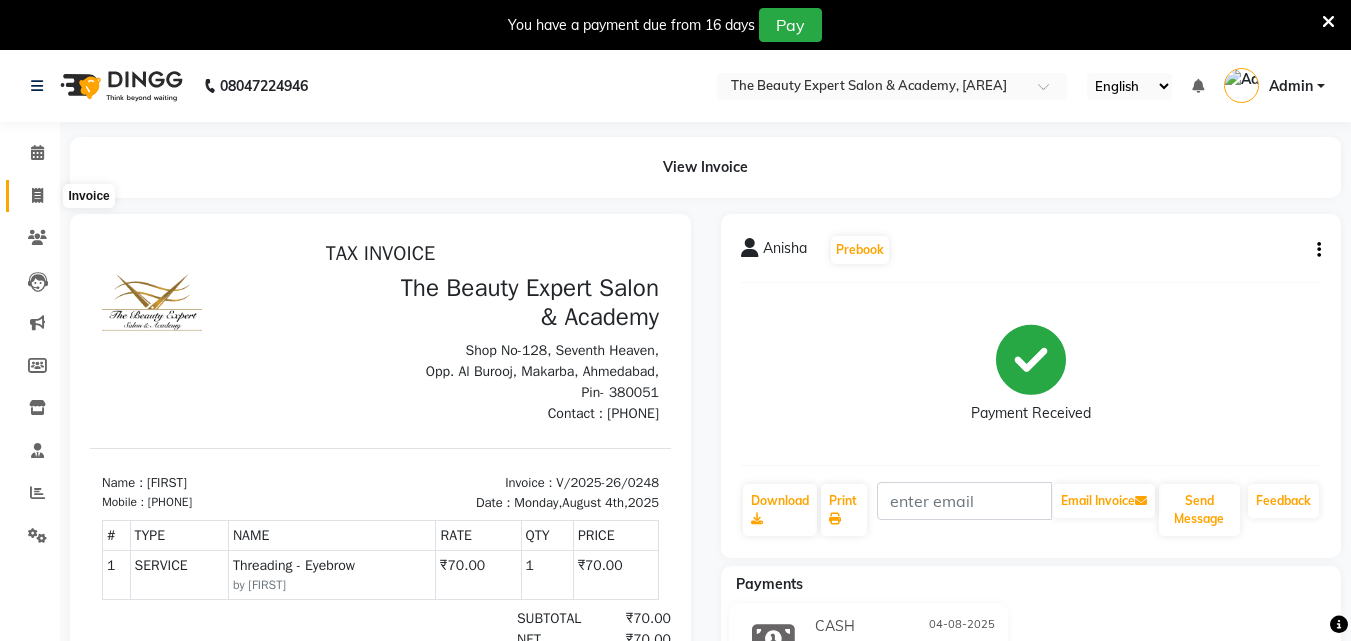 click 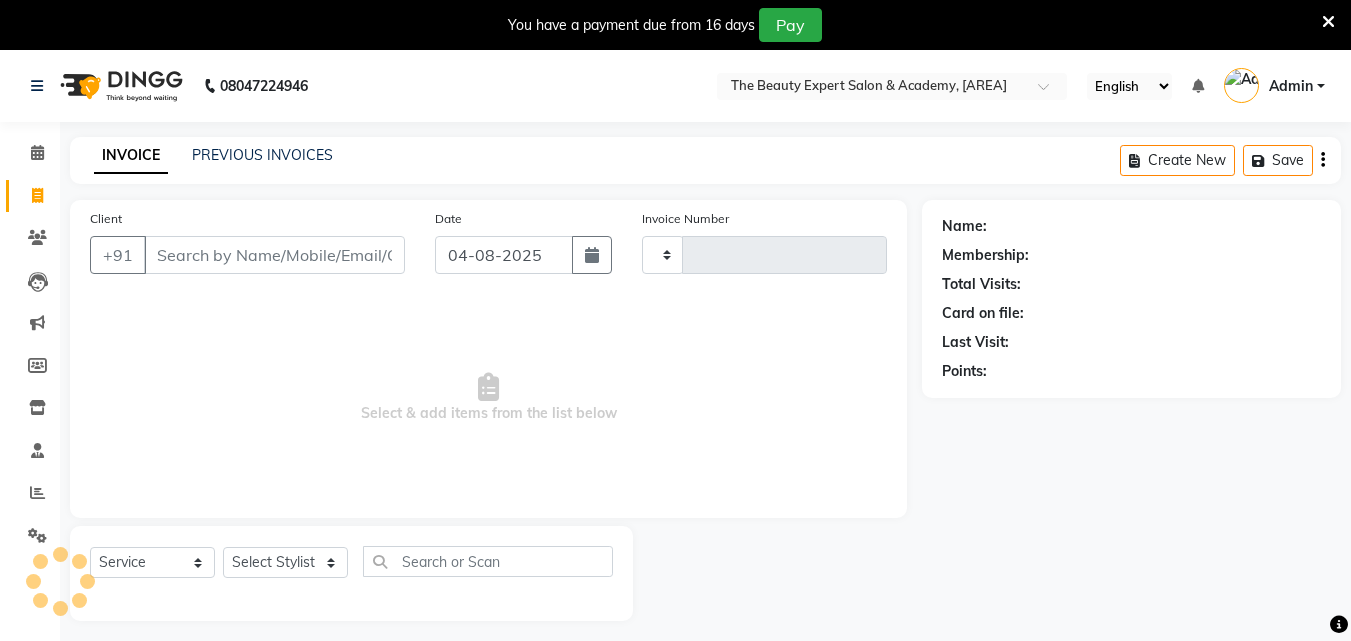 scroll, scrollTop: 50, scrollLeft: 0, axis: vertical 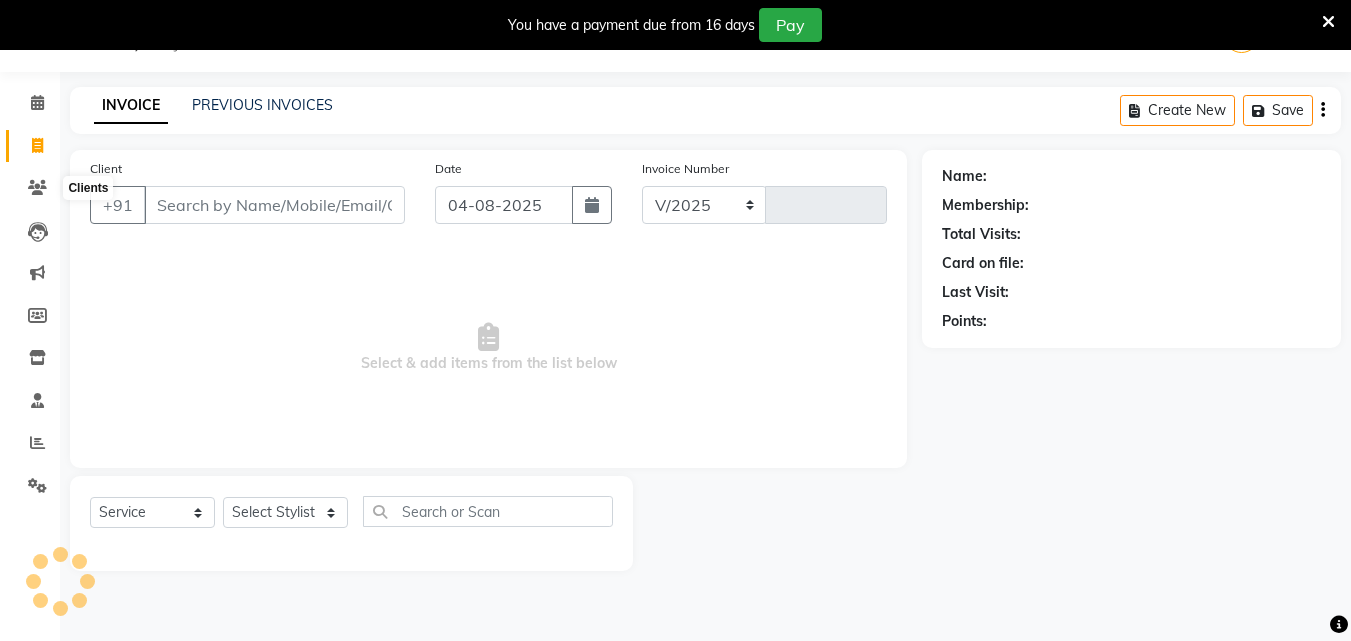 select on "655" 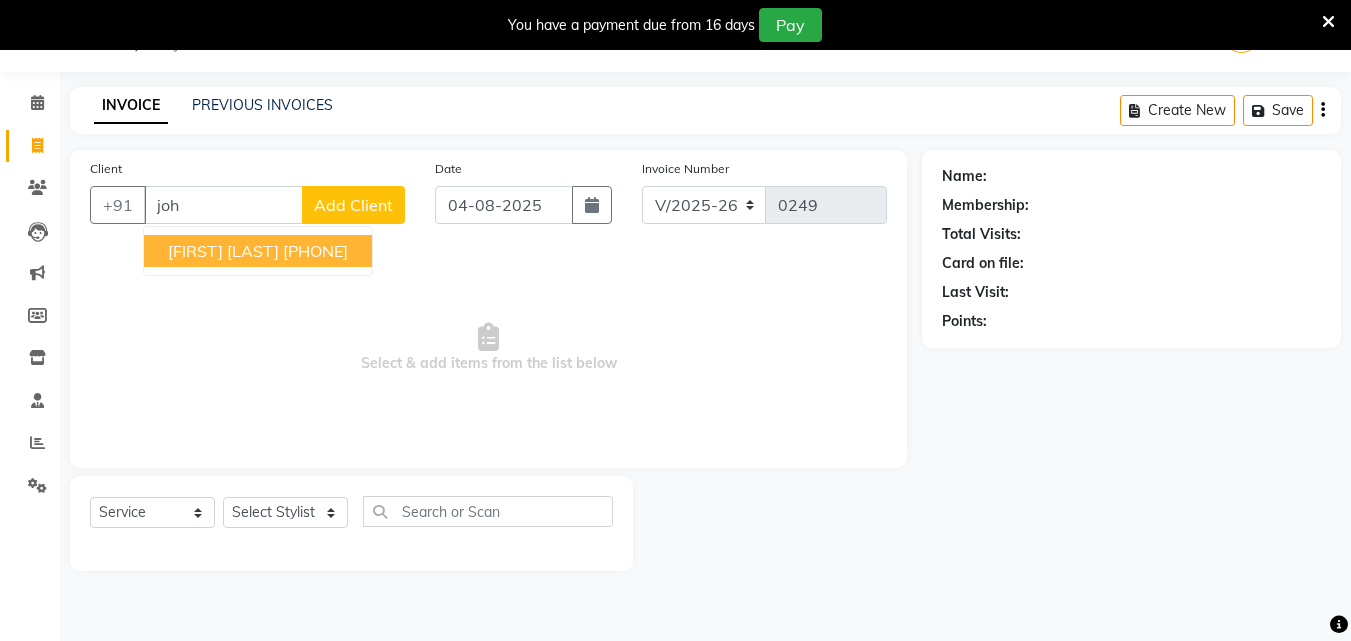 click on "[FIRST] [LAST] [PHONE]" at bounding box center (258, 251) 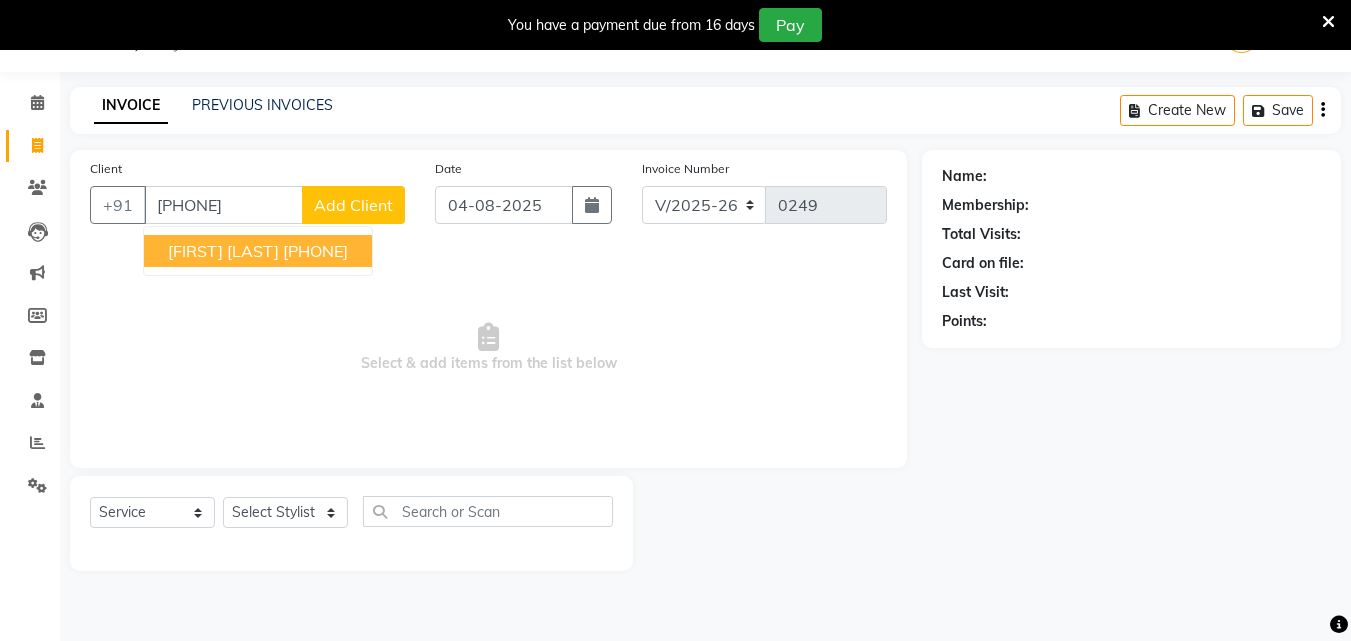 type on "[PHONE]" 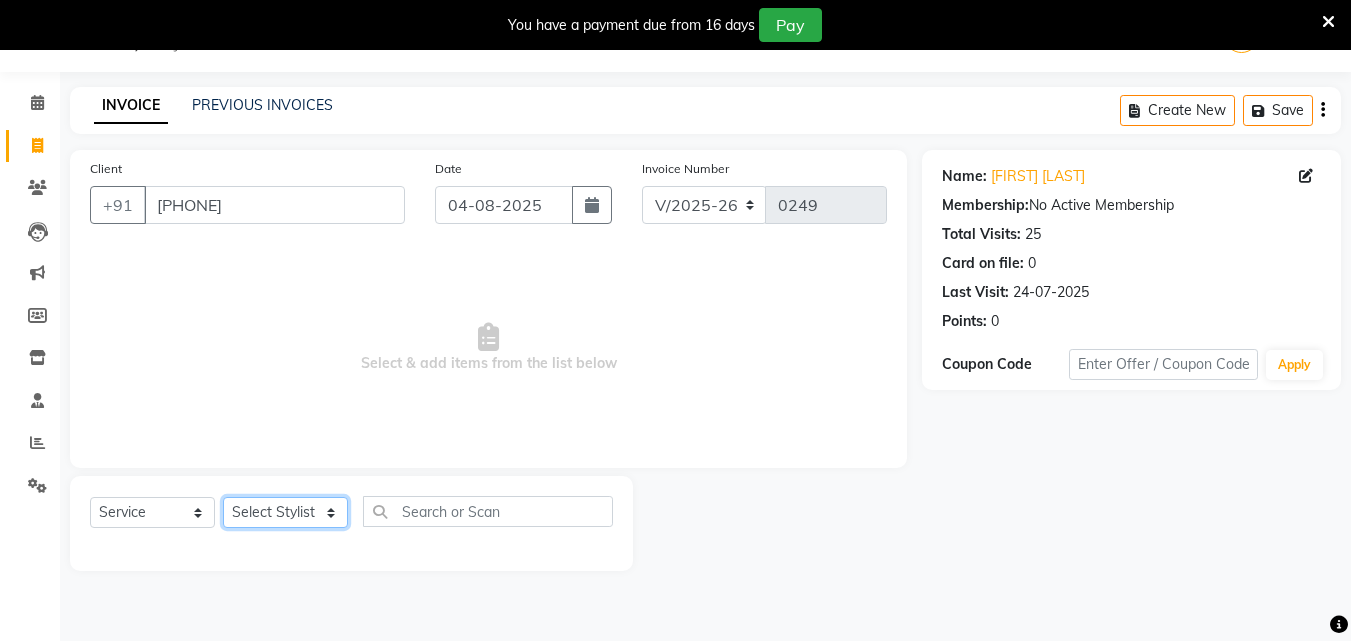 click on "Select Stylist [FIRST] [FIRST] Reception Student Female Student Male" 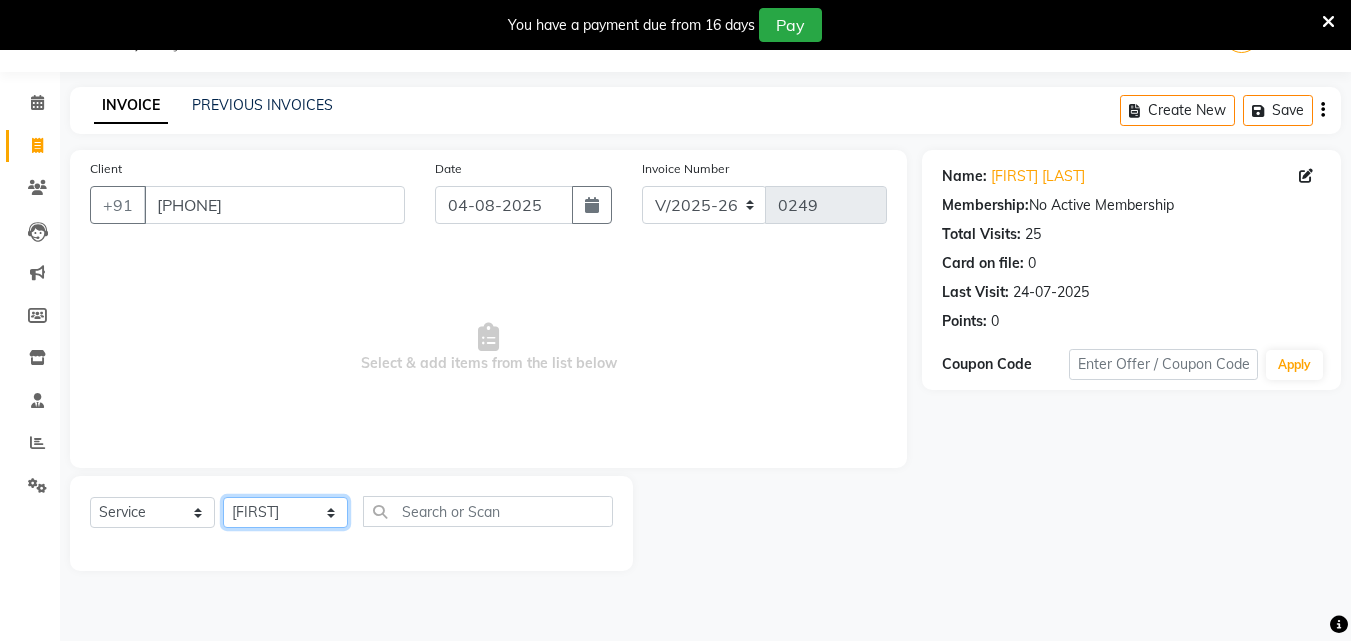 click on "Select Stylist [FIRST] [FIRST] Reception Student Female Student Male" 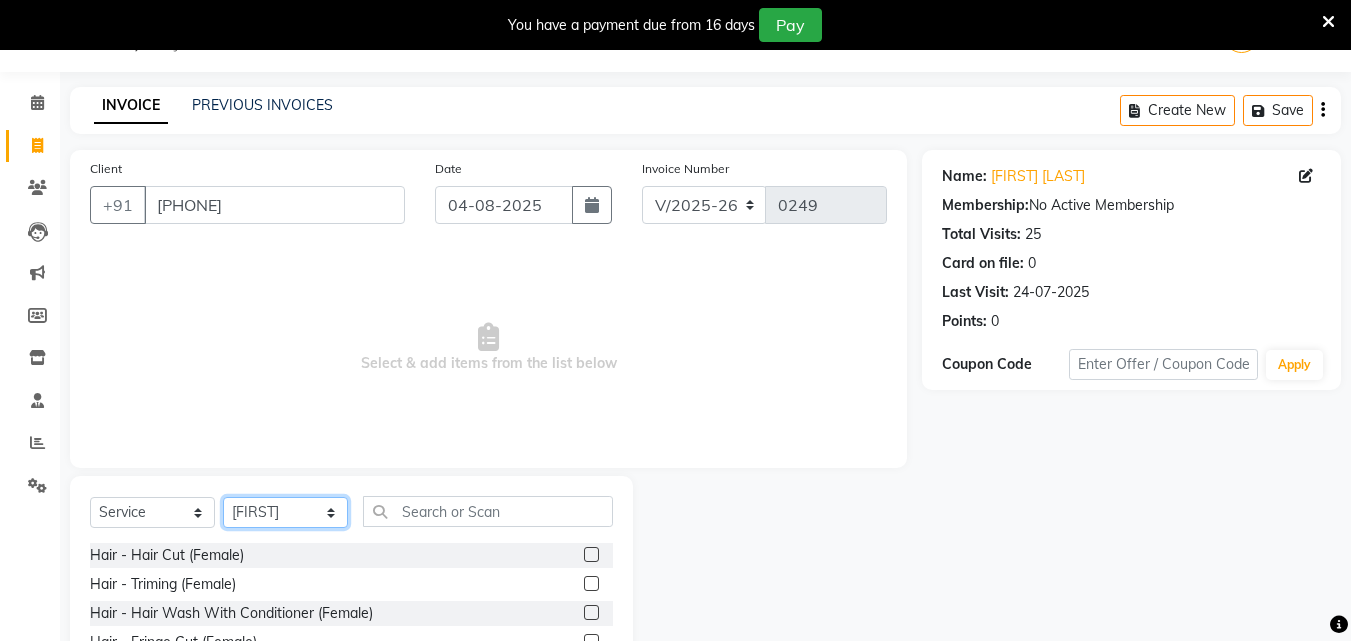click on "Select Stylist [FIRST] [FIRST] Reception Student Female Student Male" 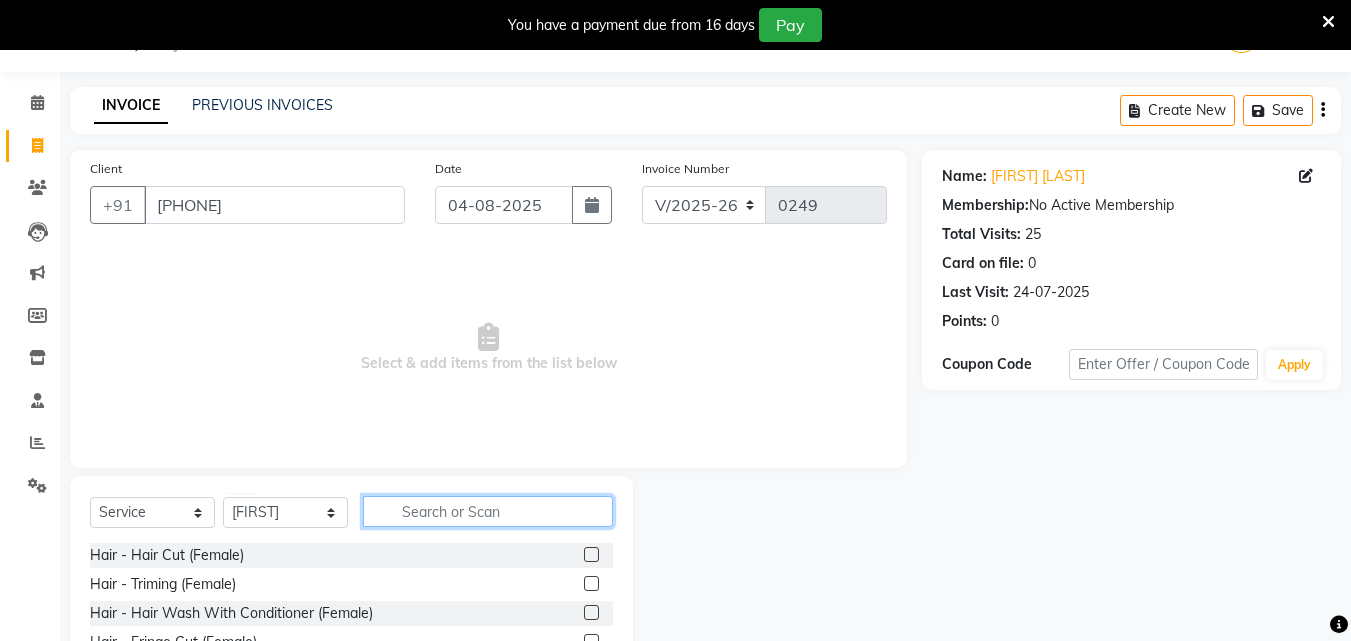 click 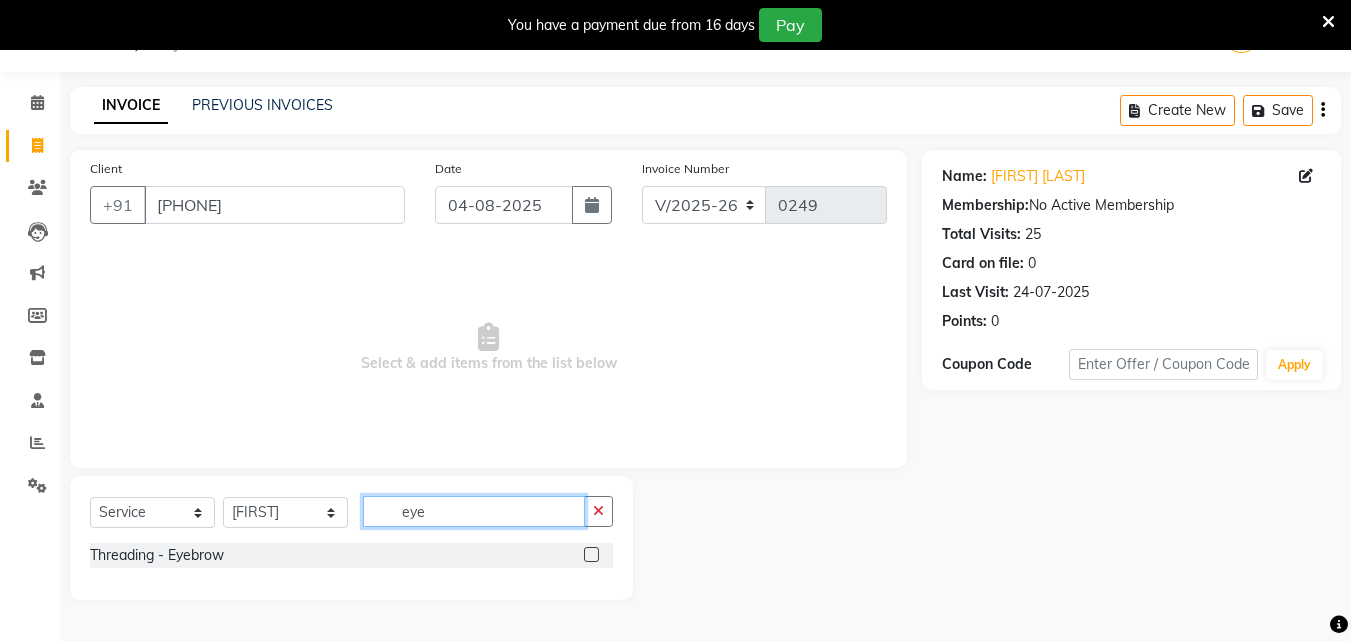 type on "eye" 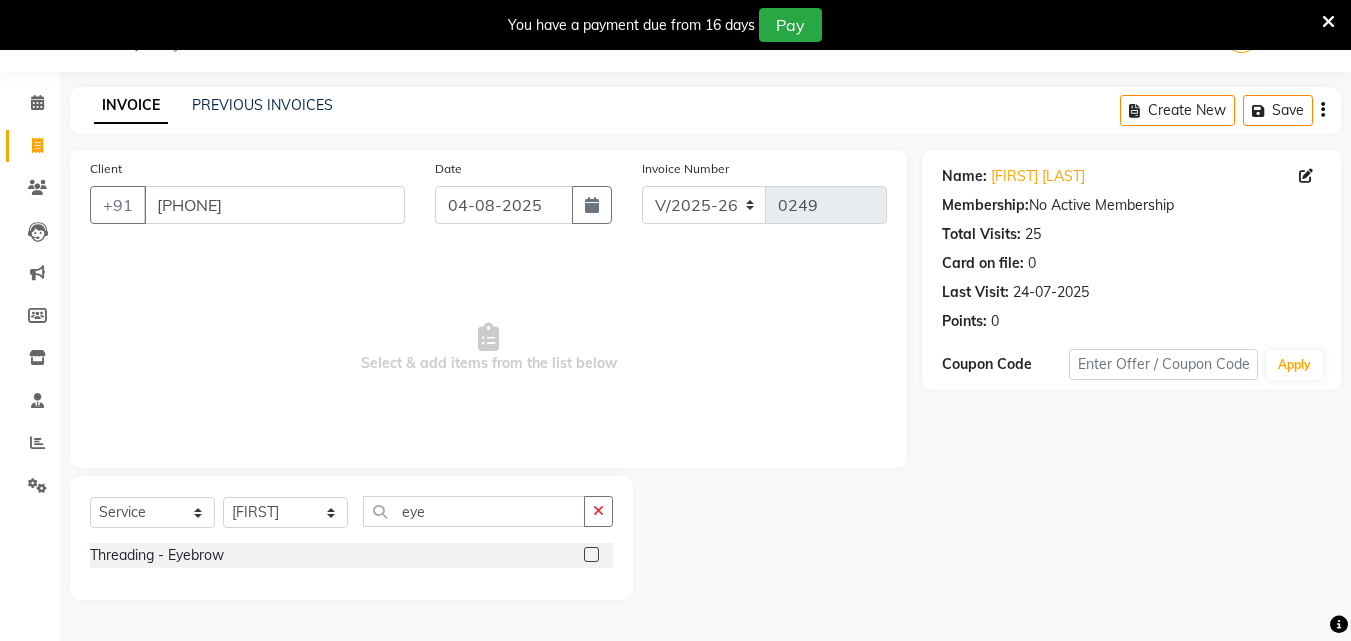 click 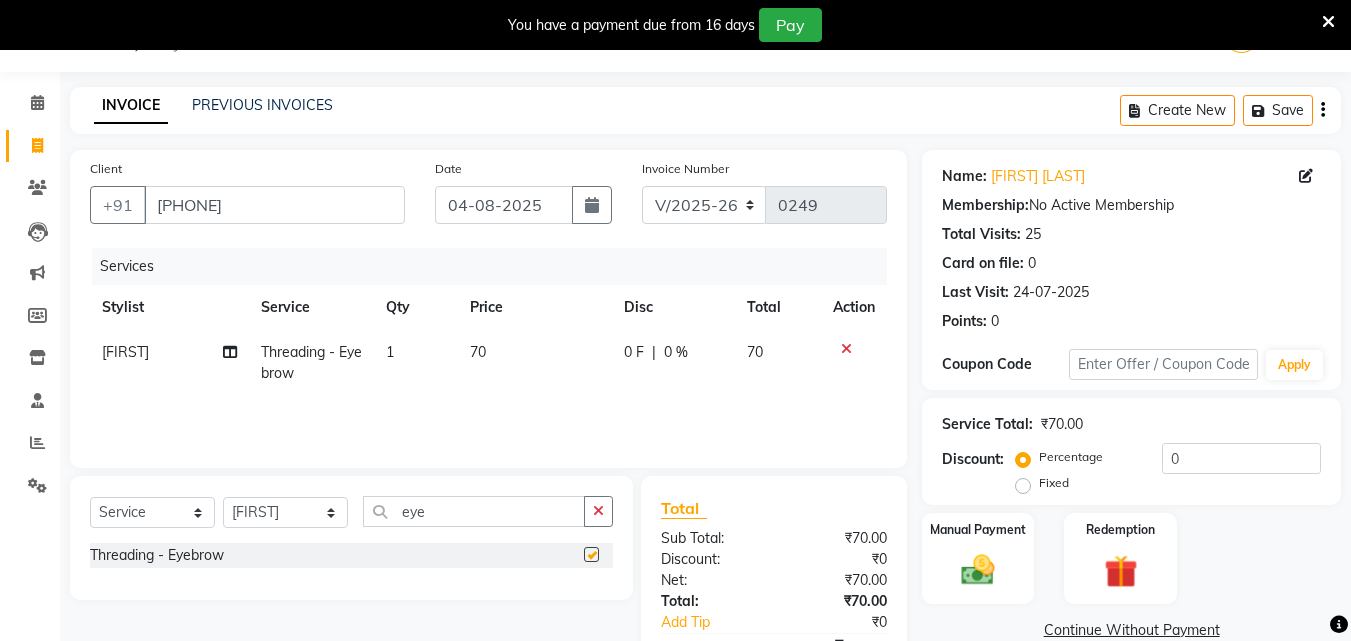 checkbox on "false" 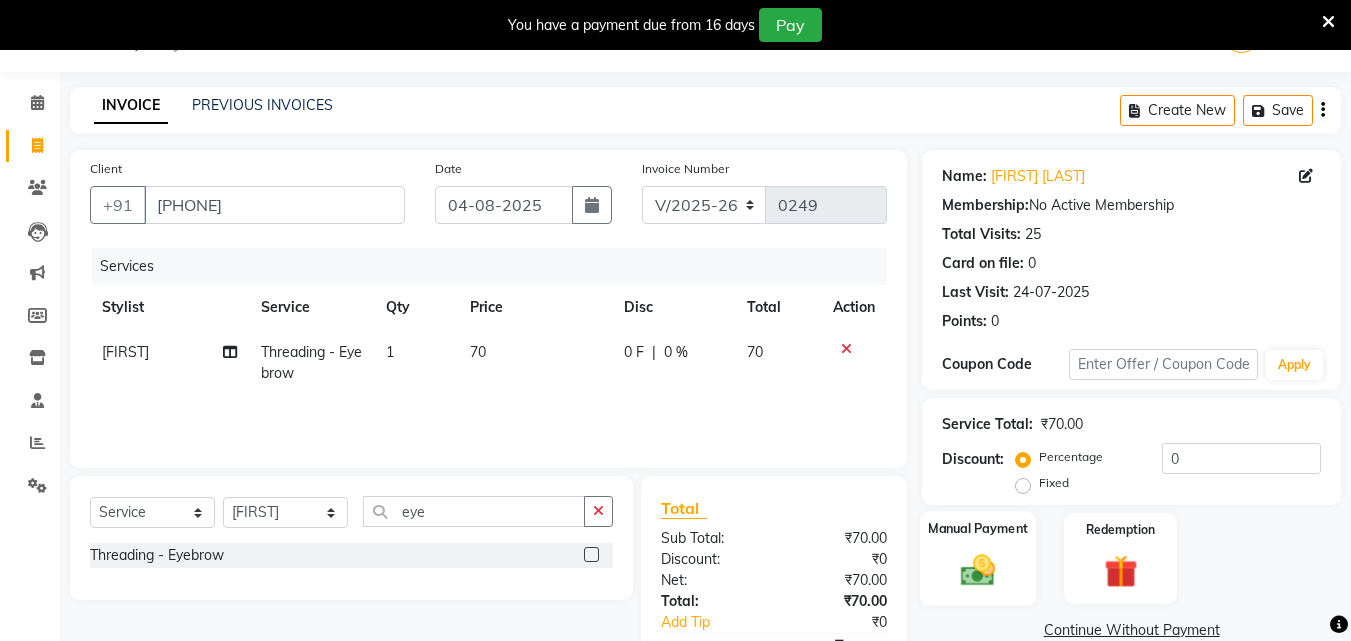 click 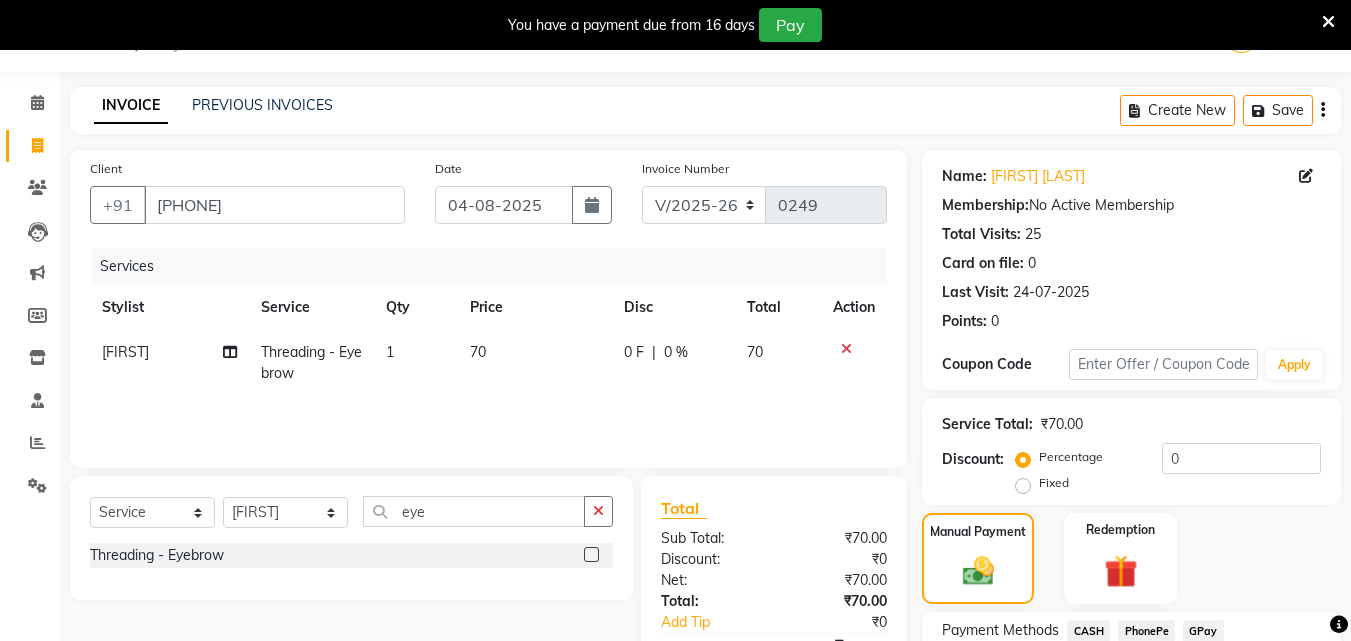 scroll, scrollTop: 212, scrollLeft: 0, axis: vertical 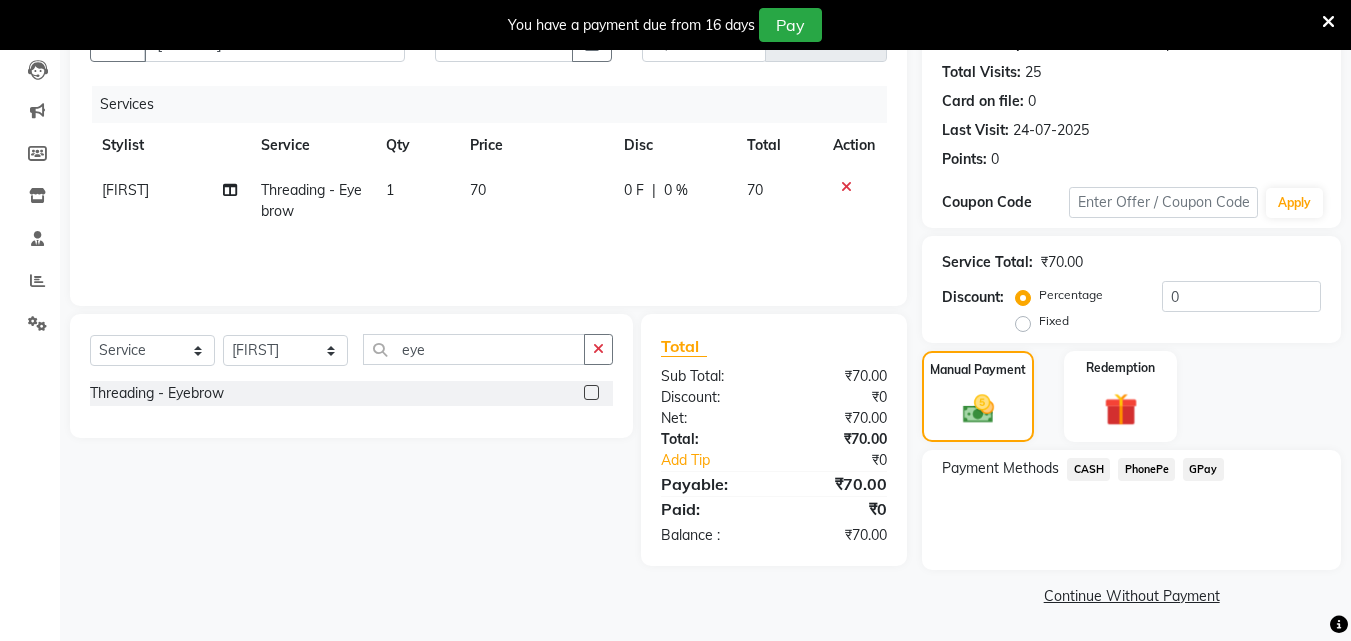 click on "CASH" 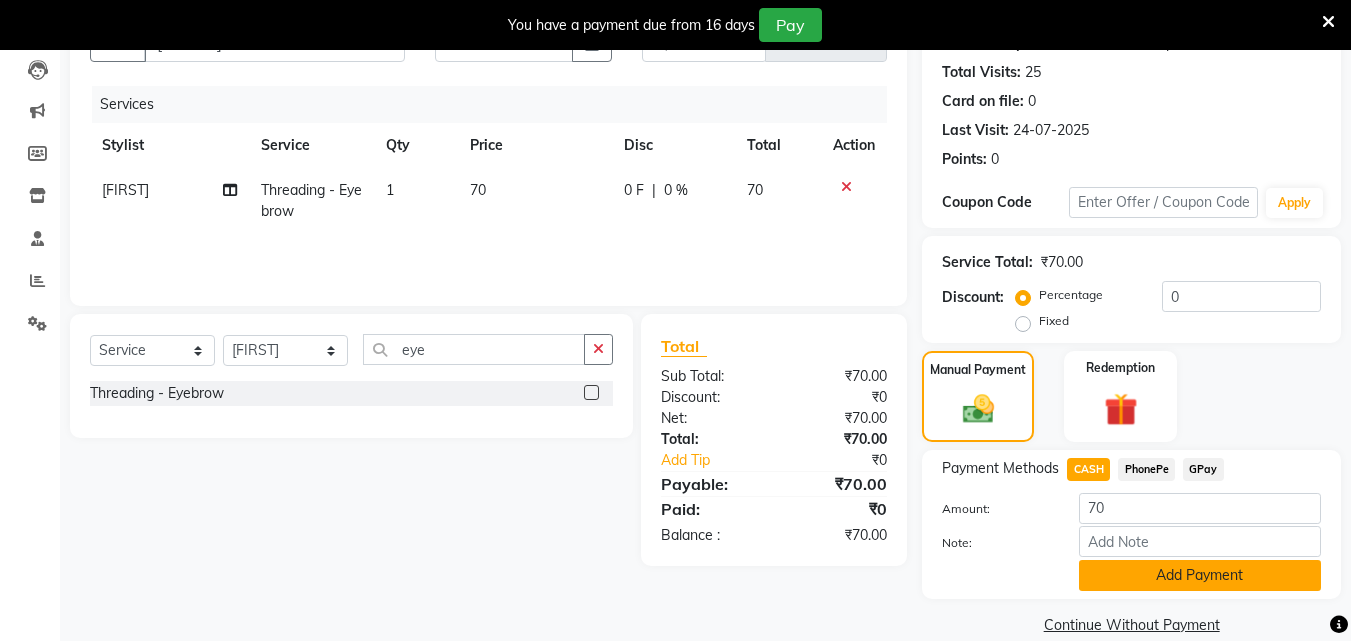 click on "Add Payment" 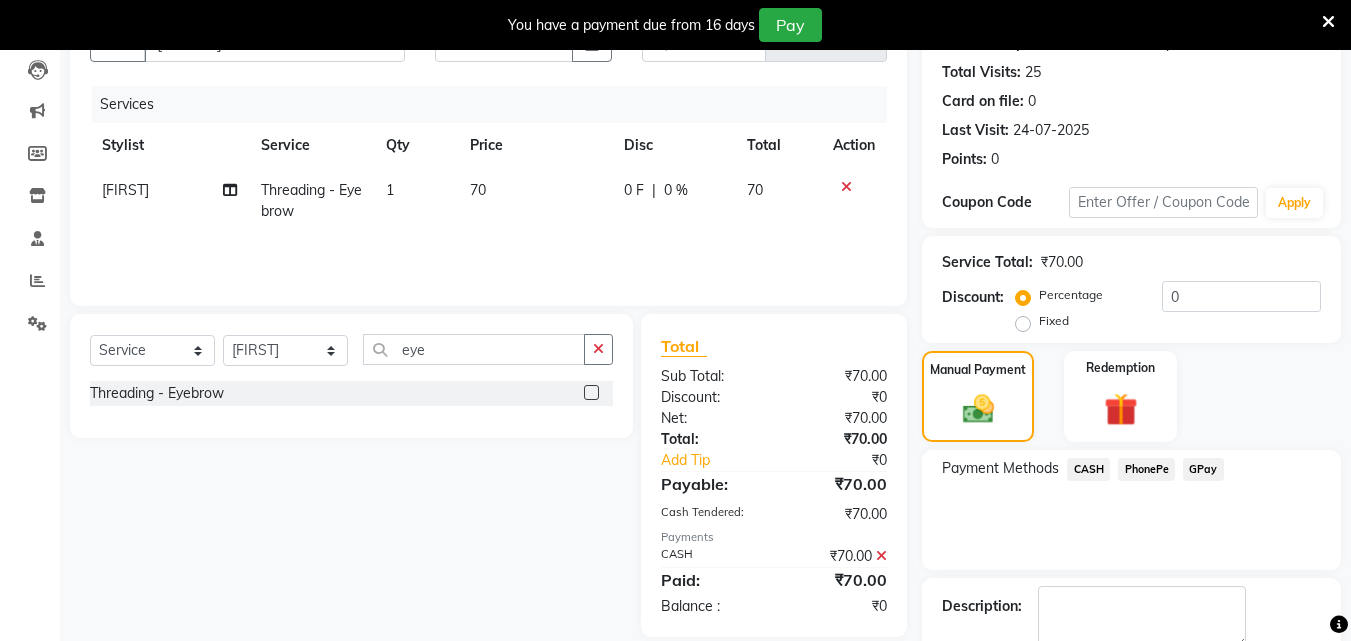 scroll, scrollTop: 325, scrollLeft: 0, axis: vertical 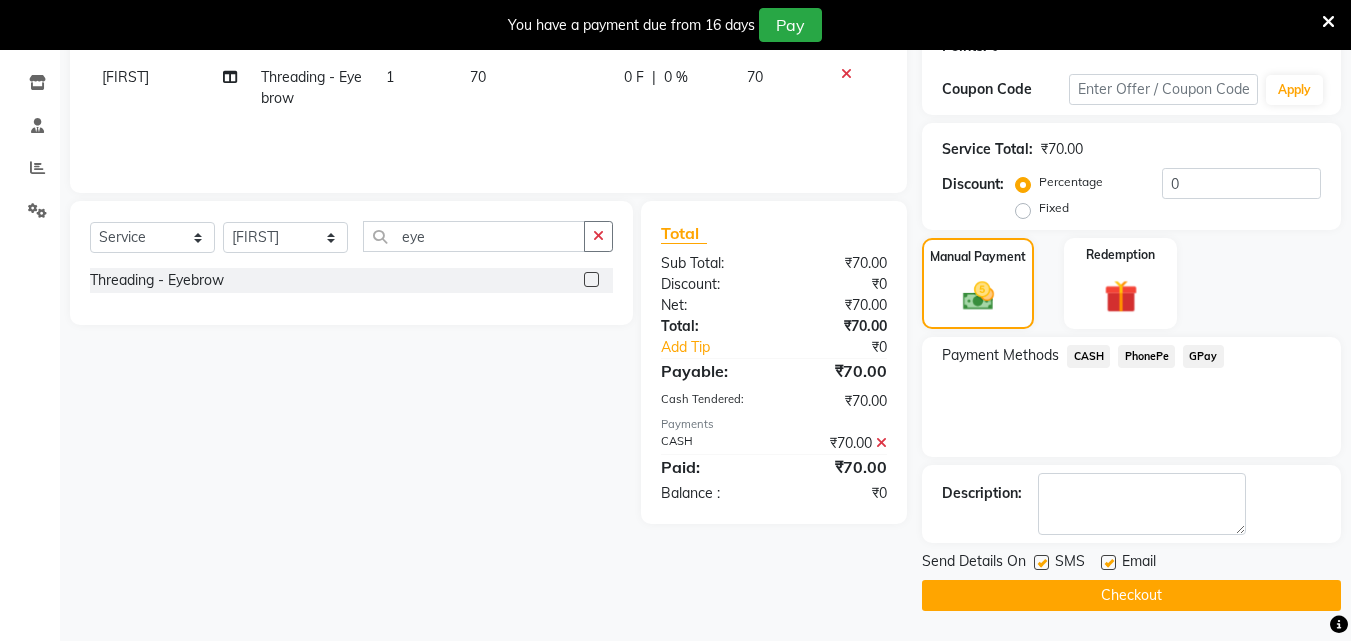 click on "Checkout" 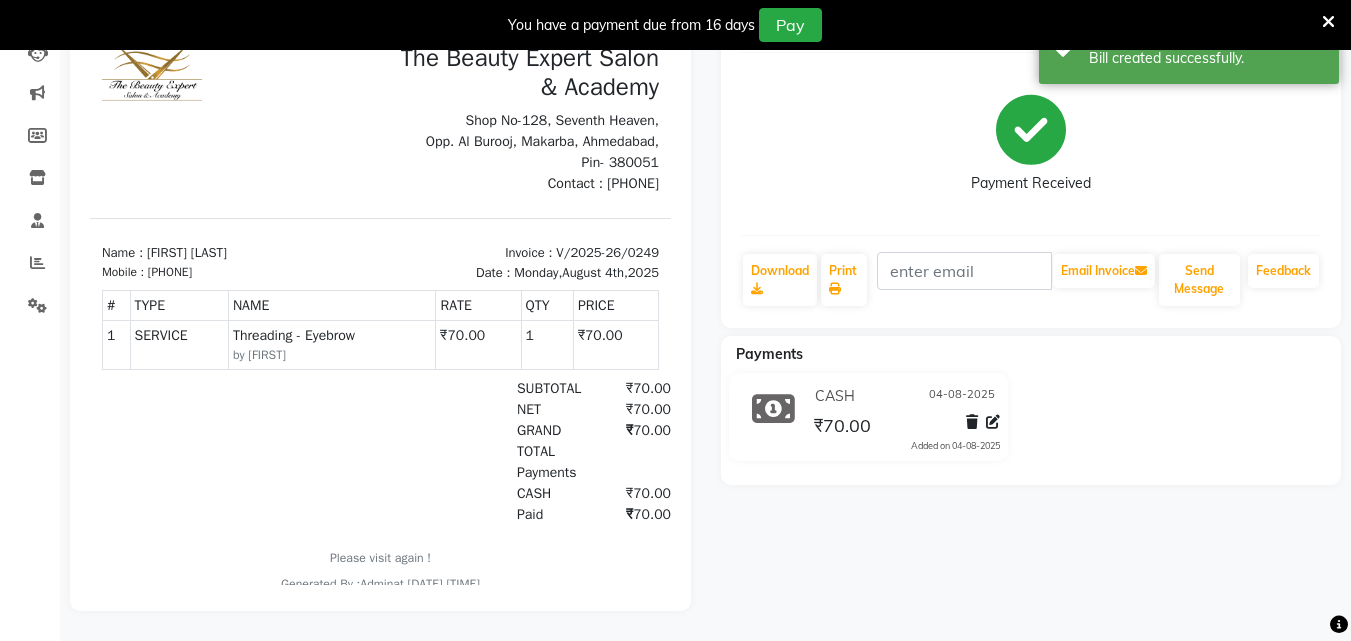 scroll, scrollTop: 0, scrollLeft: 0, axis: both 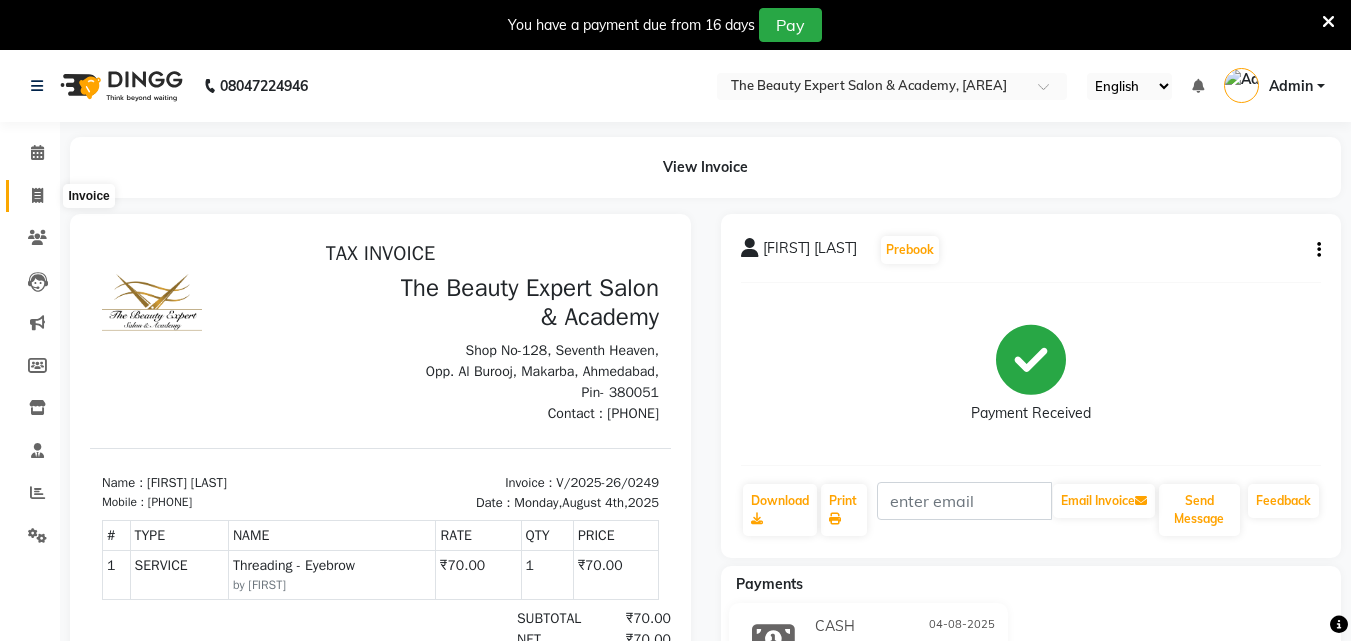click 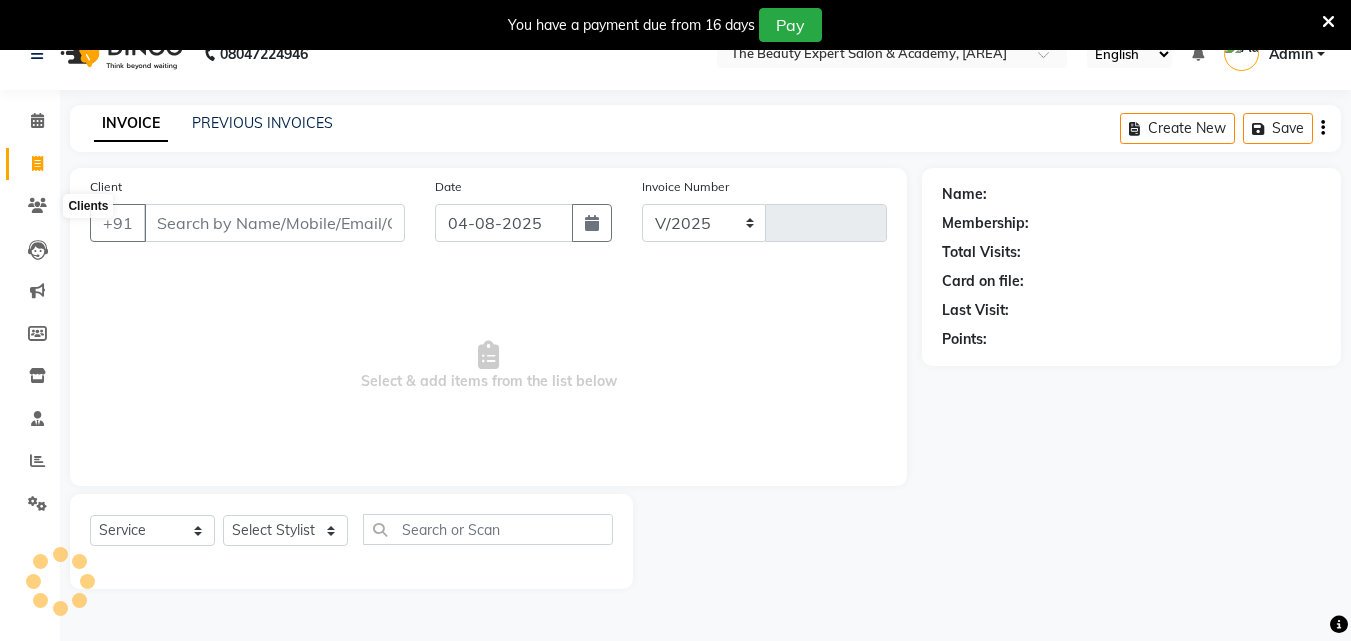 select on "655" 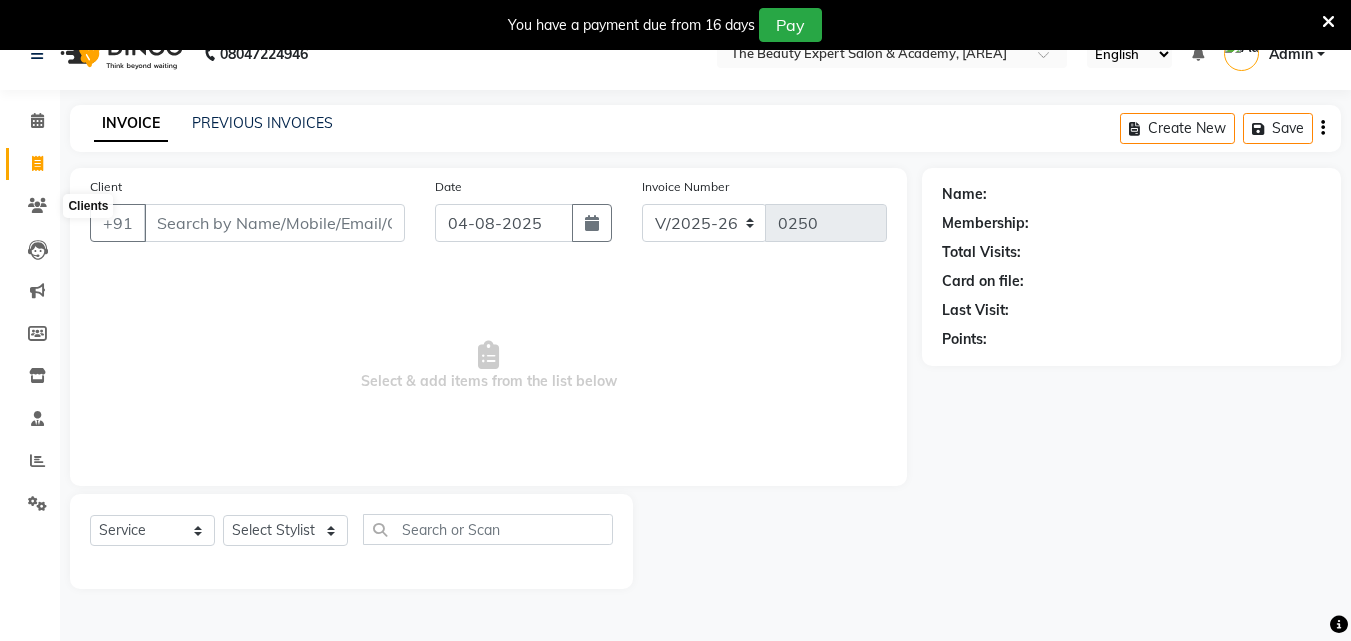 scroll, scrollTop: 50, scrollLeft: 0, axis: vertical 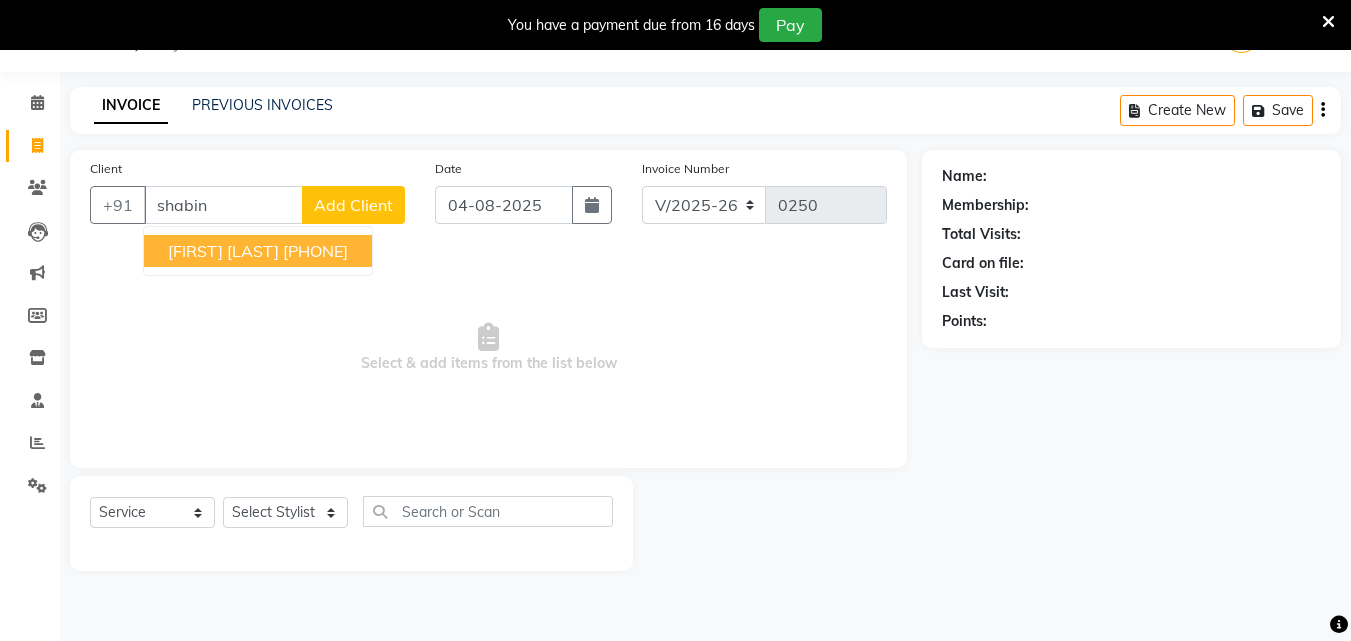 click on "[FIRST] [LAST]" at bounding box center (223, 251) 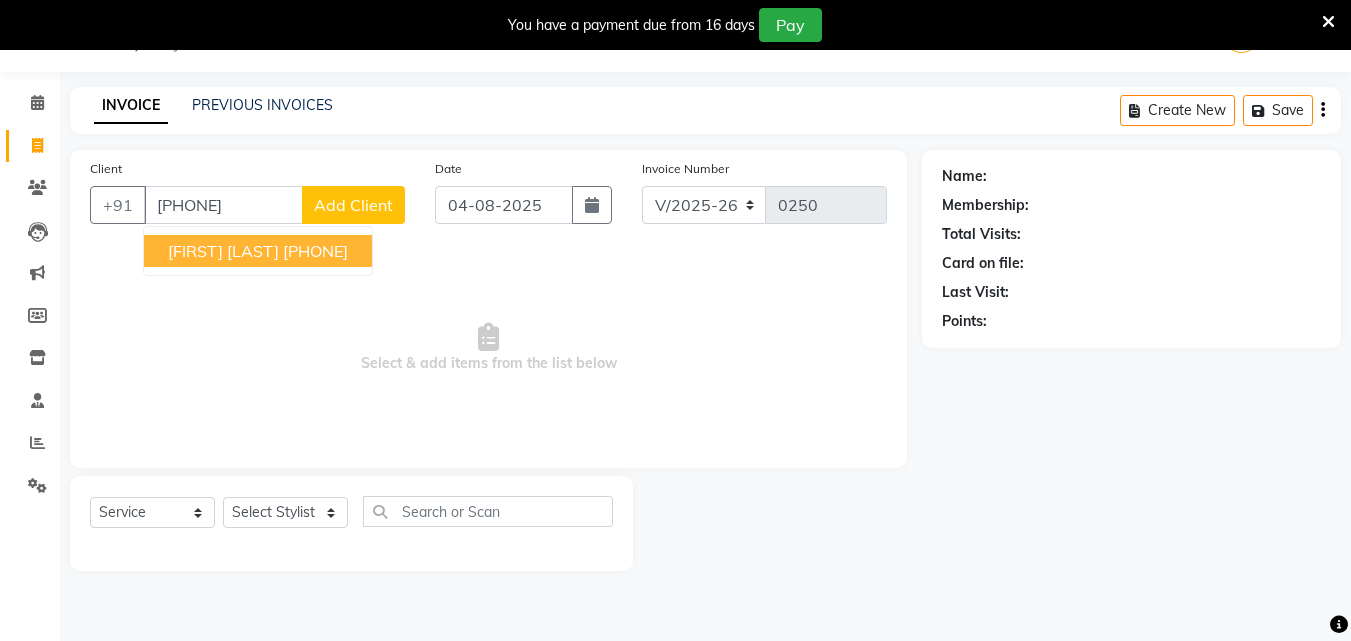 type on "[PHONE]" 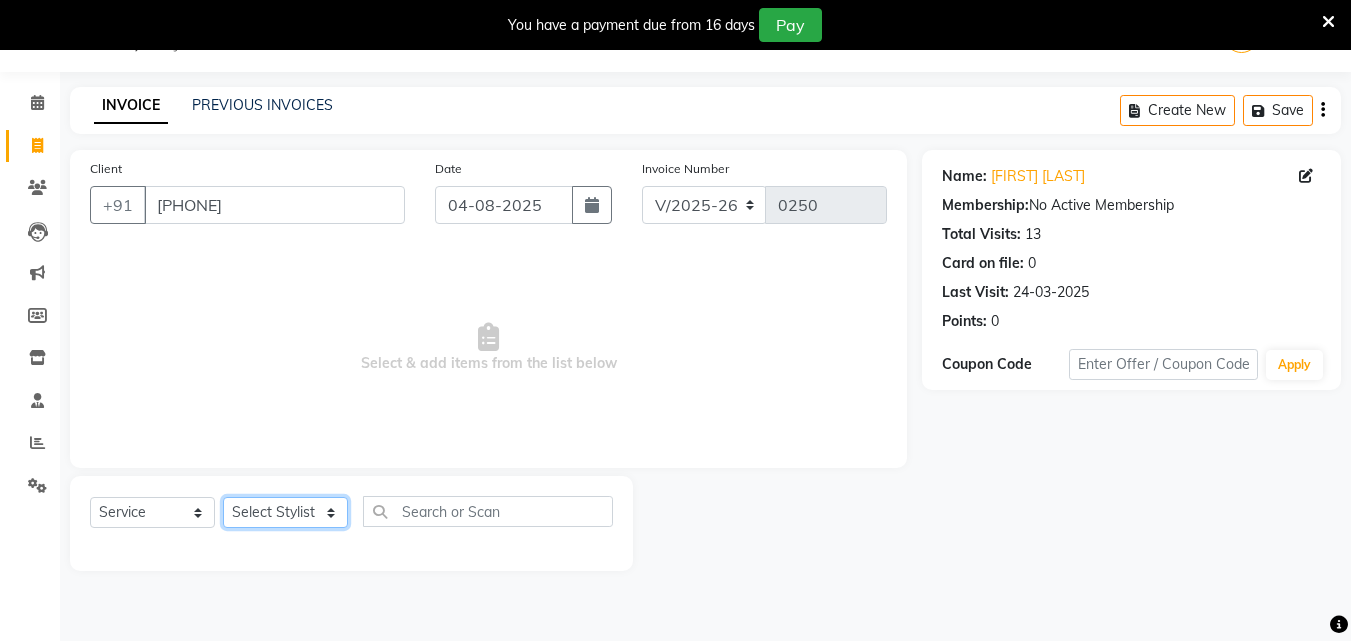 click on "Select Stylist [FIRST] [FIRST] Reception Student Female Student Male" 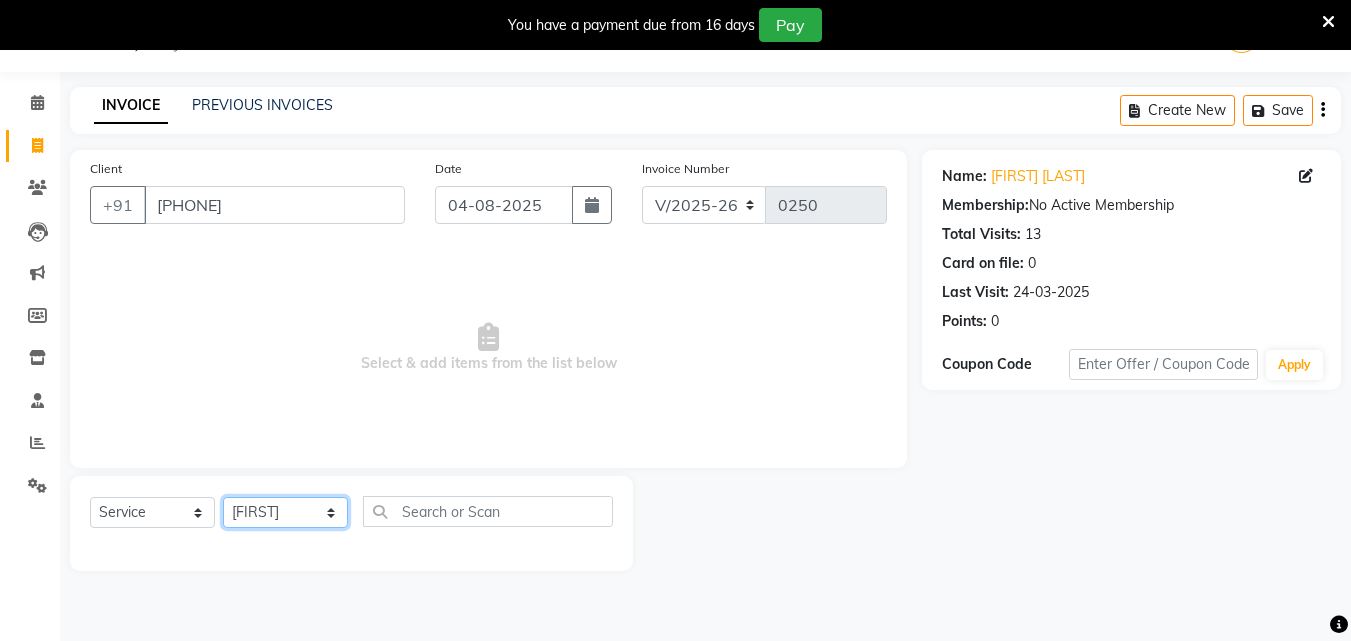 click on "Select Stylist [FIRST] [FIRST] Reception Student Female Student Male" 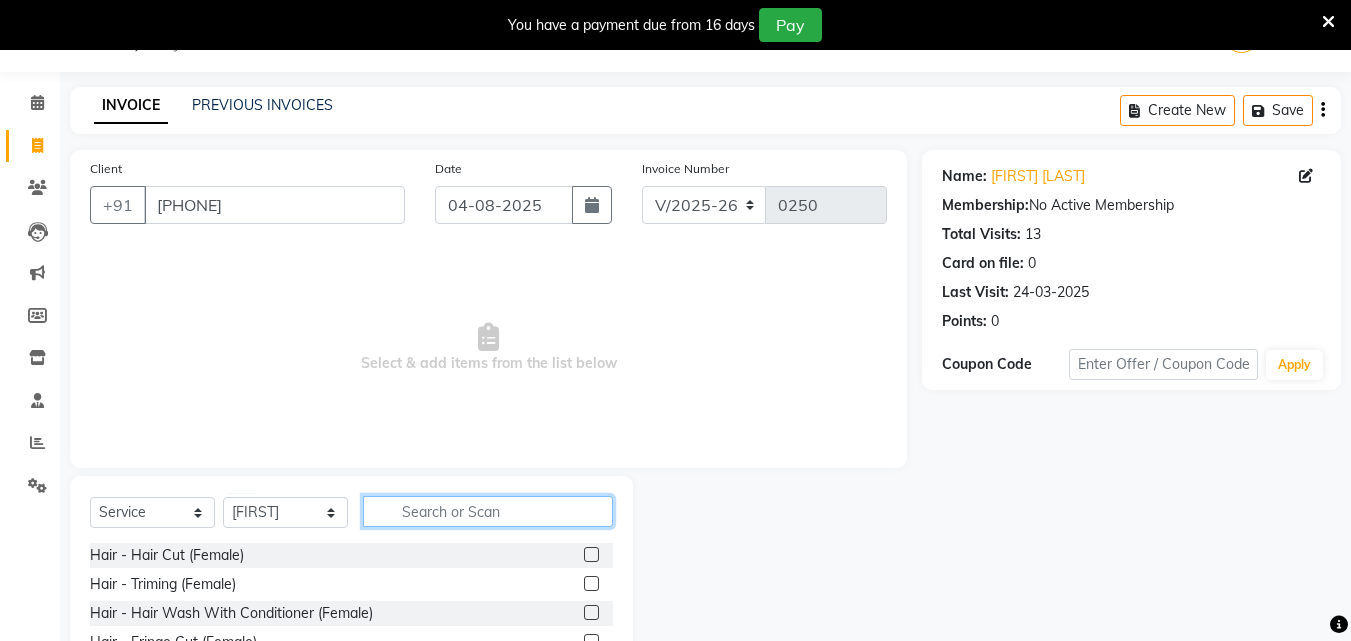 click 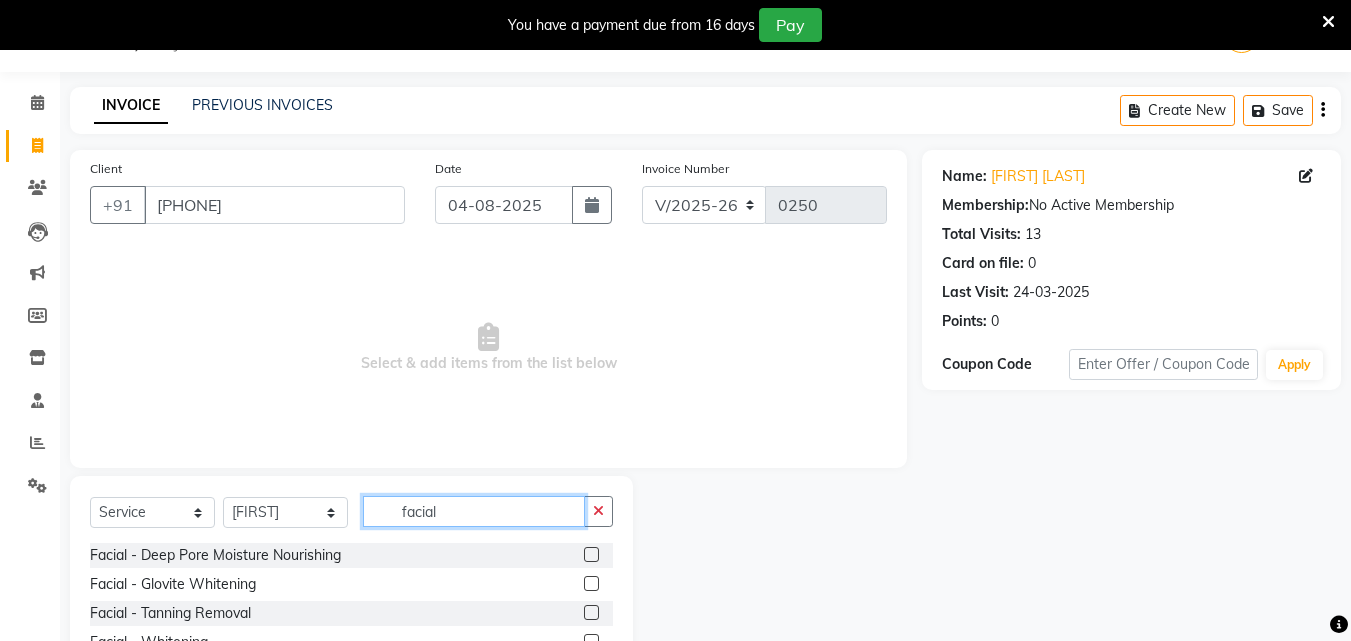 type on "facial" 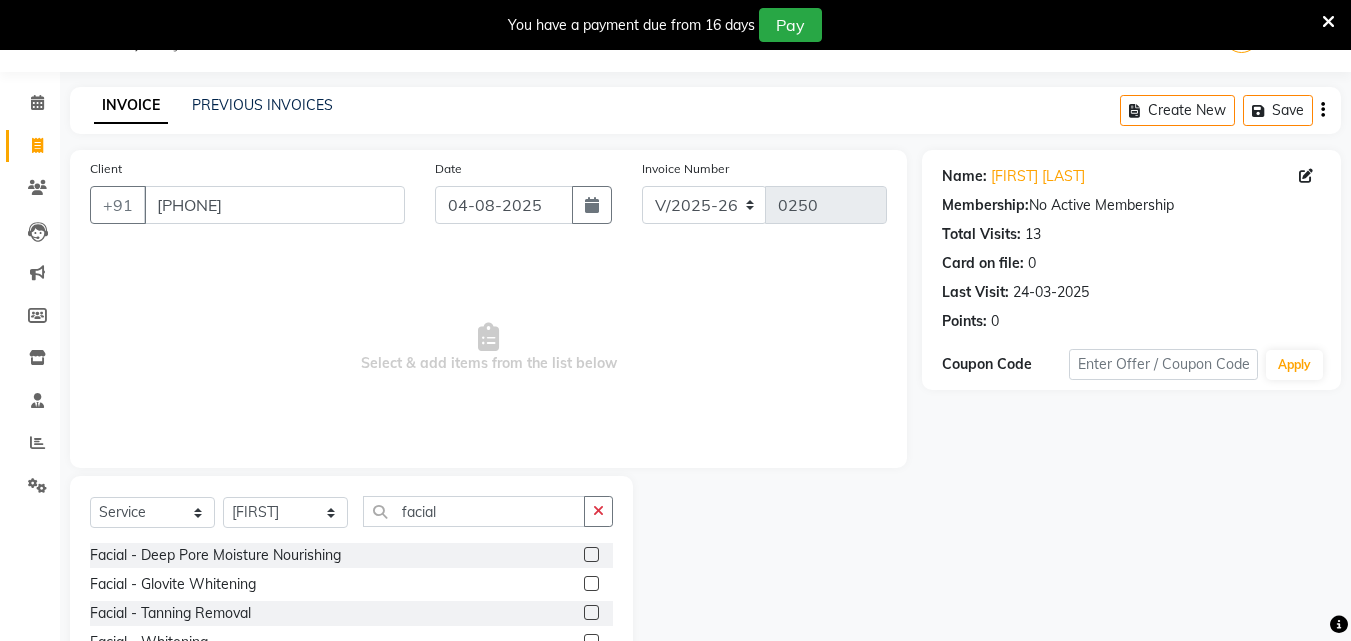 click 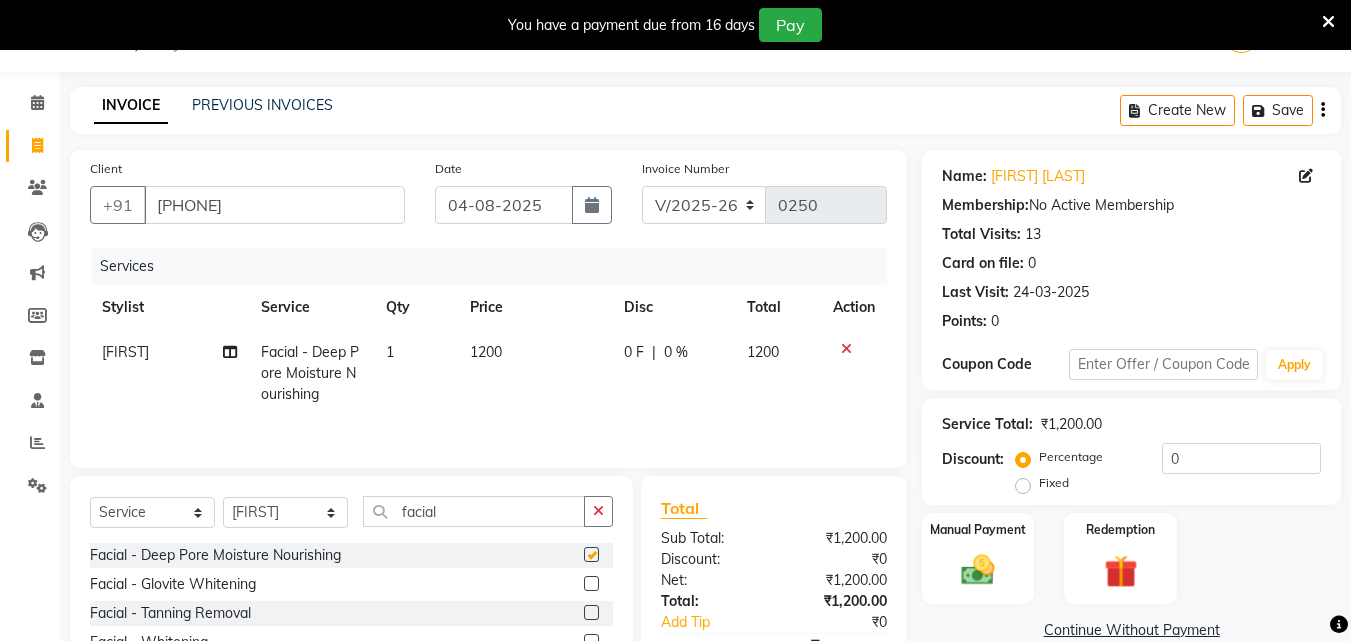 checkbox on "false" 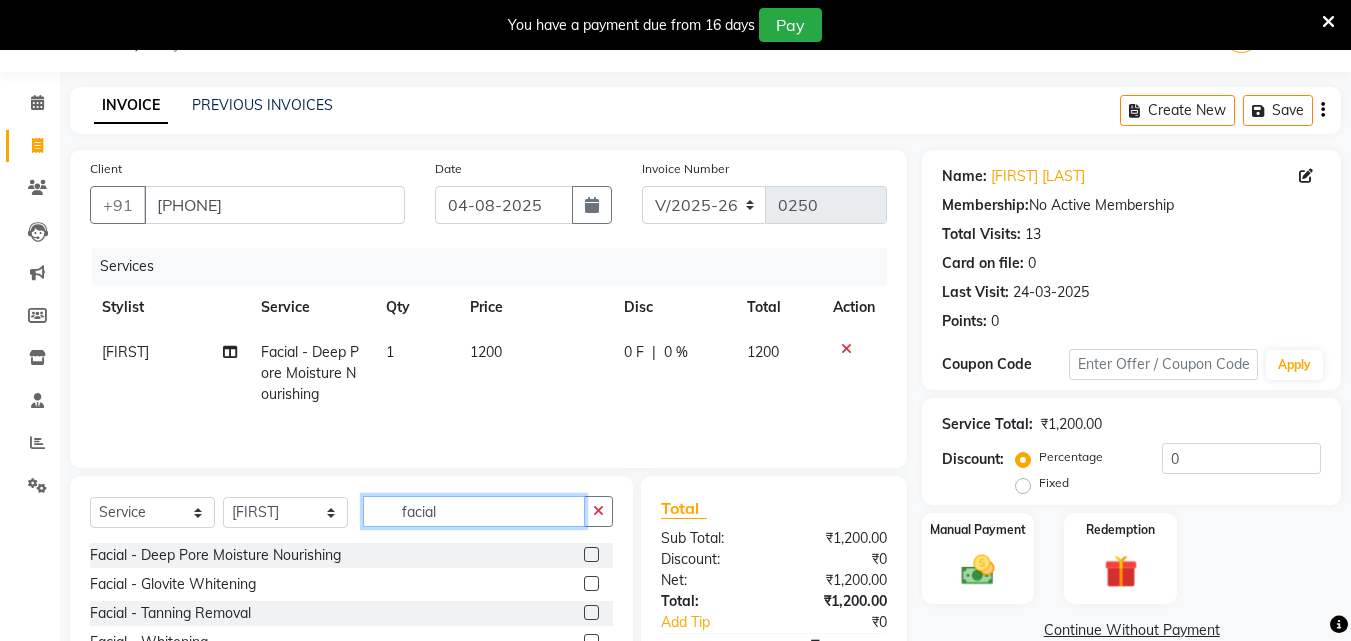 click on "facial" 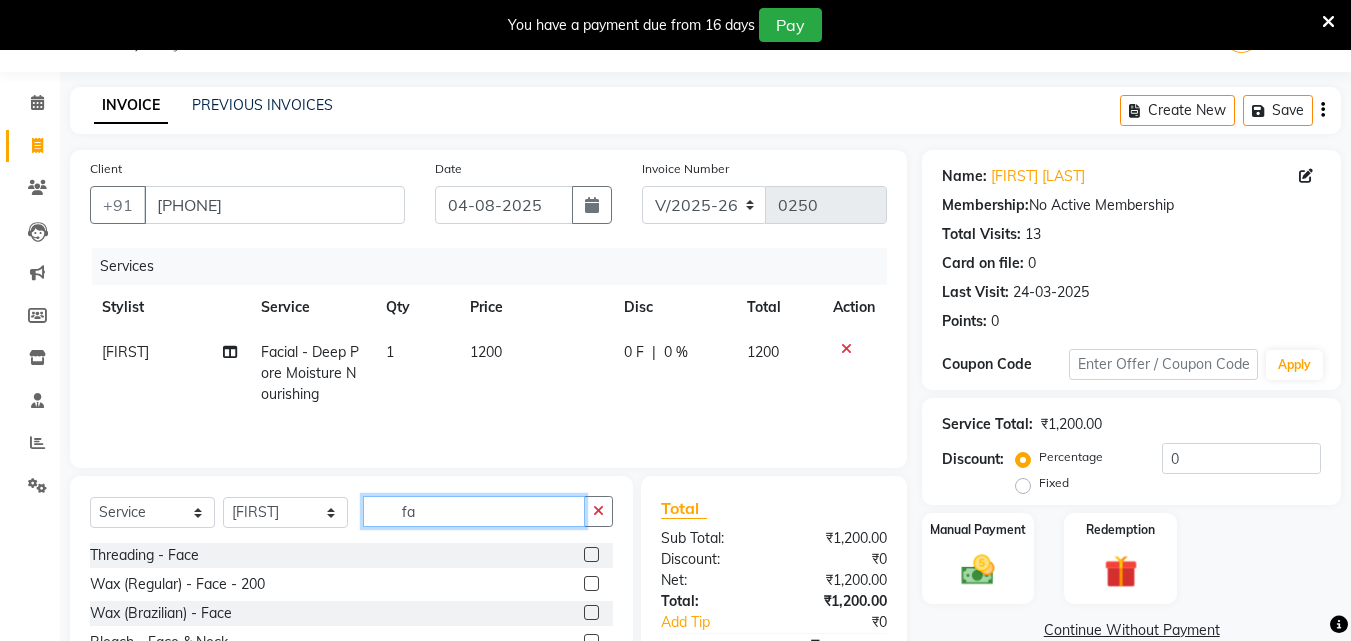 type on "f" 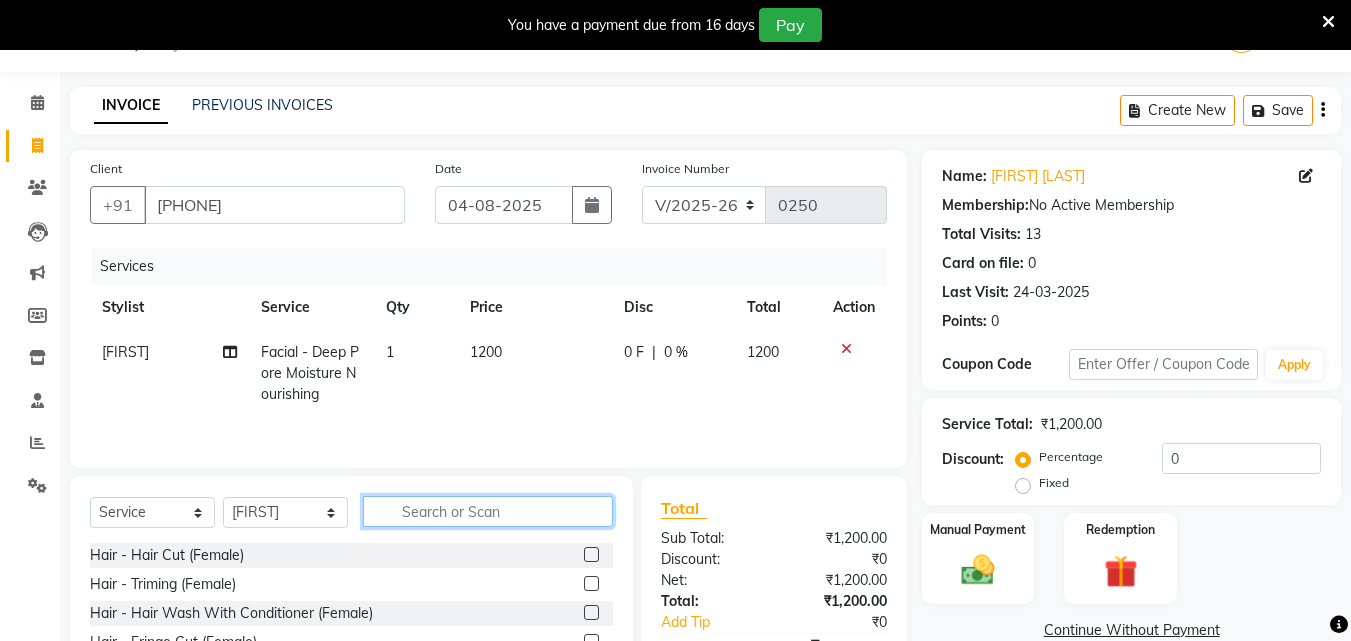 click 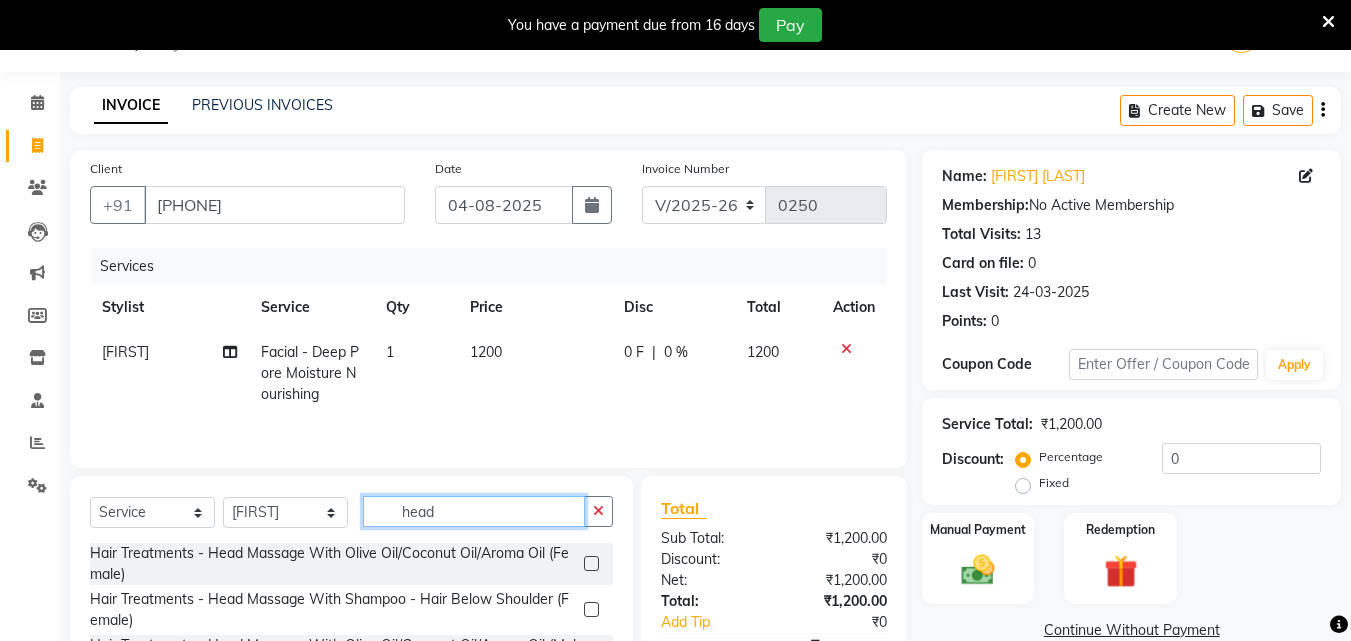 type on "head" 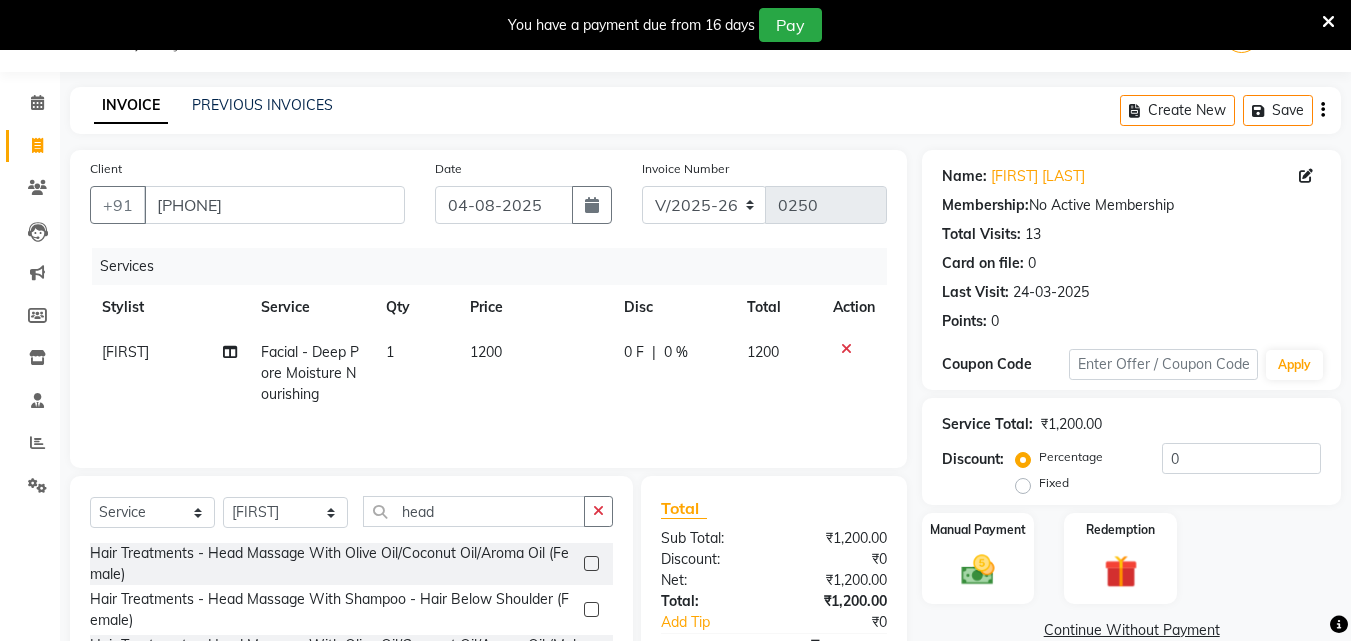 click 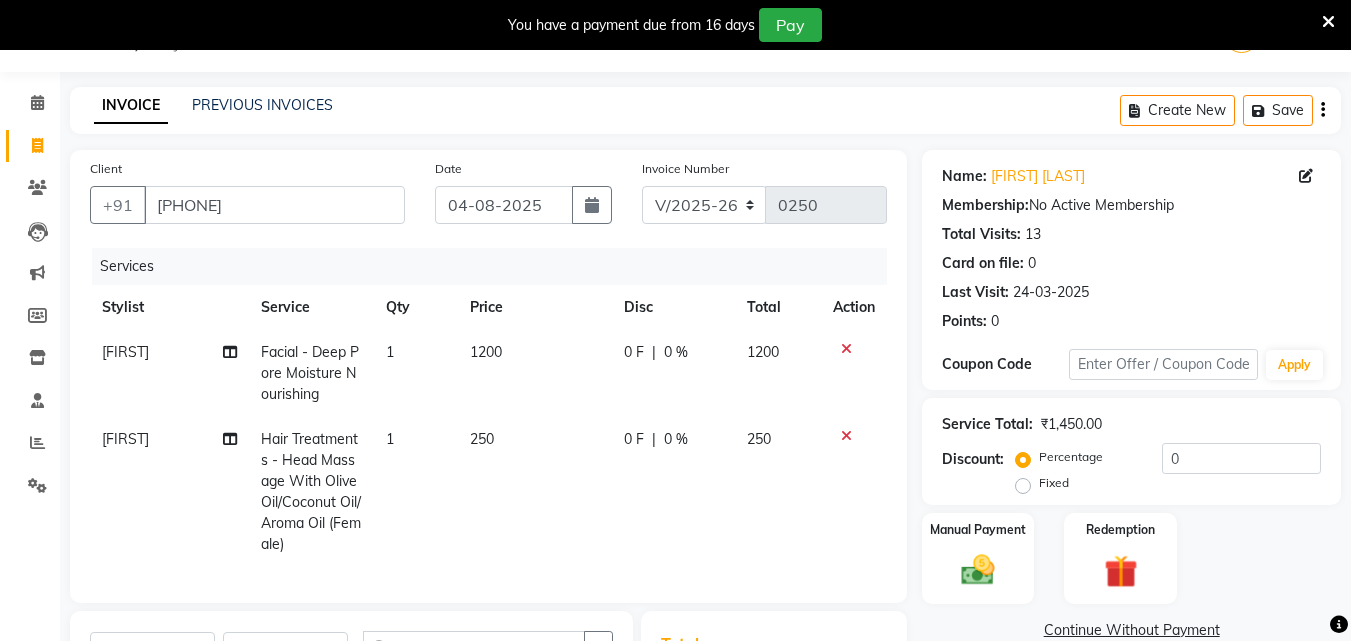 checkbox on "false" 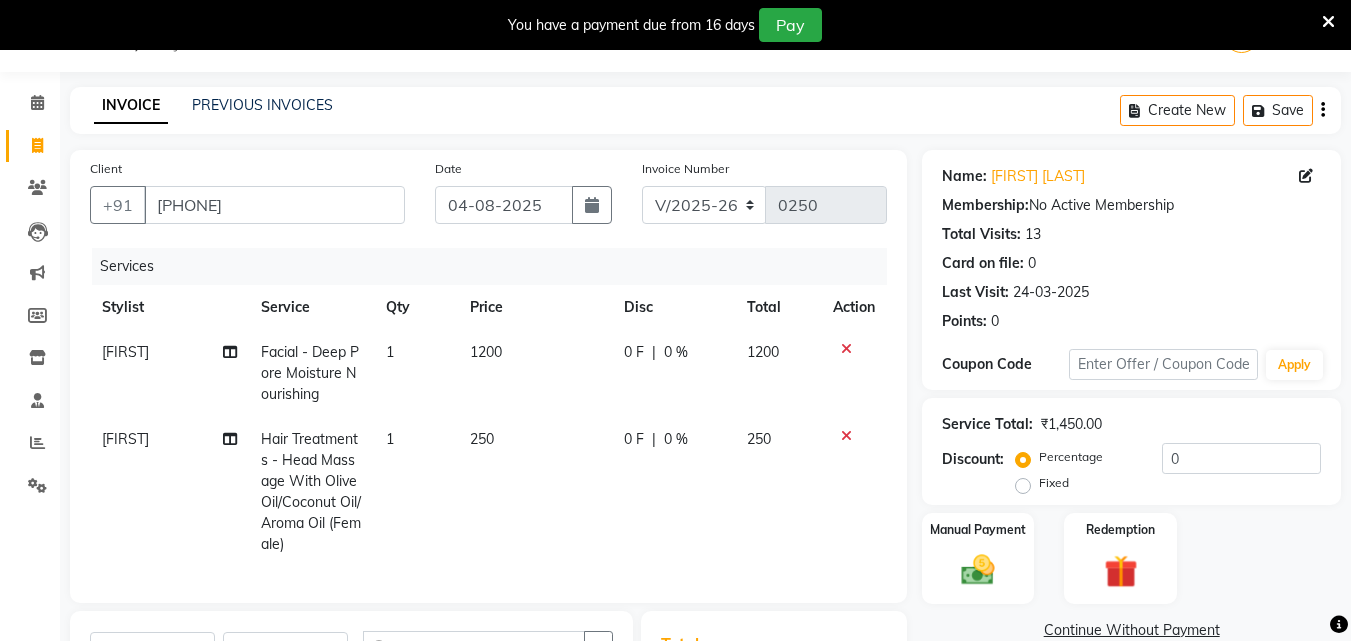 scroll, scrollTop: 360, scrollLeft: 0, axis: vertical 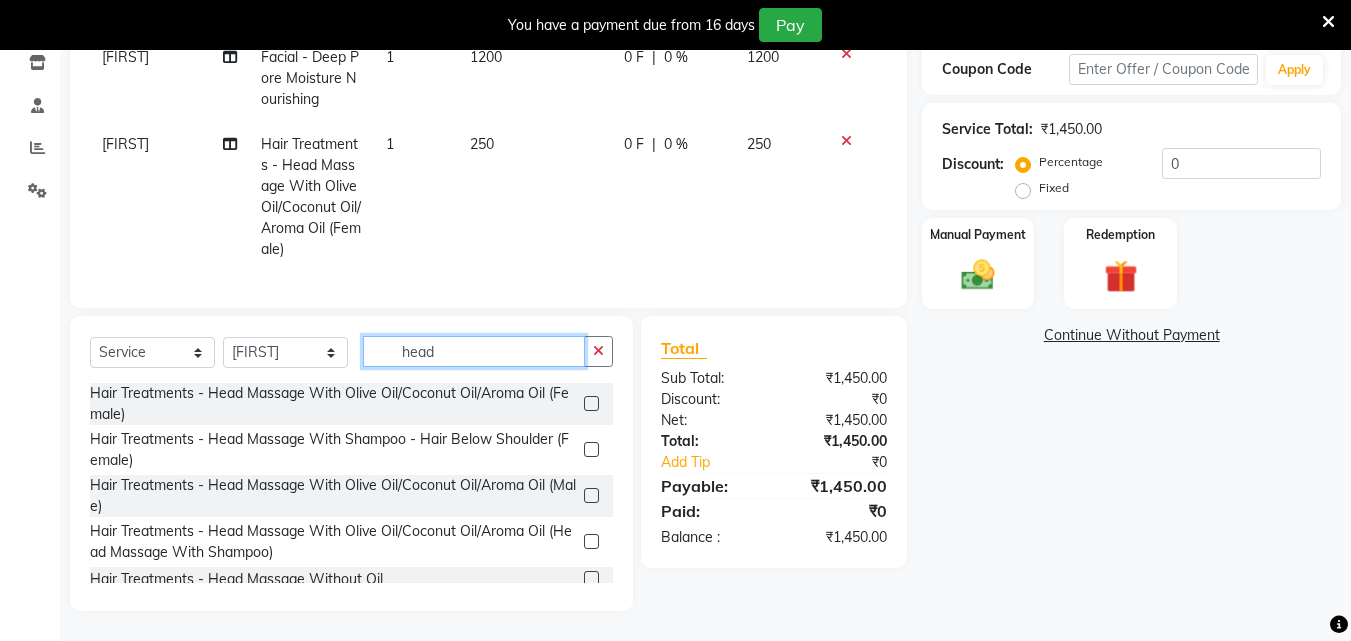 click on "head" 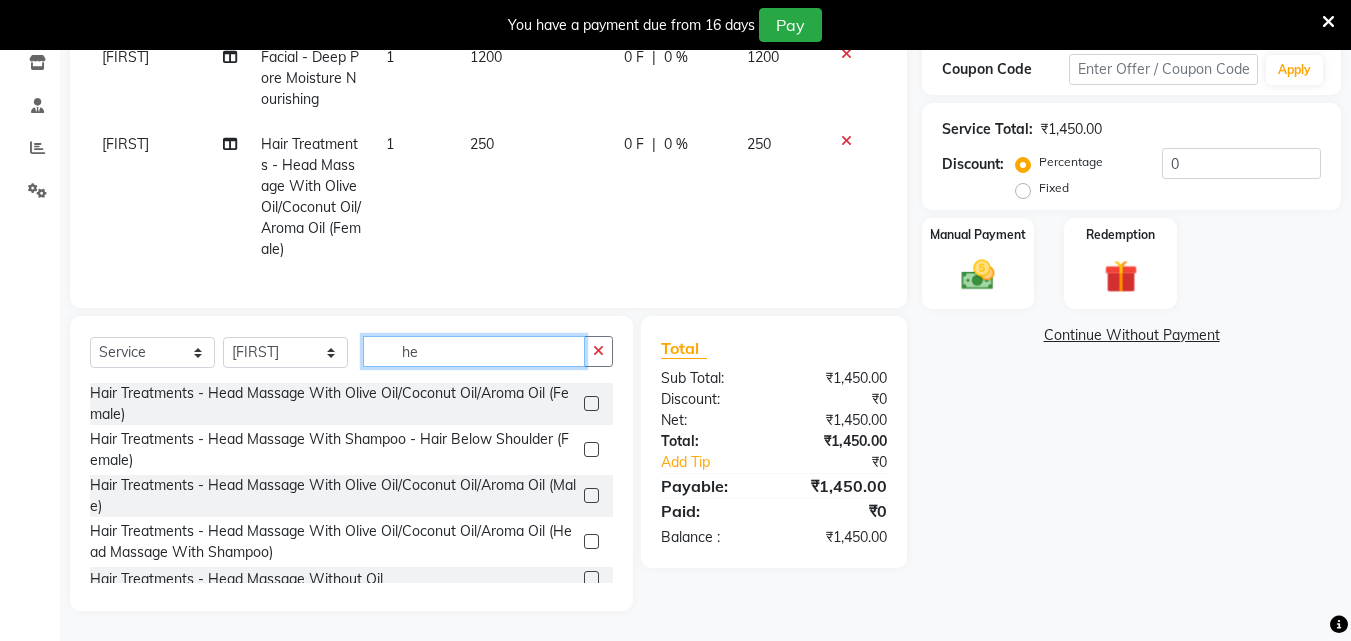 type on "h" 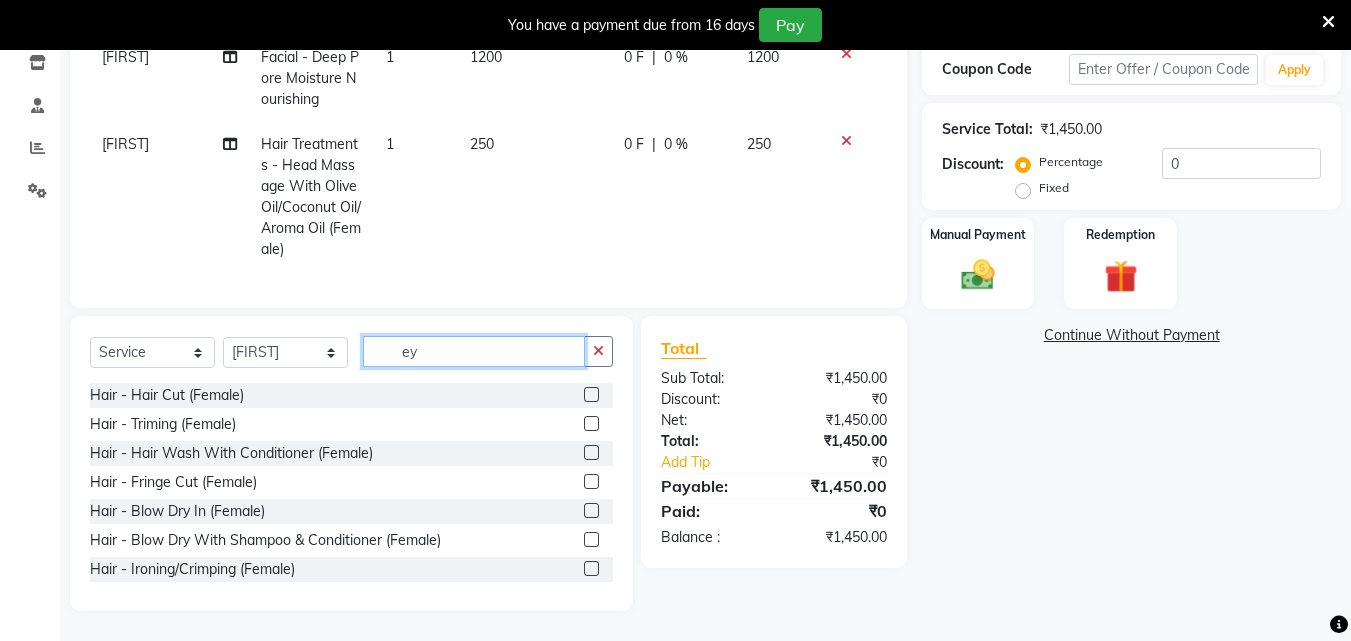 scroll, scrollTop: 317, scrollLeft: 0, axis: vertical 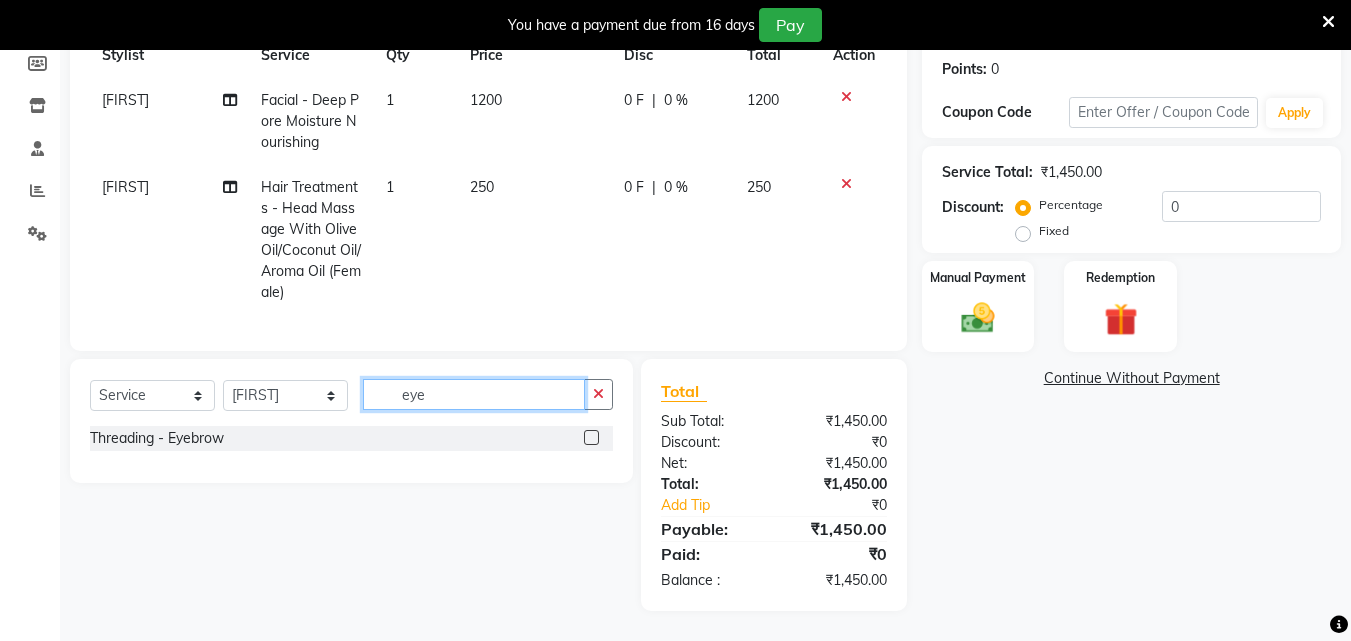 type on "eye" 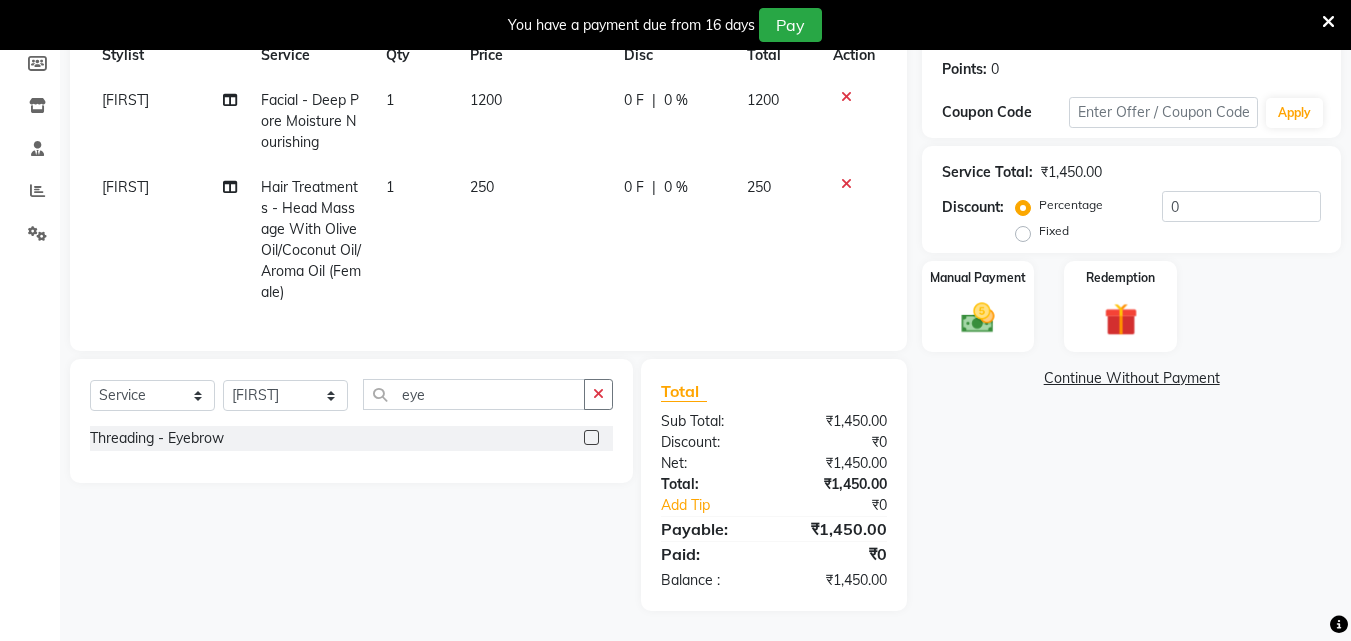 click 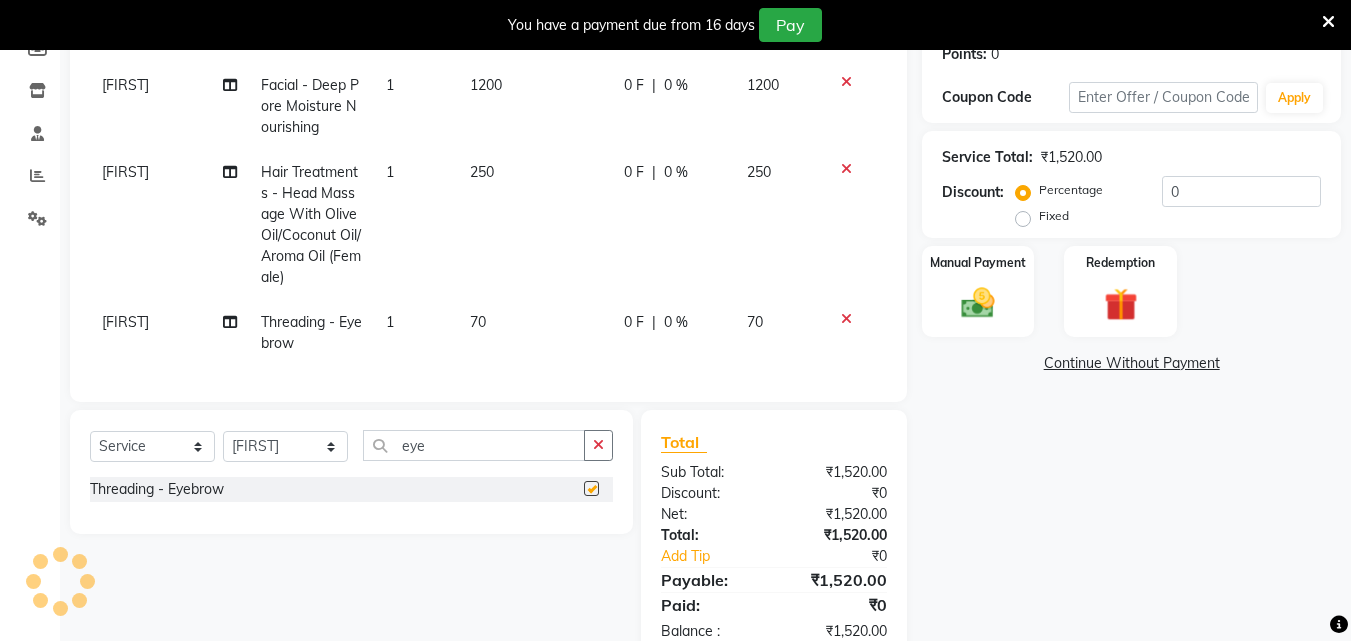 checkbox on "false" 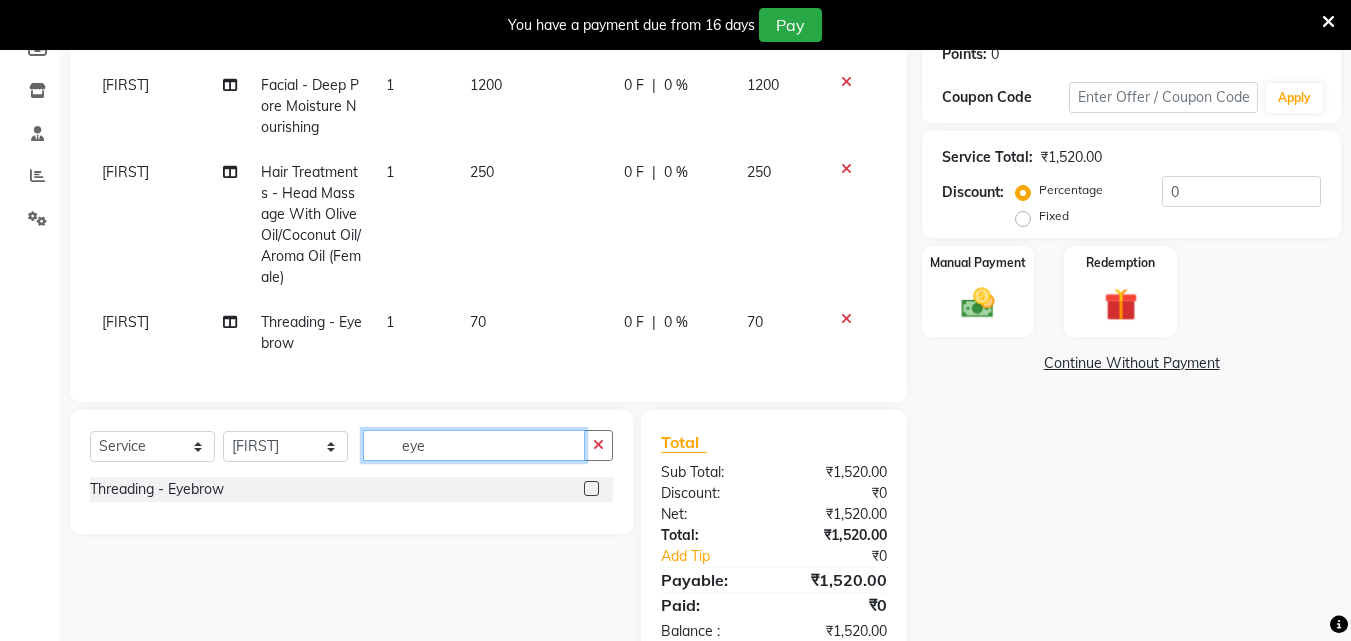 click on "eye" 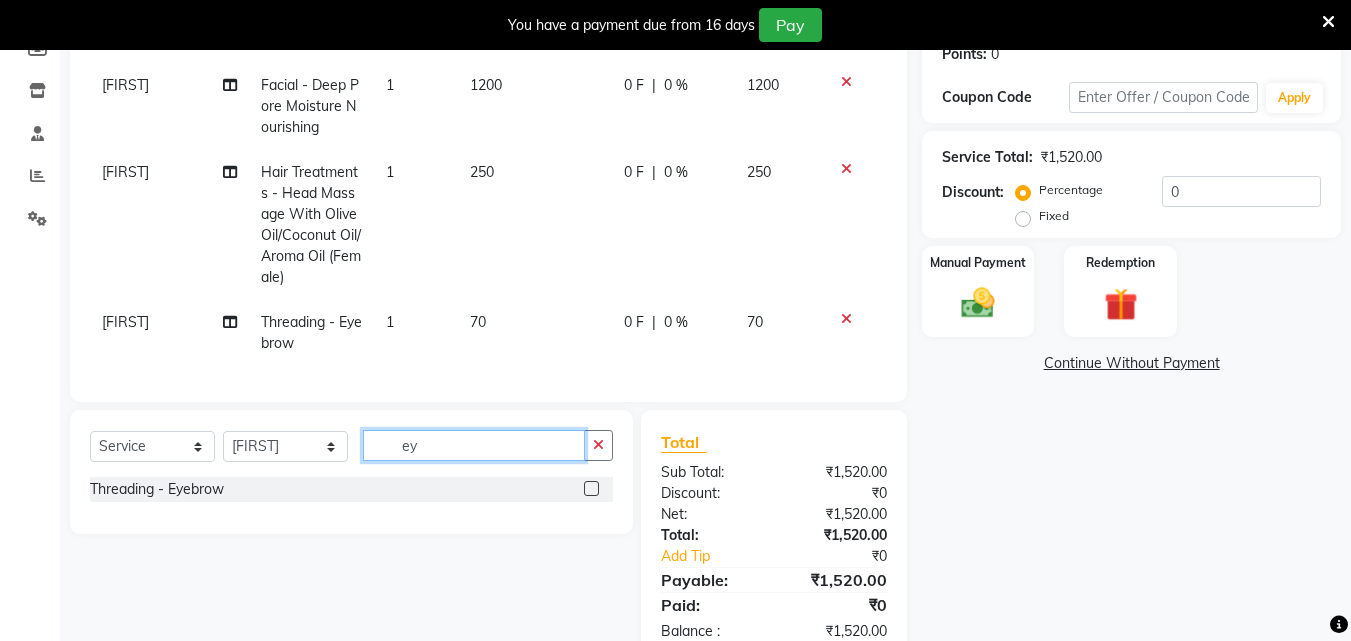 type on "e" 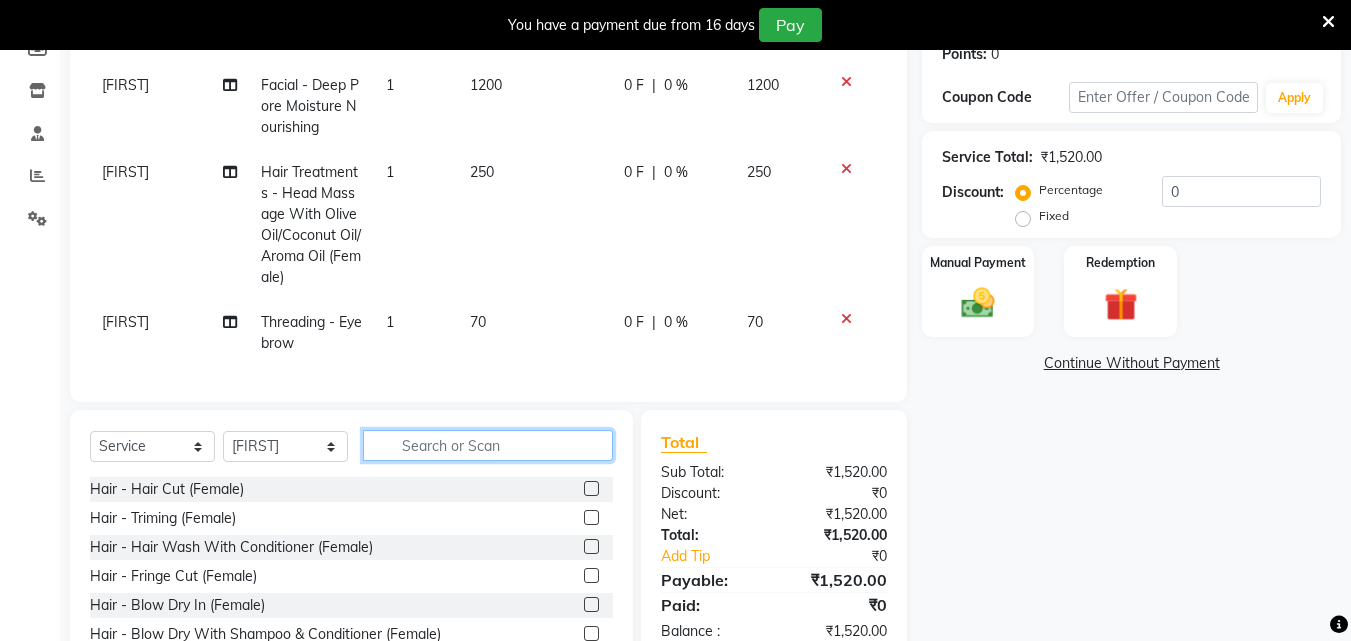 click 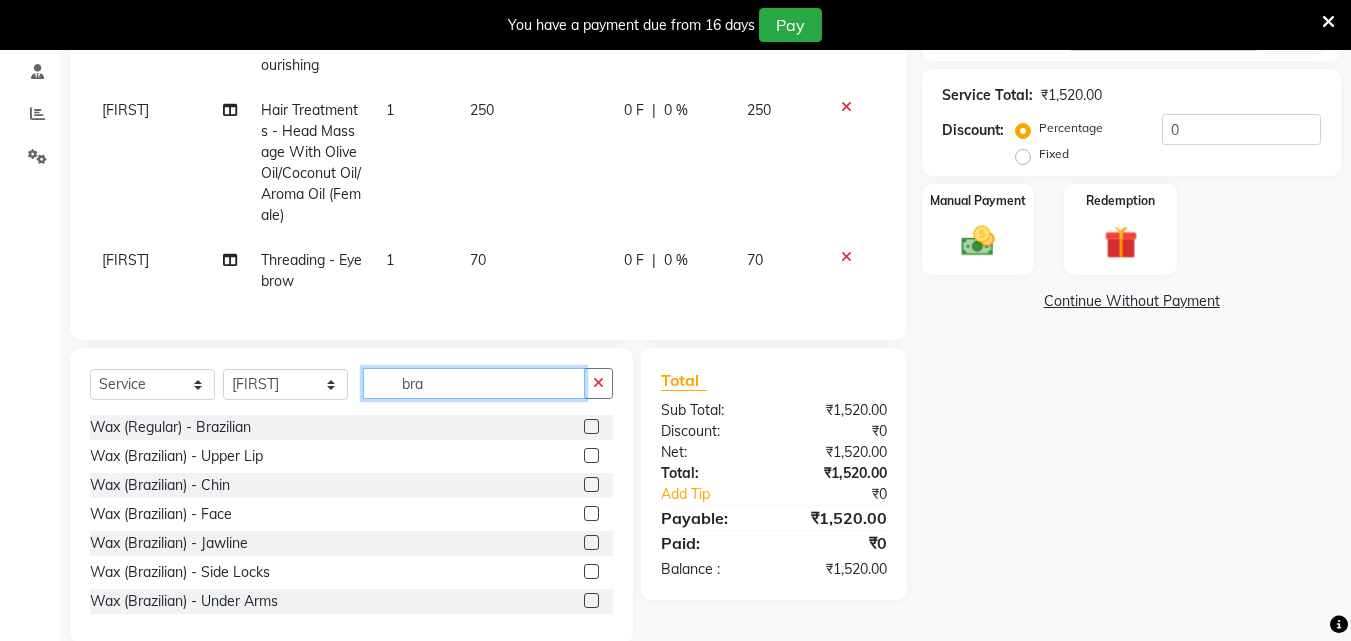 scroll, scrollTop: 418, scrollLeft: 0, axis: vertical 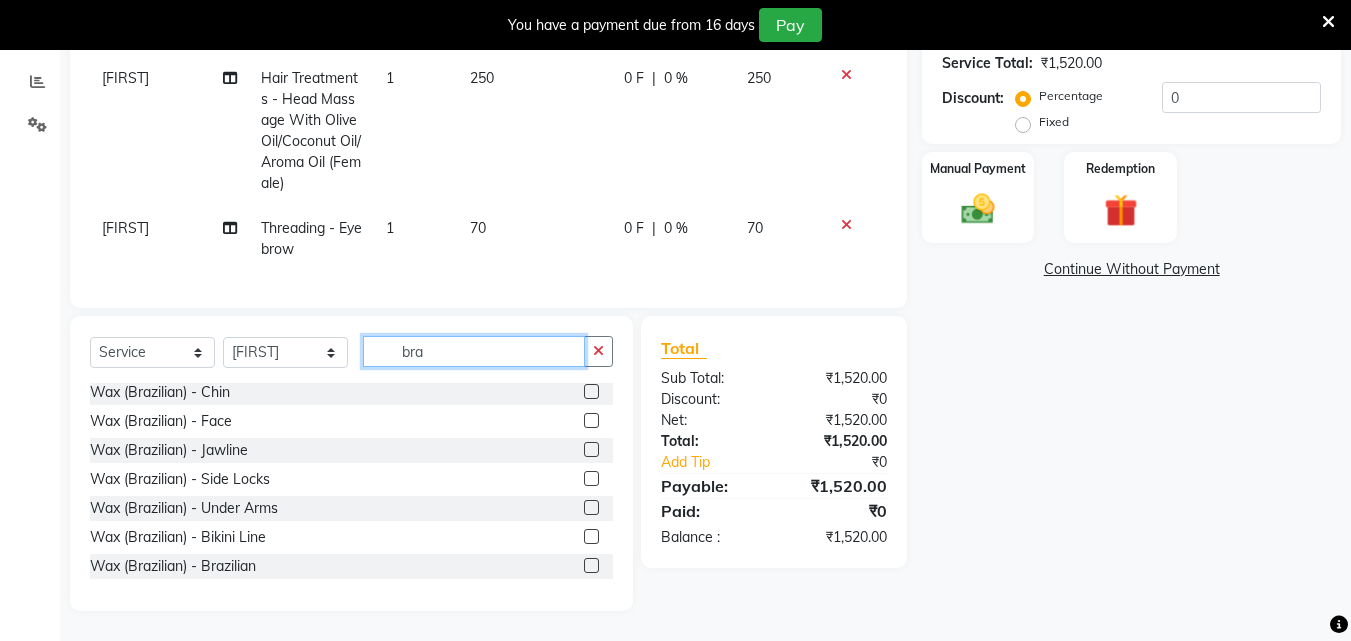 type on "bra" 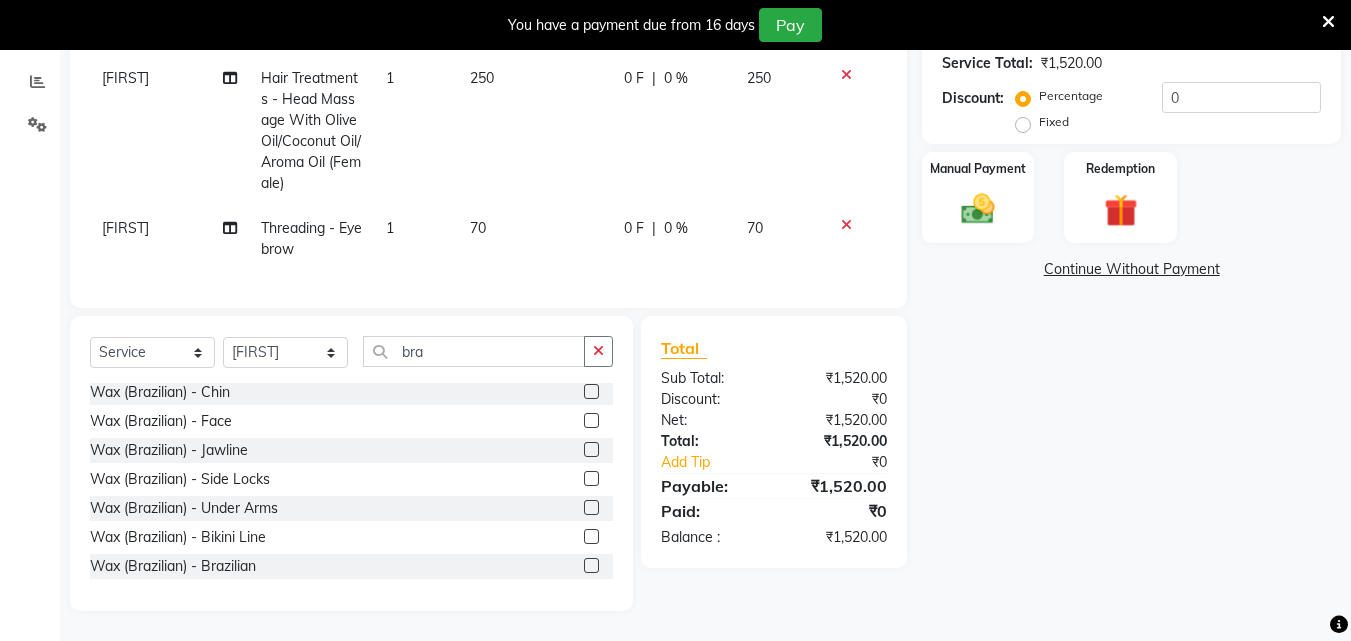 click 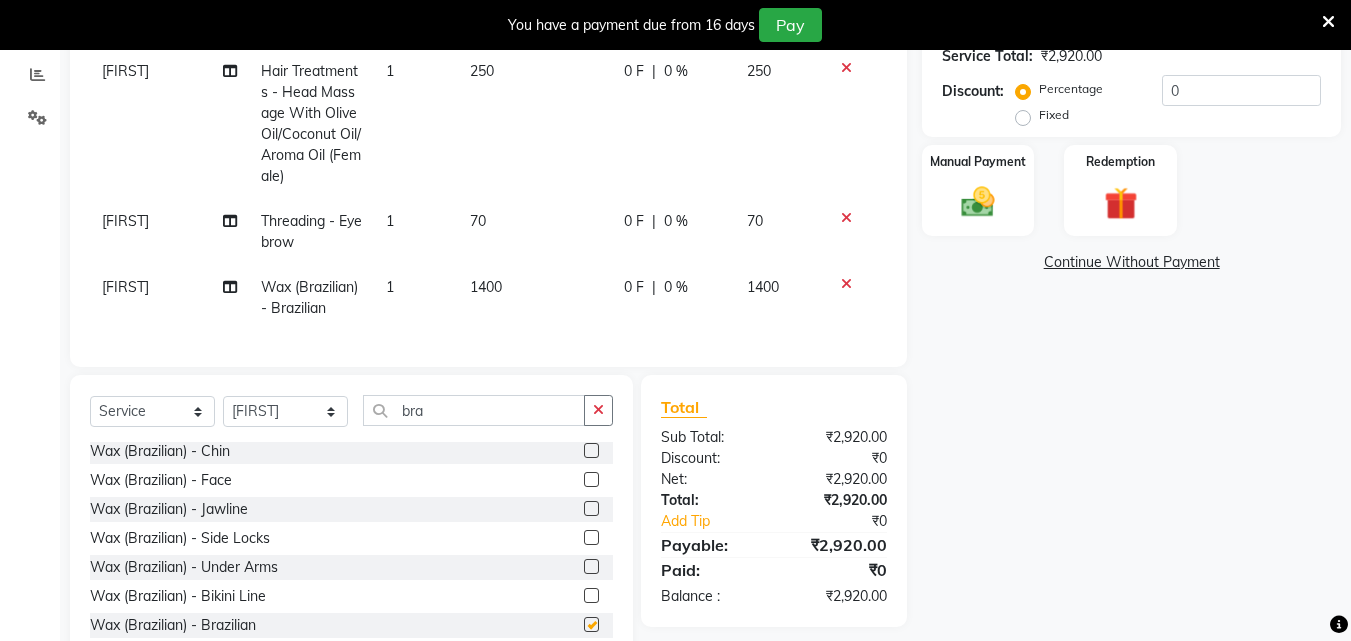 checkbox on "false" 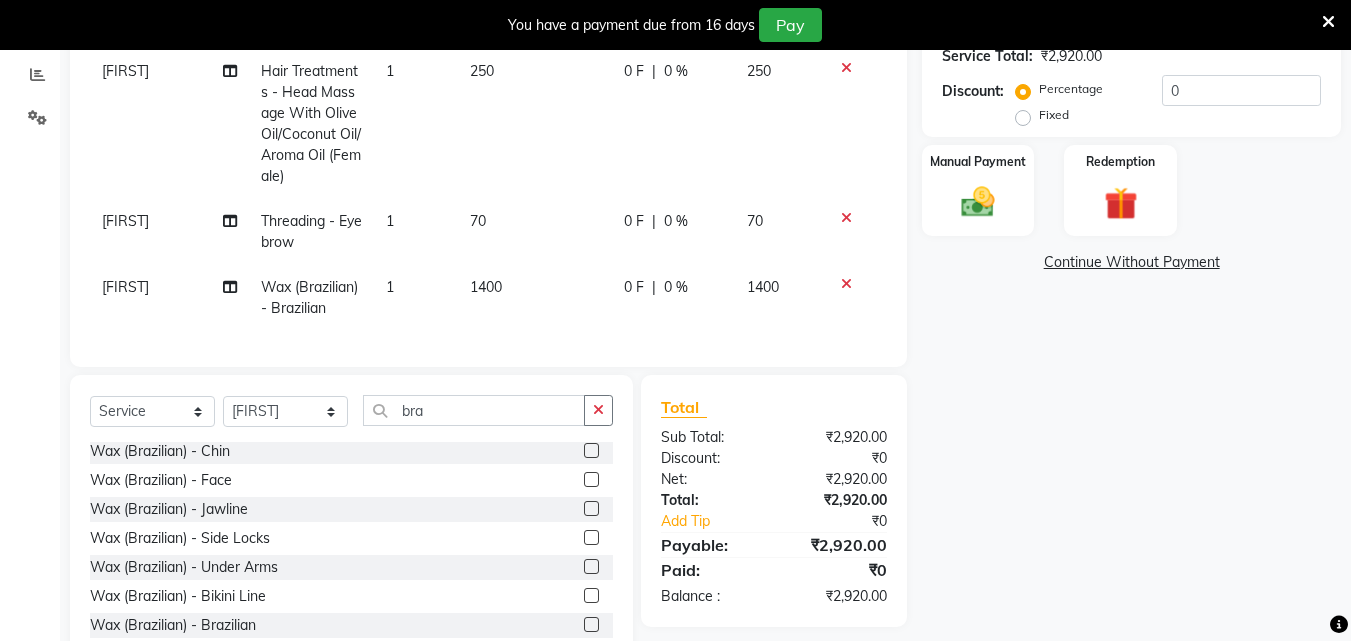 click 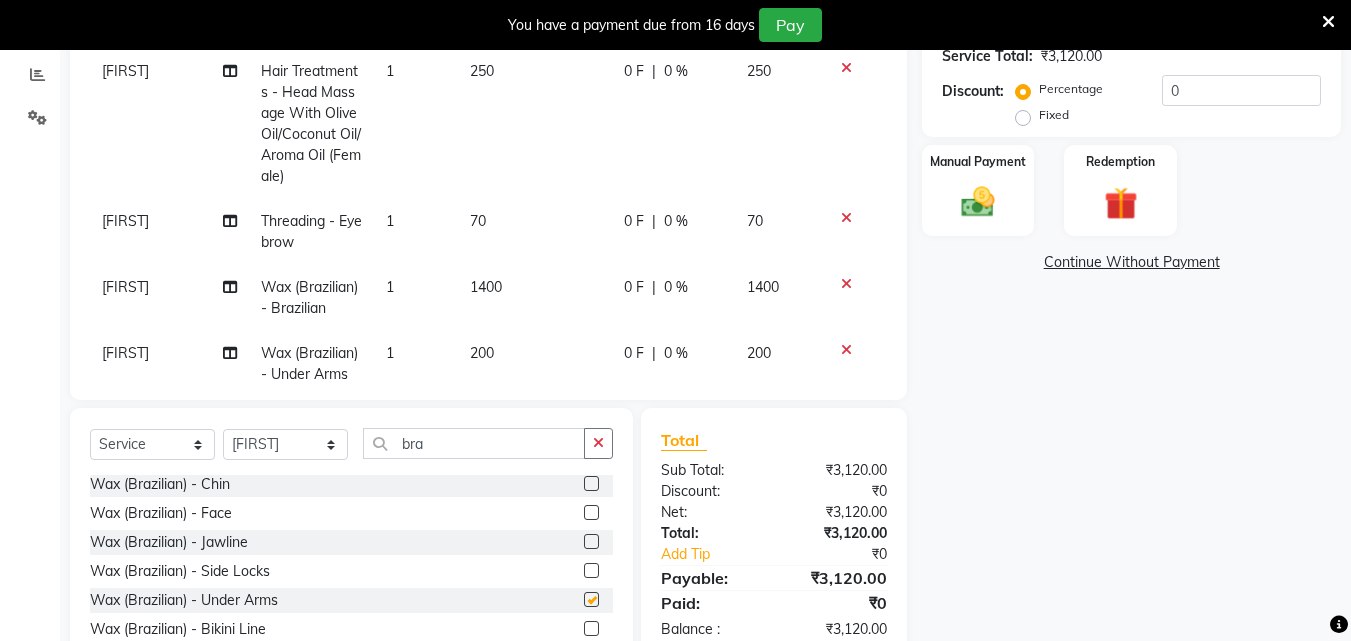 checkbox on "false" 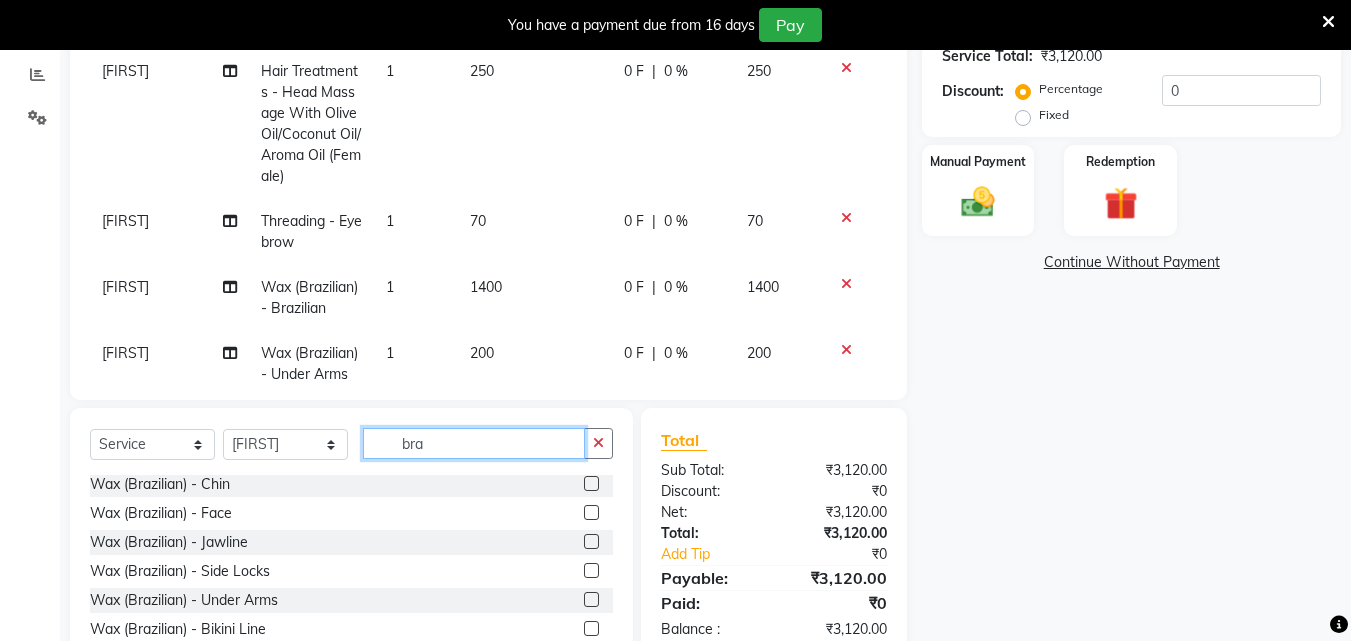 click on "bra" 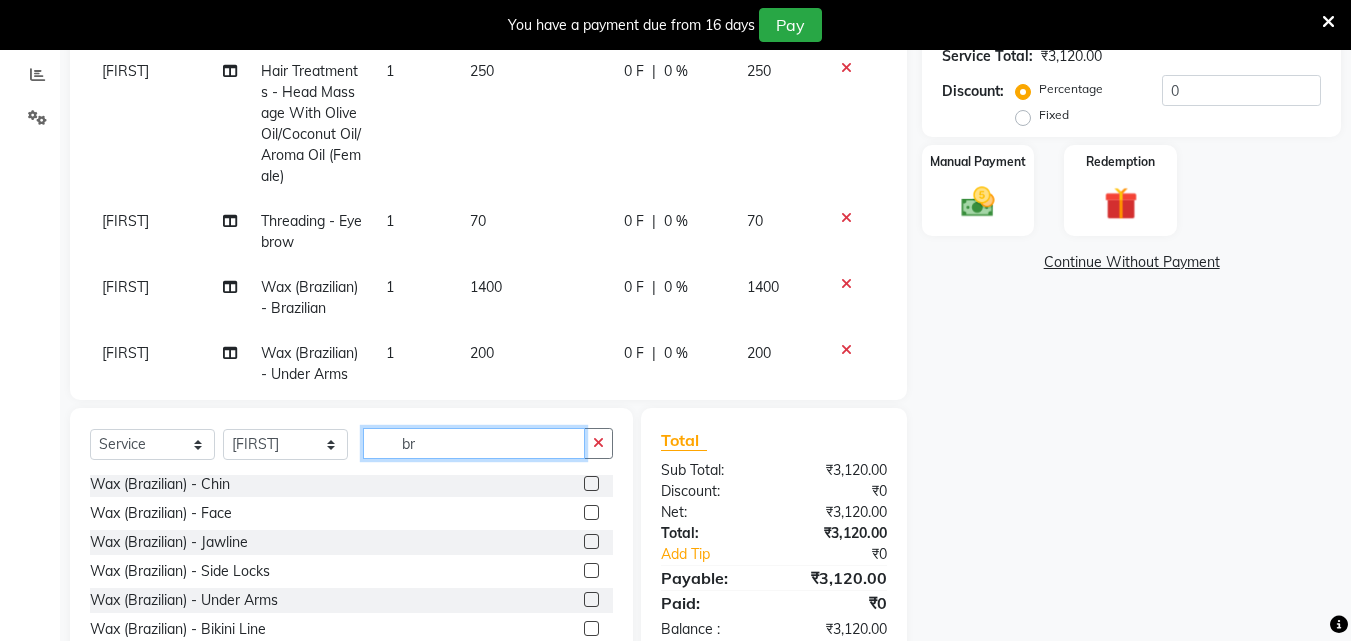 type on "b" 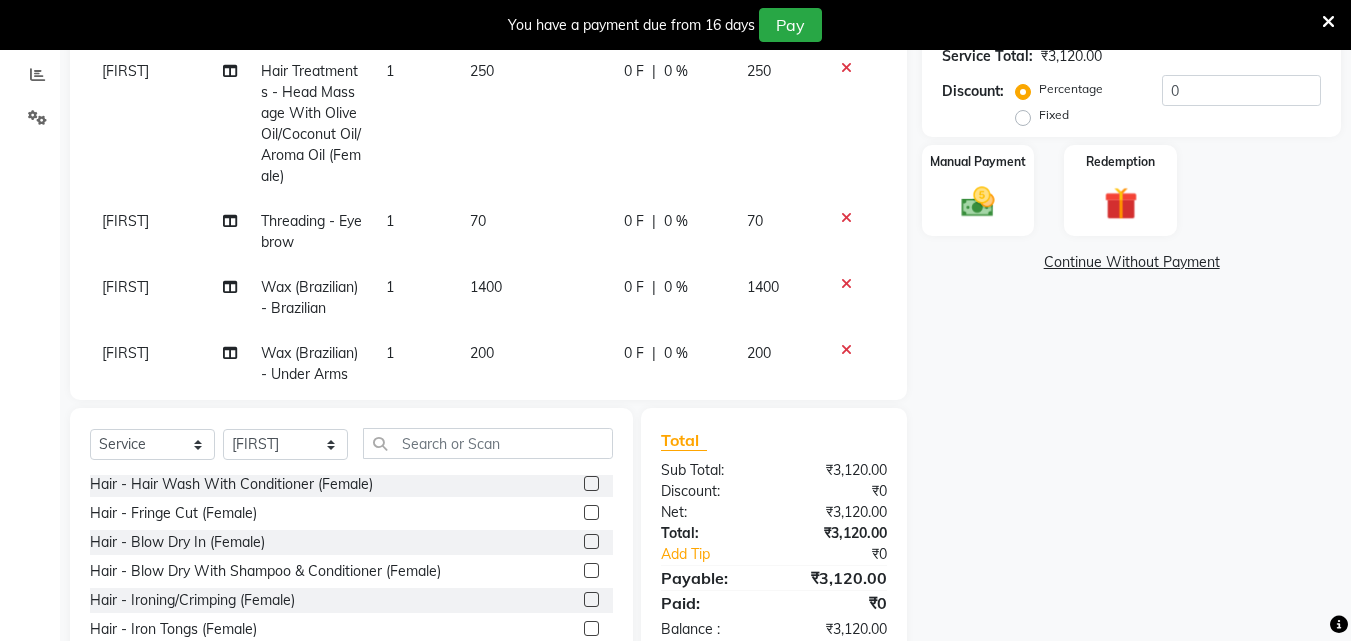 click on "1" 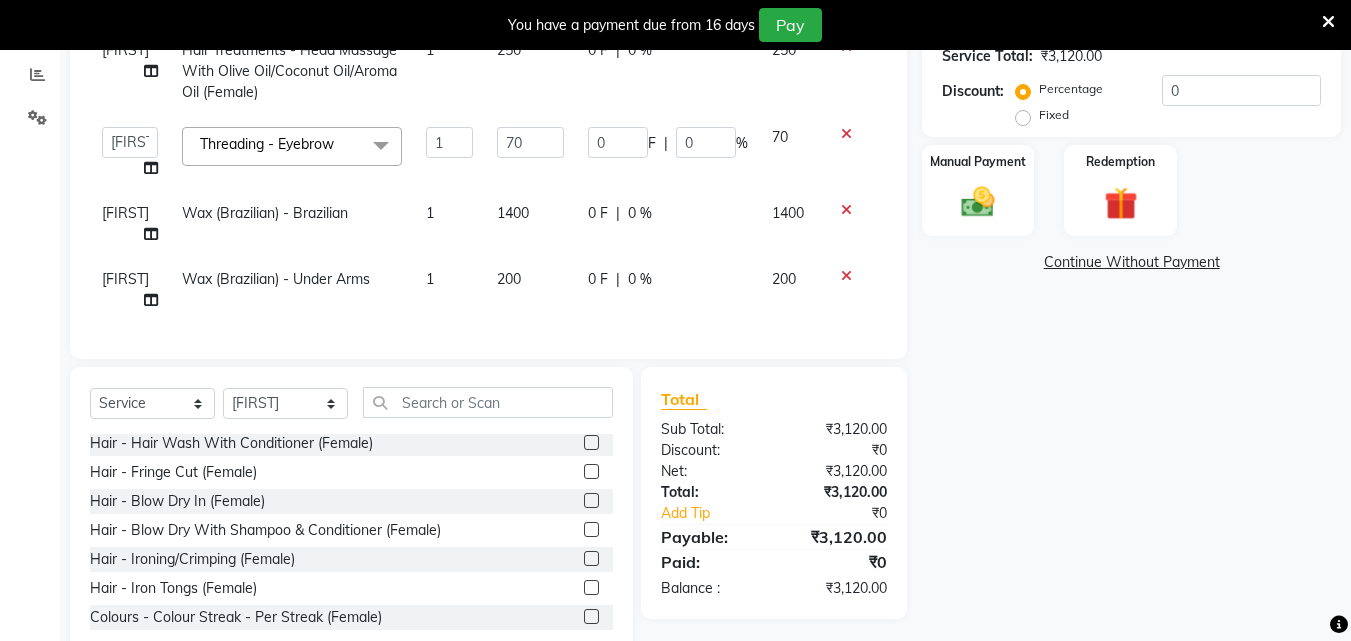 scroll, scrollTop: 5, scrollLeft: 0, axis: vertical 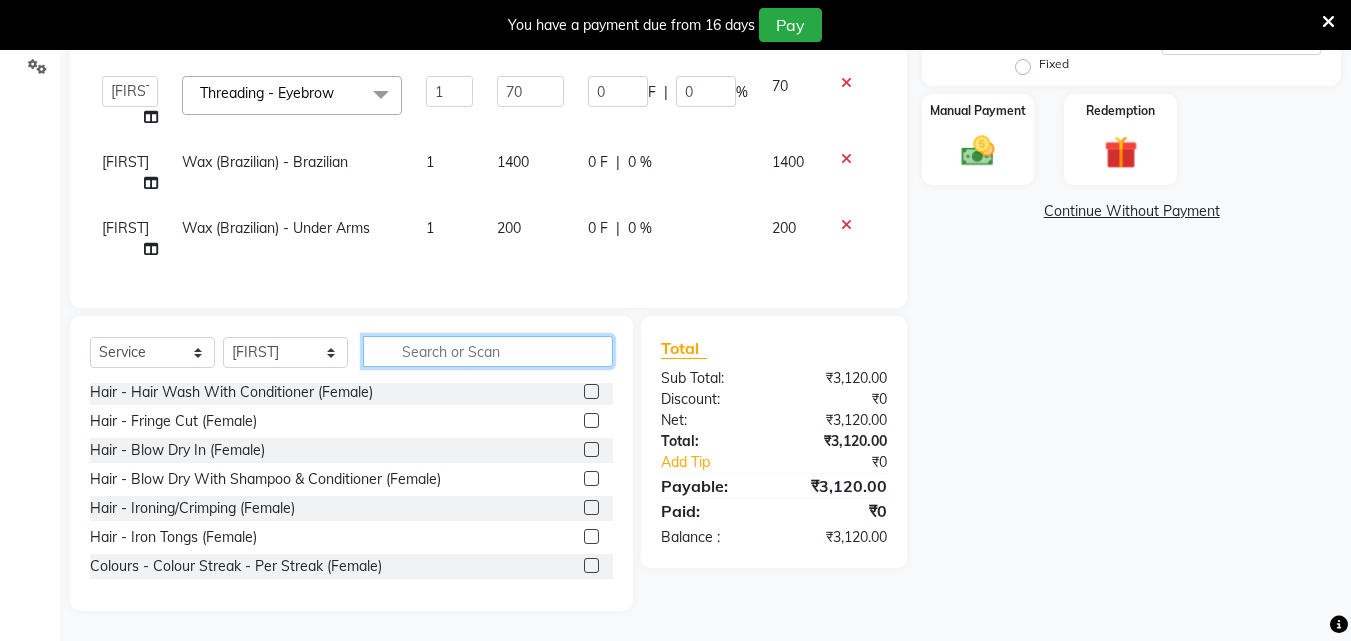 click 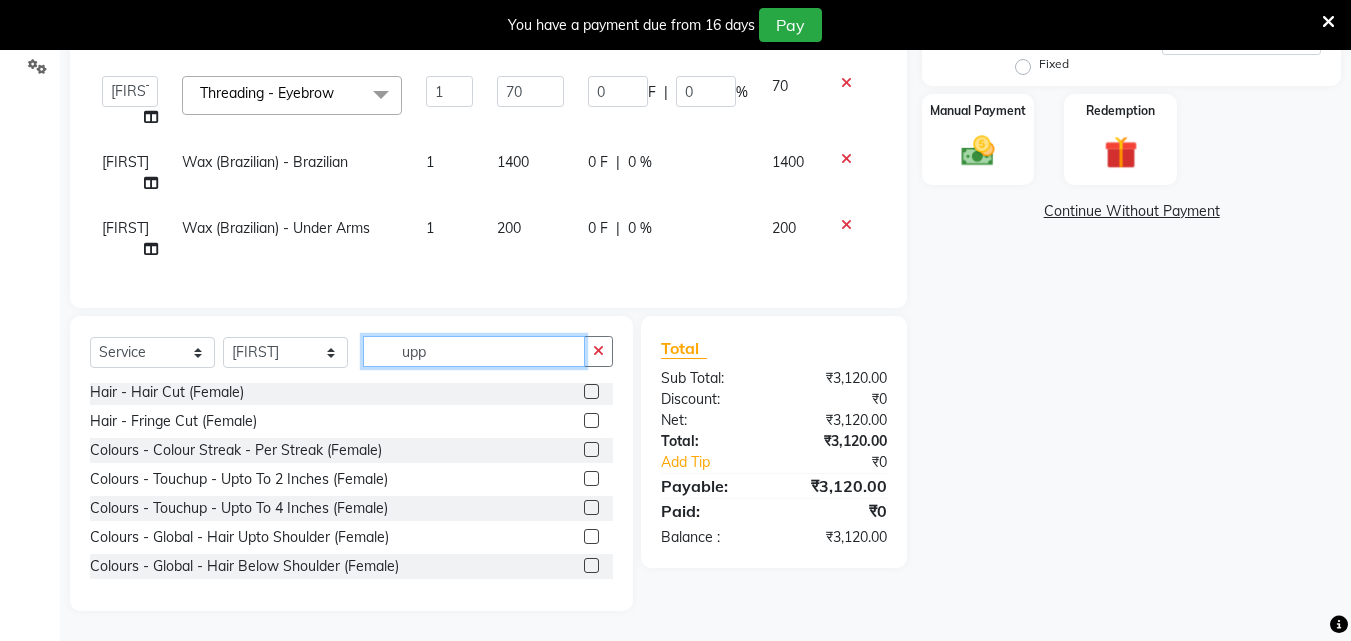 scroll, scrollTop: 0, scrollLeft: 0, axis: both 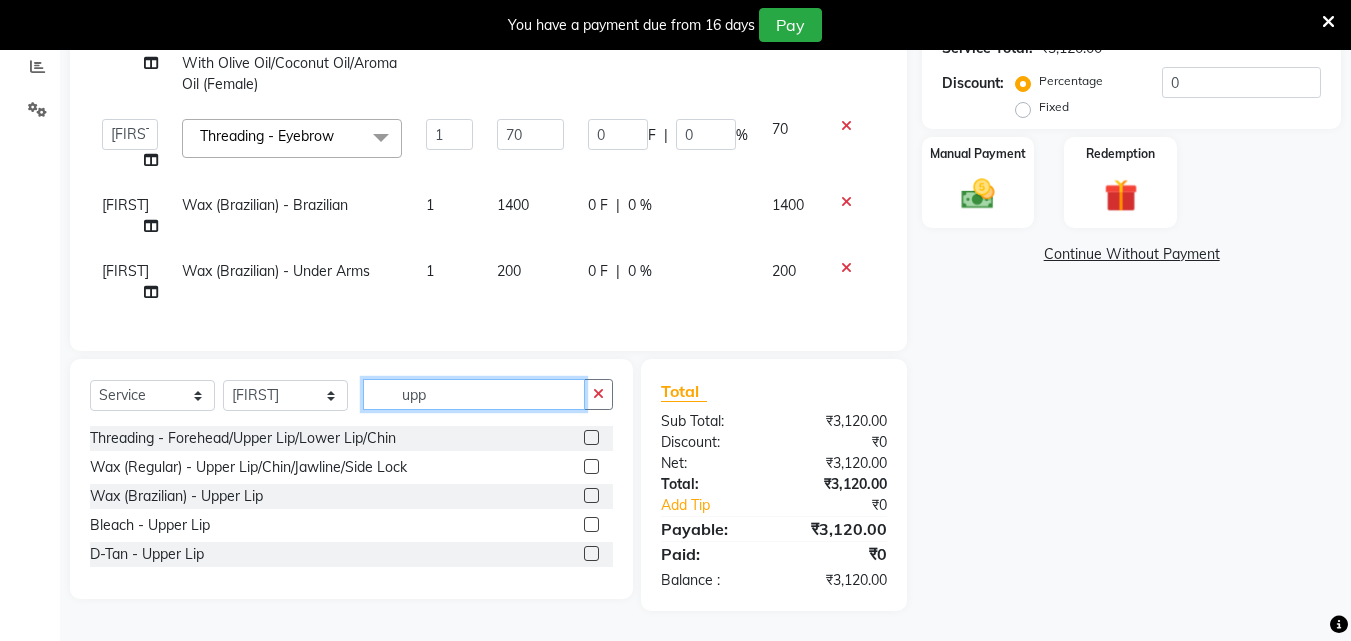 type on "upp" 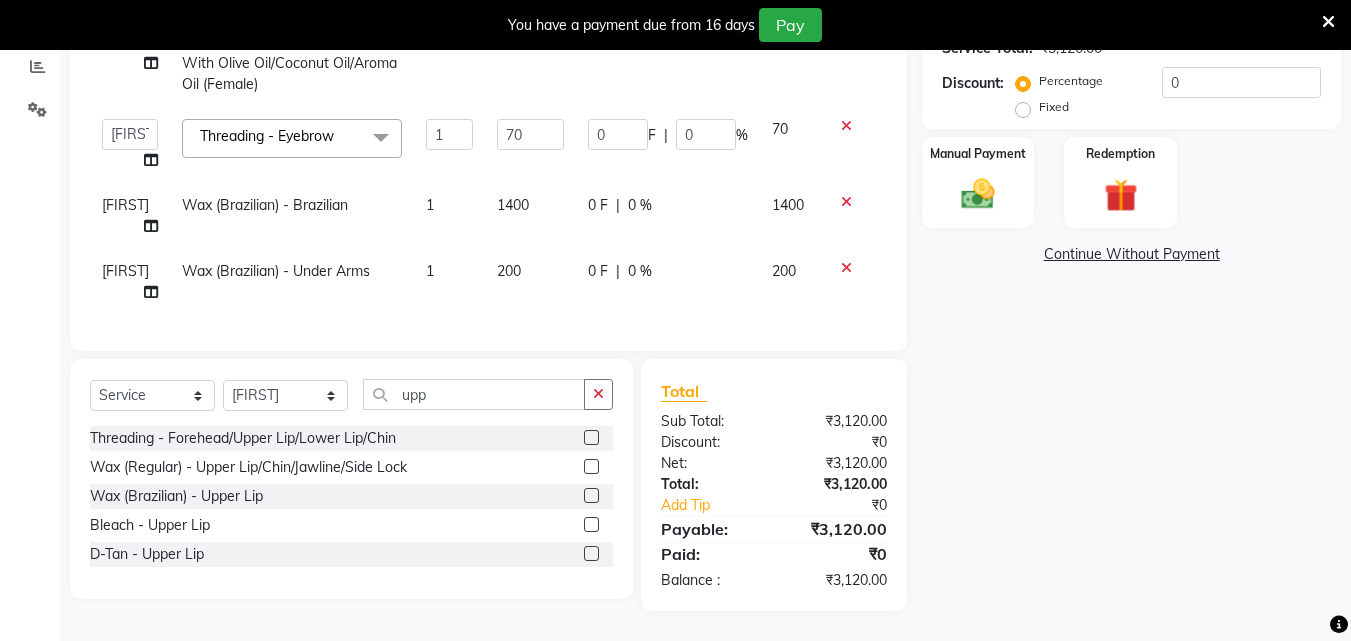 click 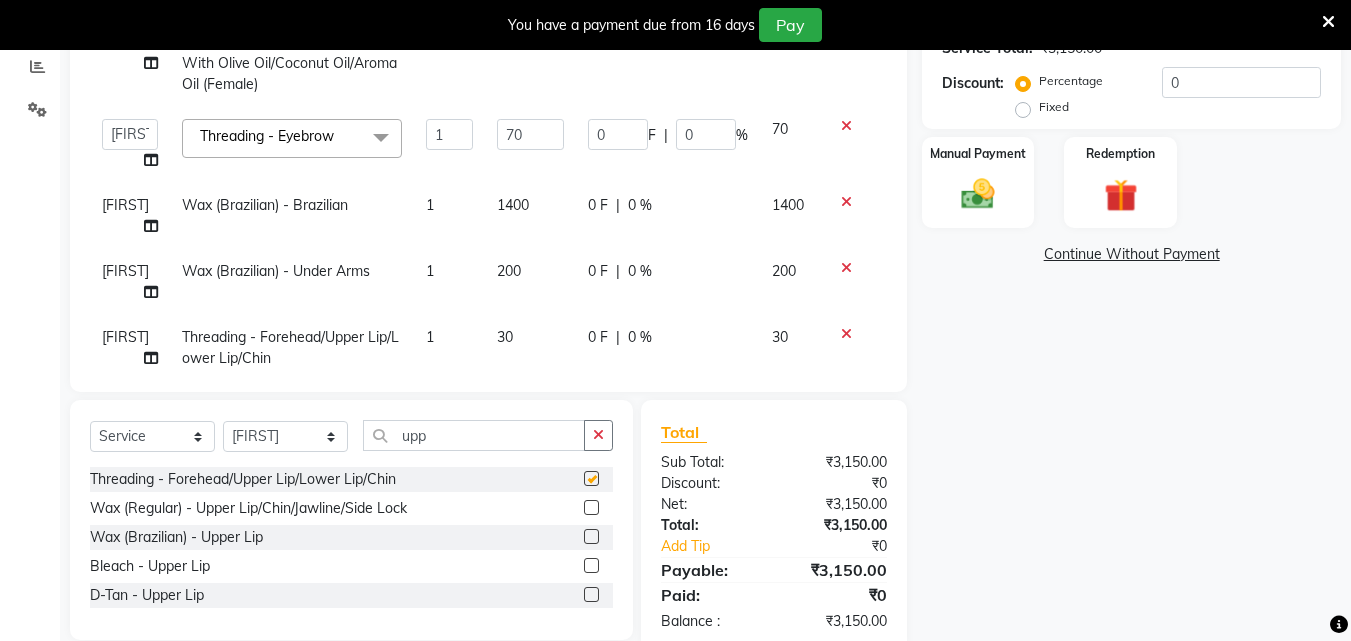 checkbox on "false" 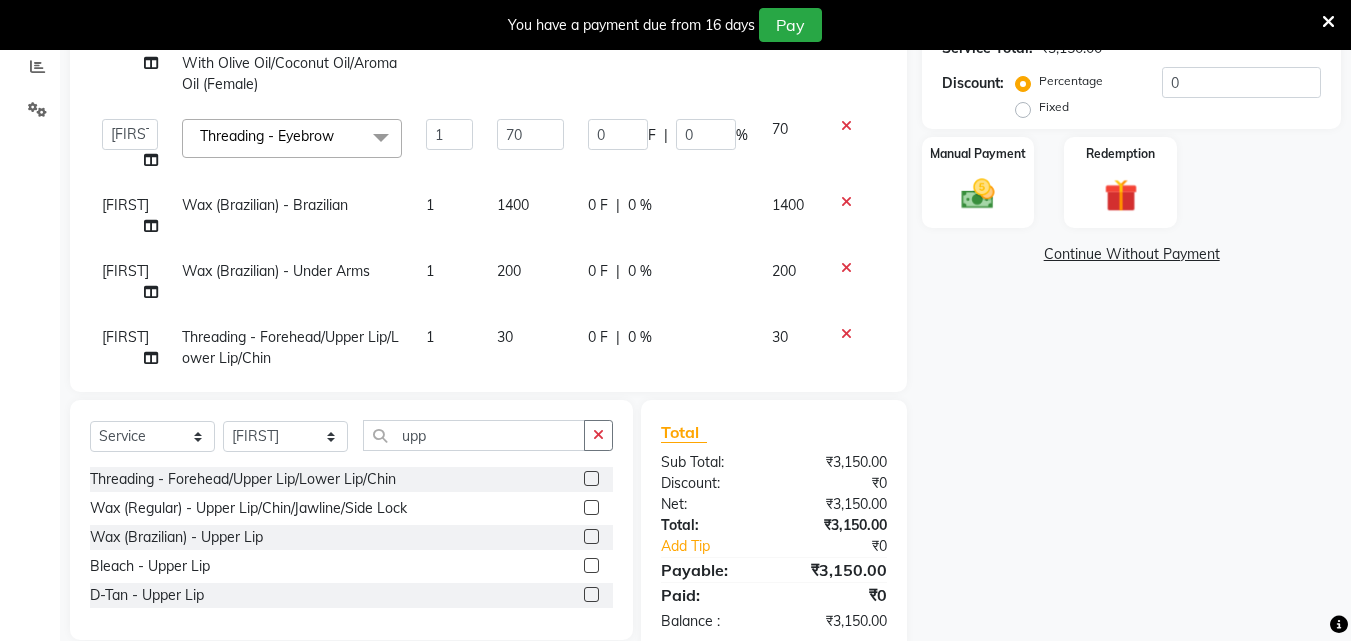 scroll, scrollTop: 1, scrollLeft: 0, axis: vertical 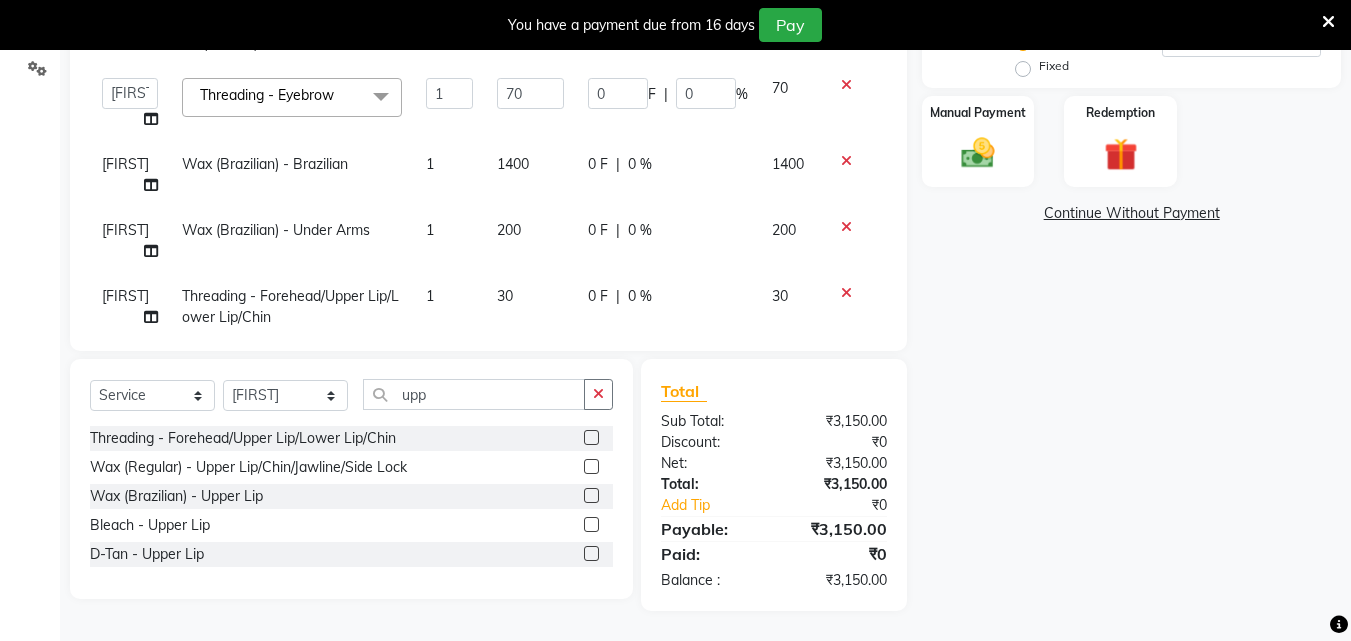 click on "[FIRST]" 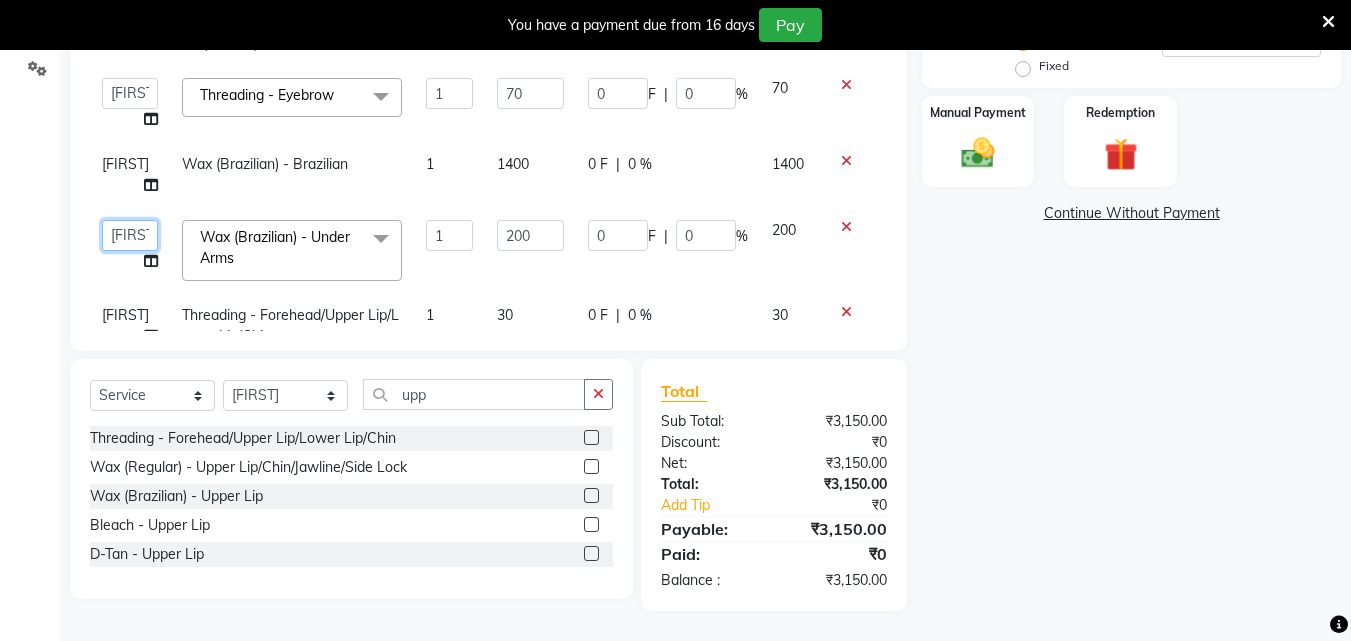 click on "[FIRST] [FIRST] Reception Student Female Student Male" 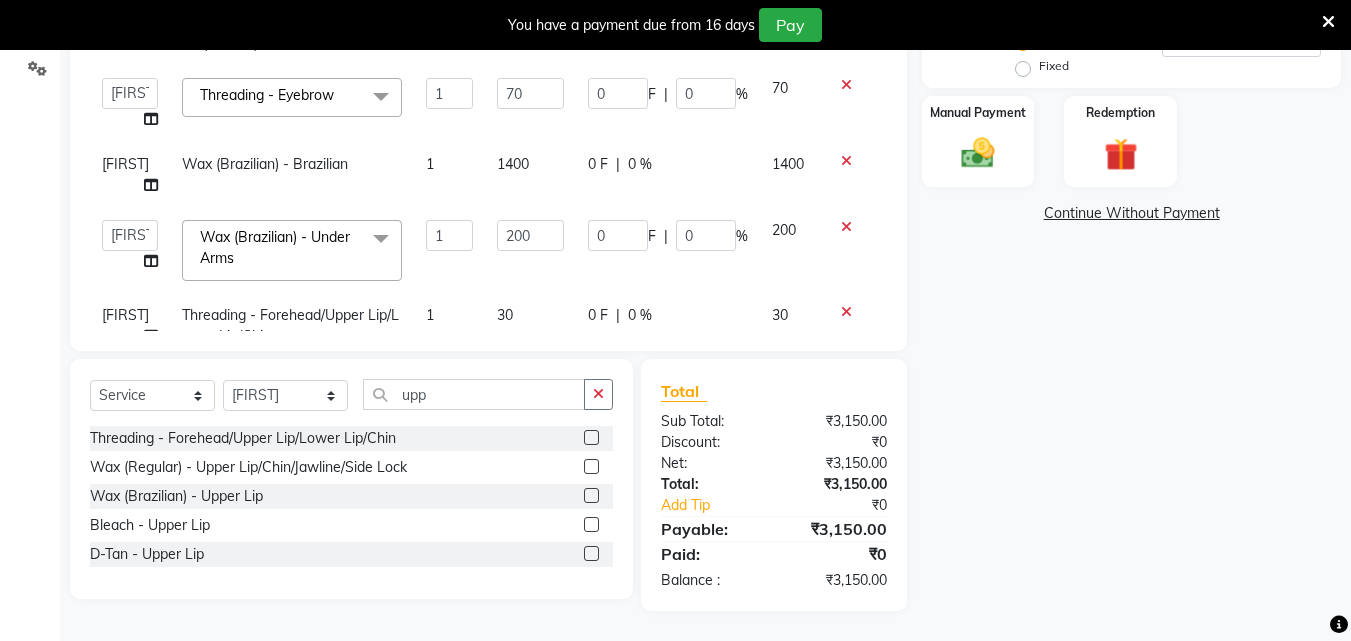 select on "9674" 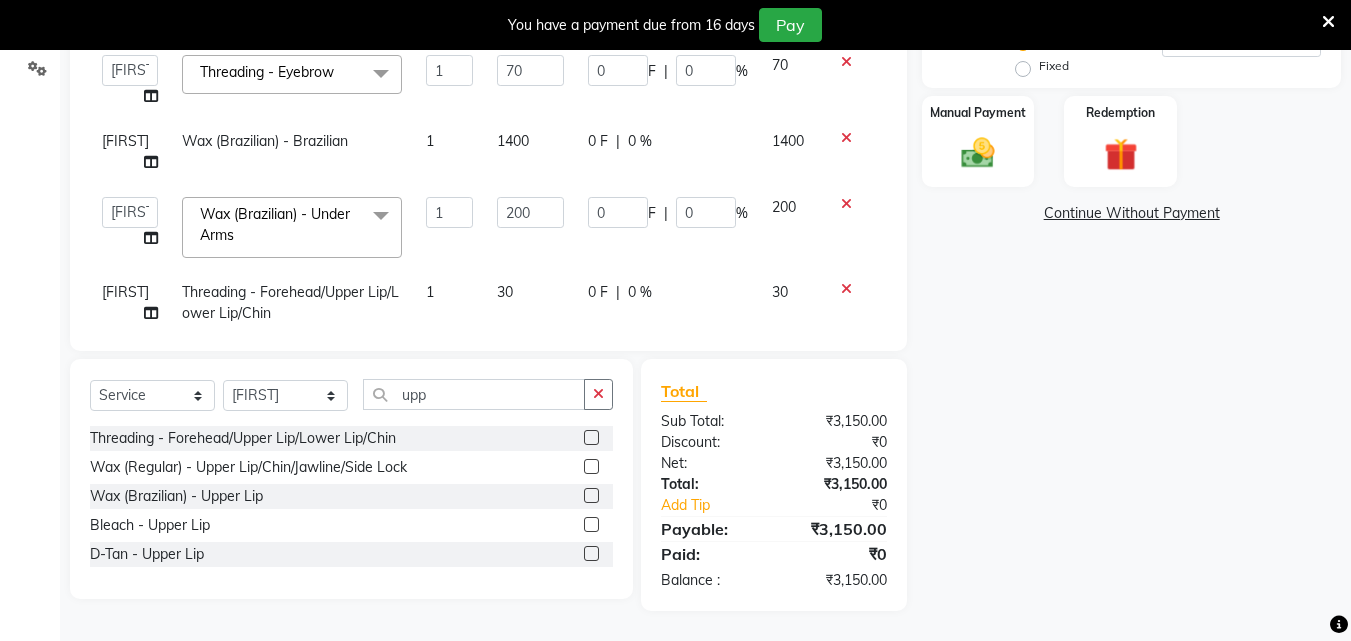 scroll, scrollTop: 40, scrollLeft: 0, axis: vertical 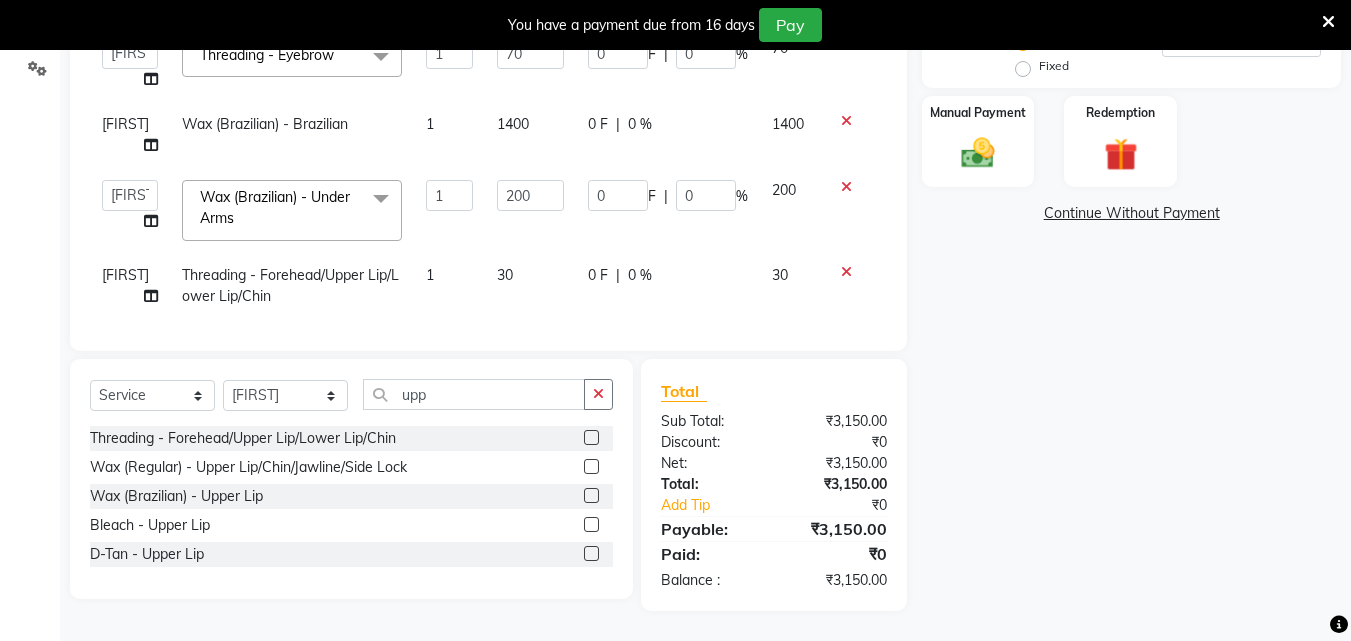 click on "[FIRST]" 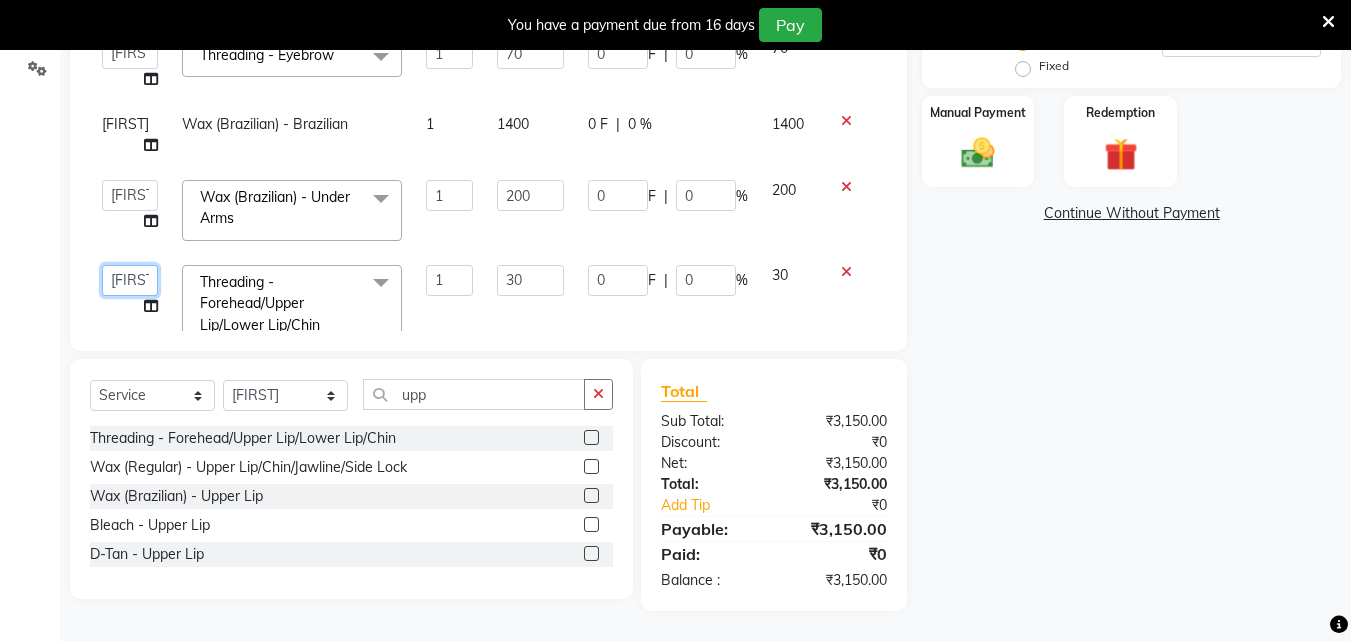 click on "[FIRST] [FIRST] Reception Student Female Student Male" 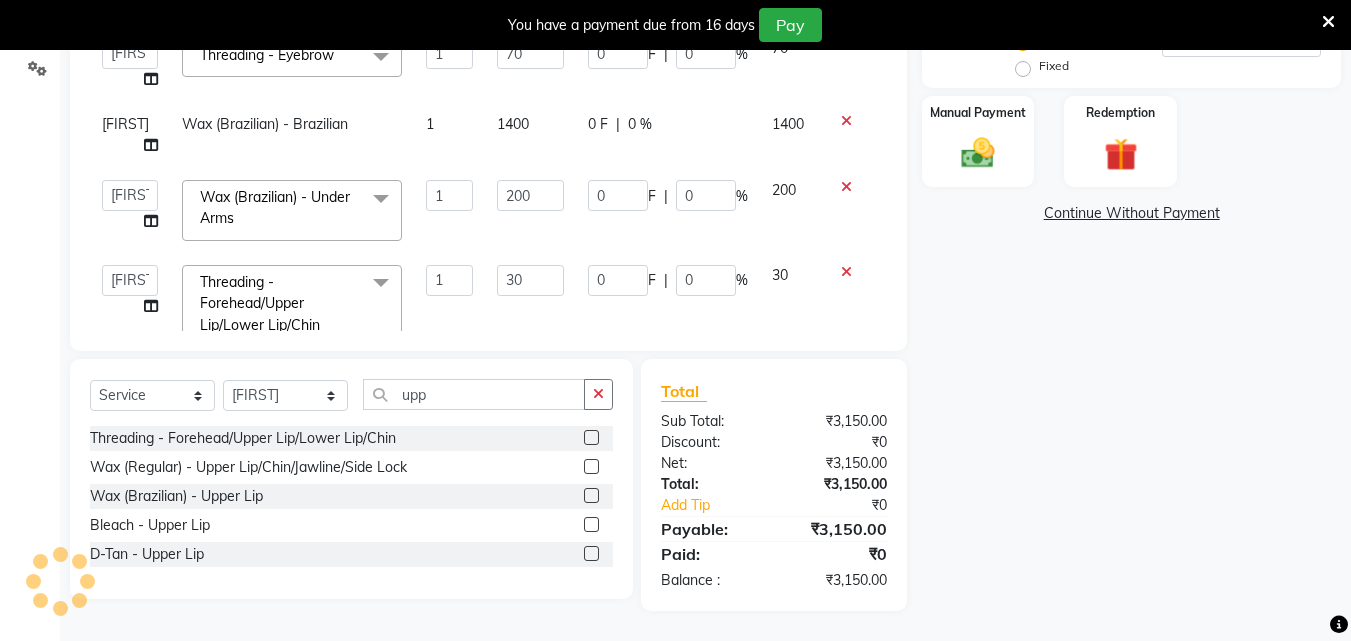 select on "9674" 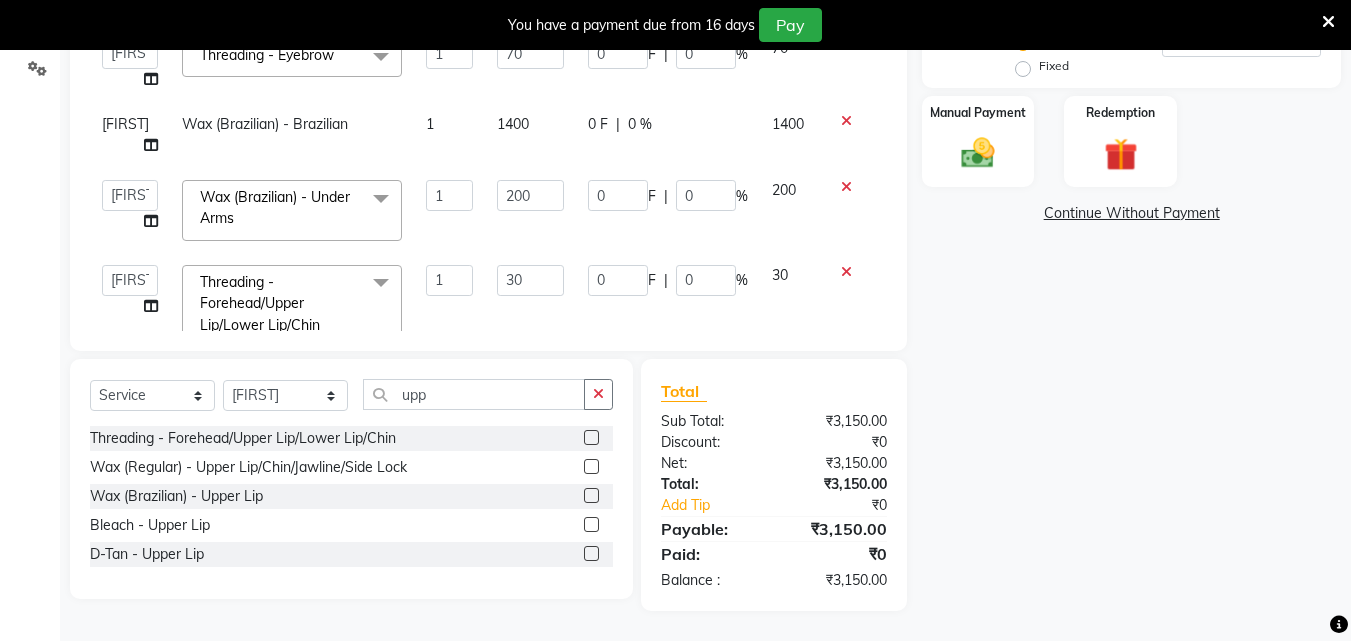 click on "[FIRST]" 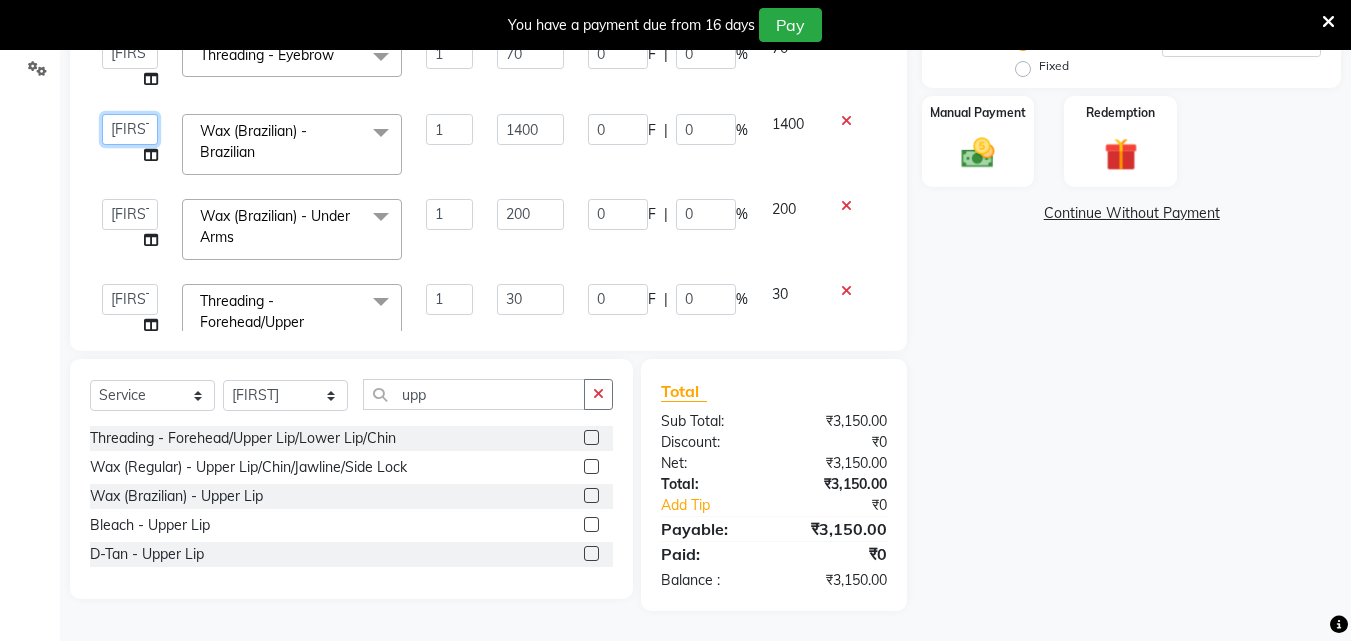 click on "[FIRST] [FIRST] Reception Student Female Student Male" 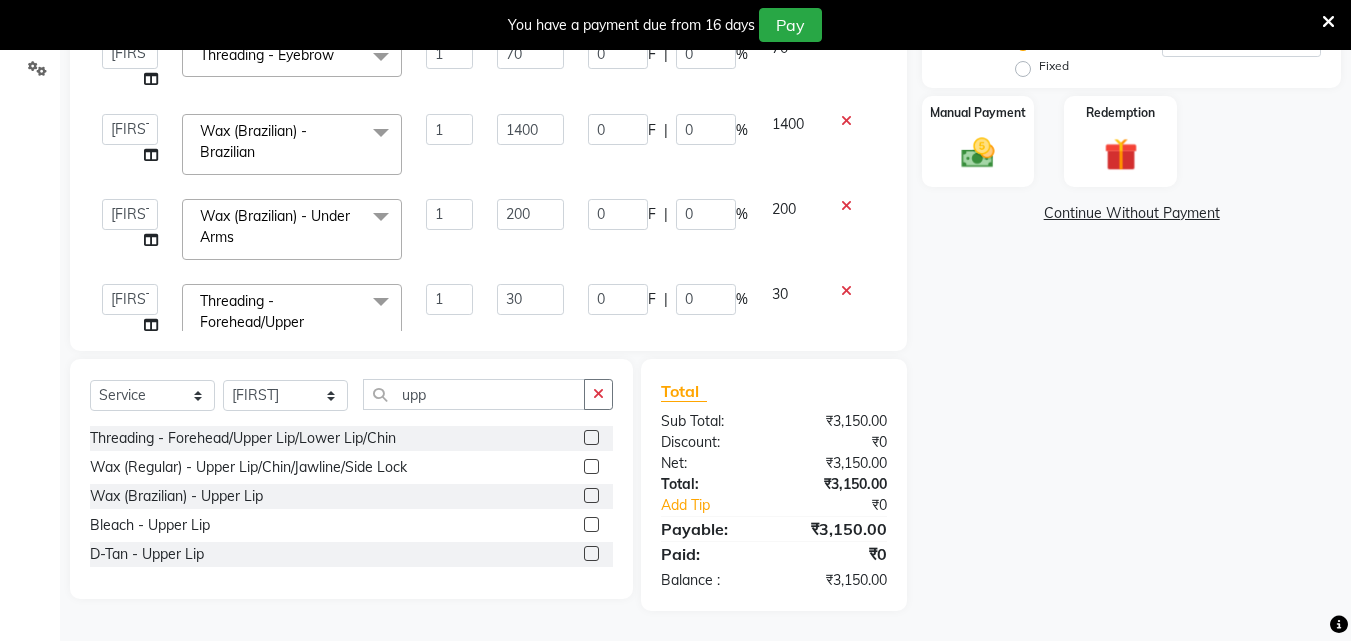 select on "9674" 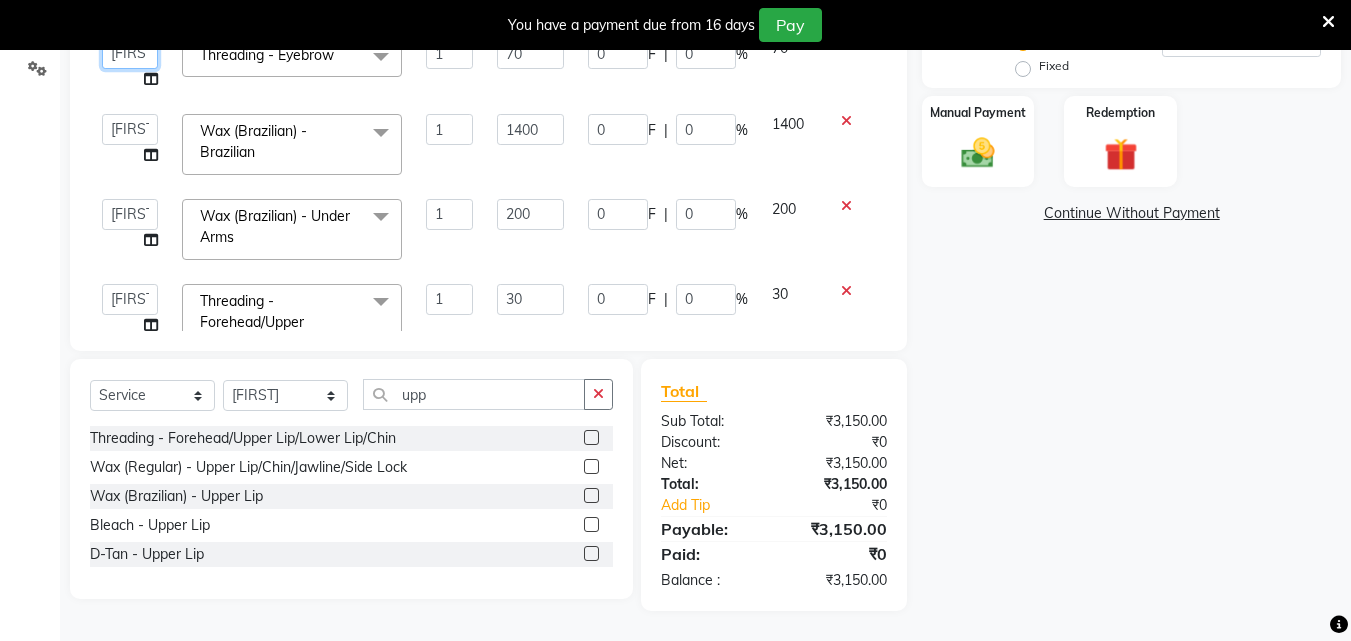 click on "[FIRST] [FIRST] Reception Student Female Student Male" 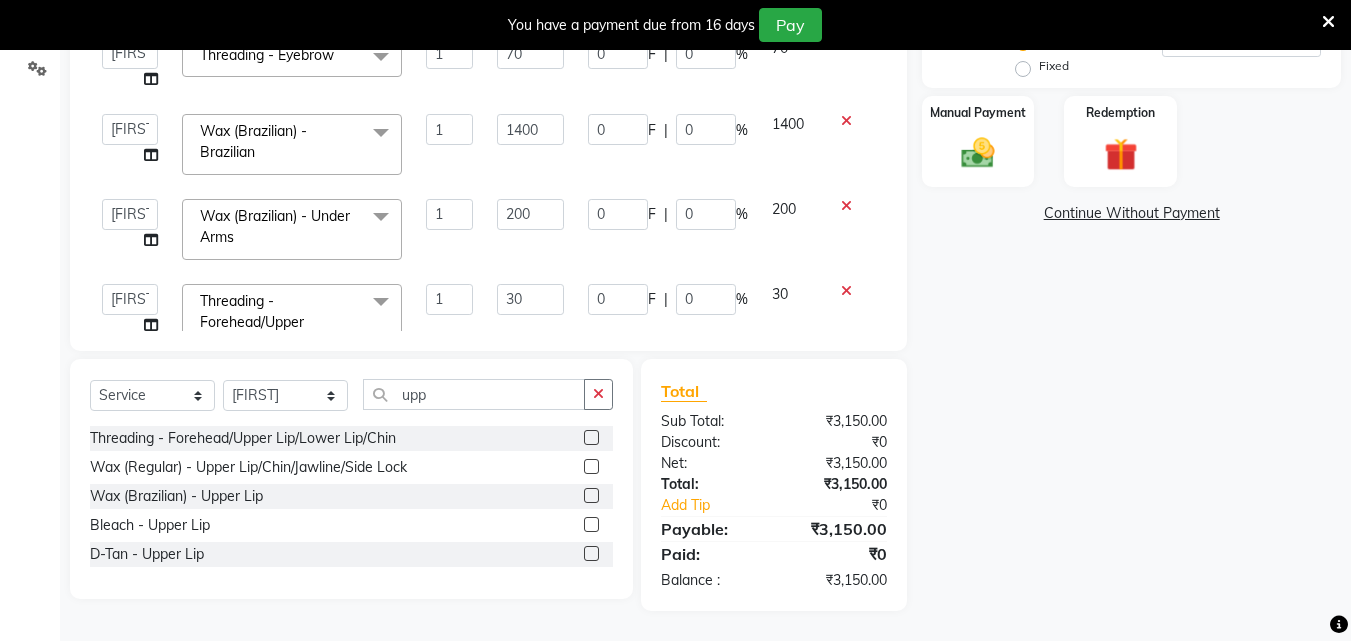 select on "9674" 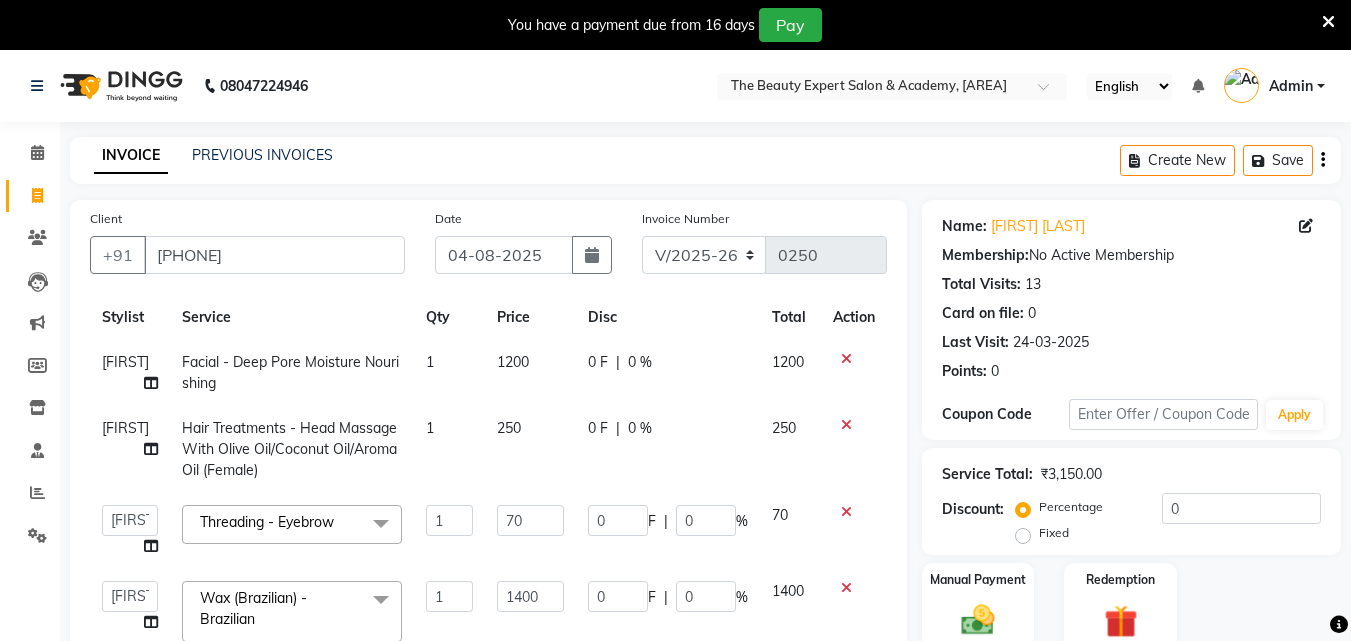click on "Fixed" 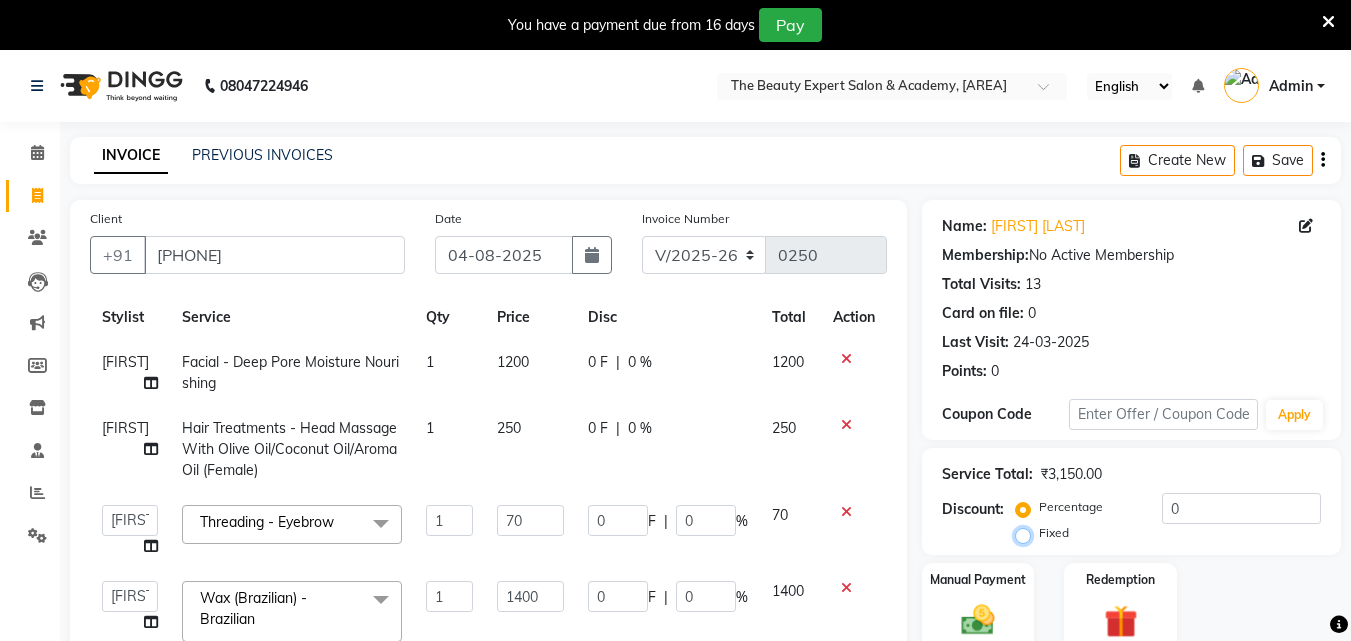 click on "Fixed" at bounding box center [1027, 533] 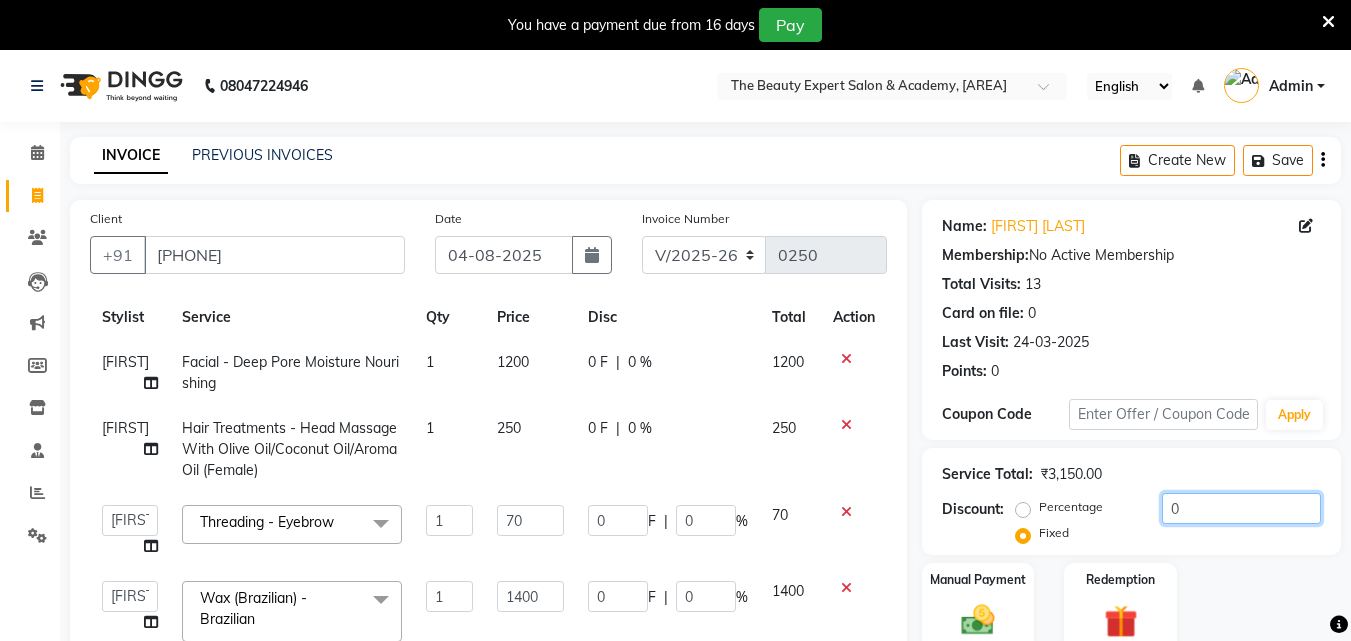 click on "0" 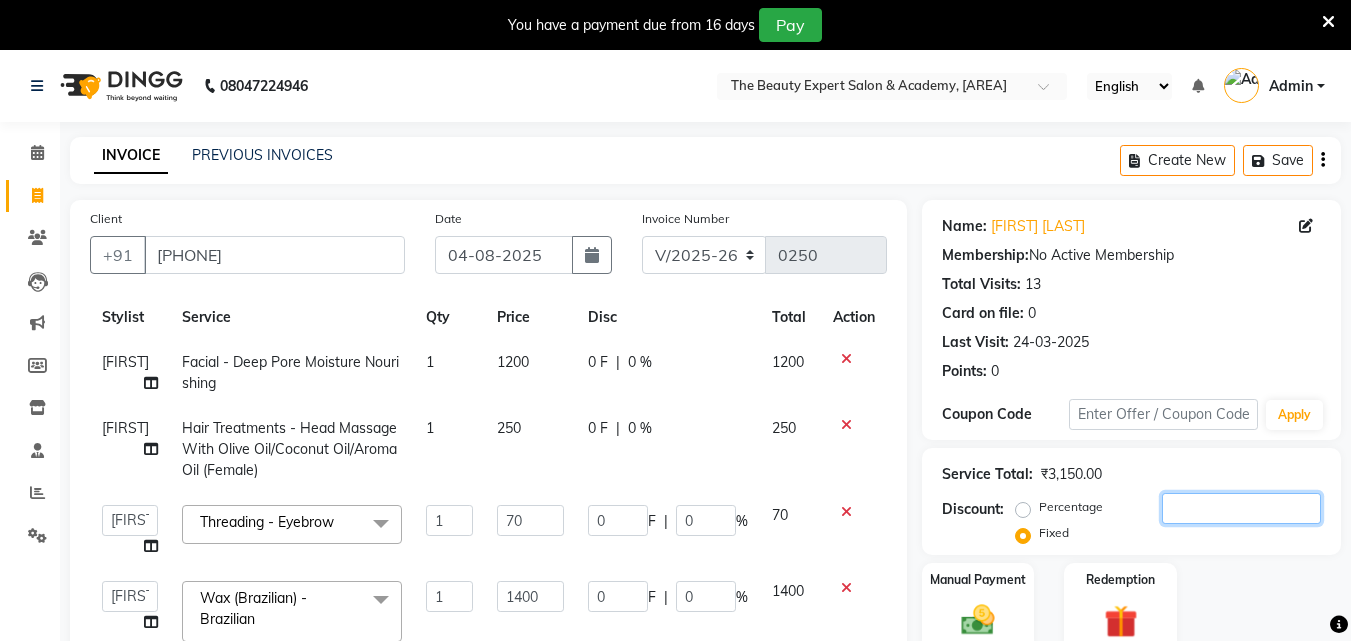 type on "4" 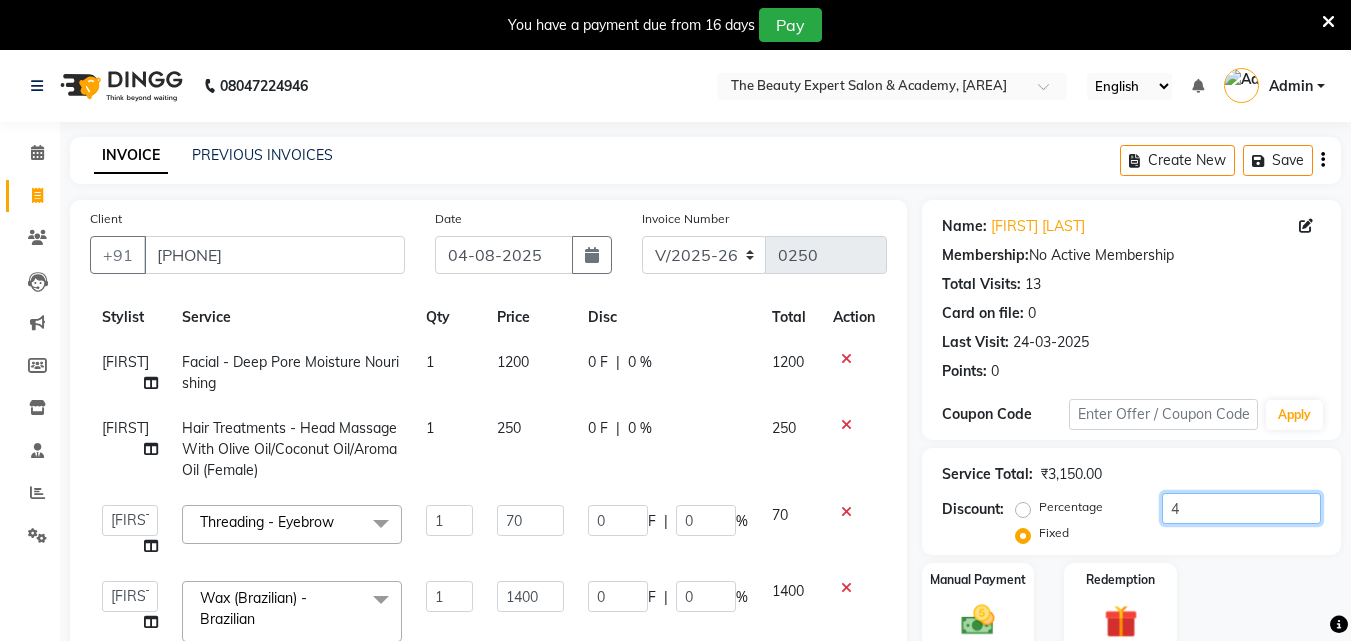 type on "0.25" 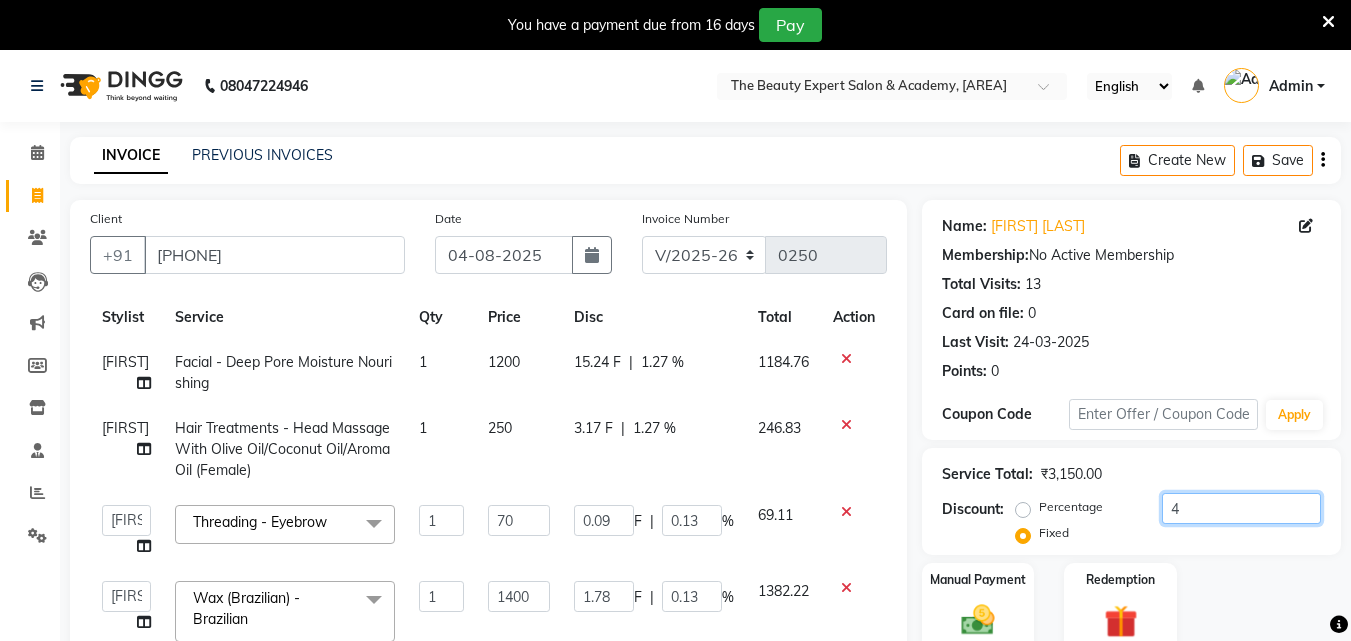 type on "40" 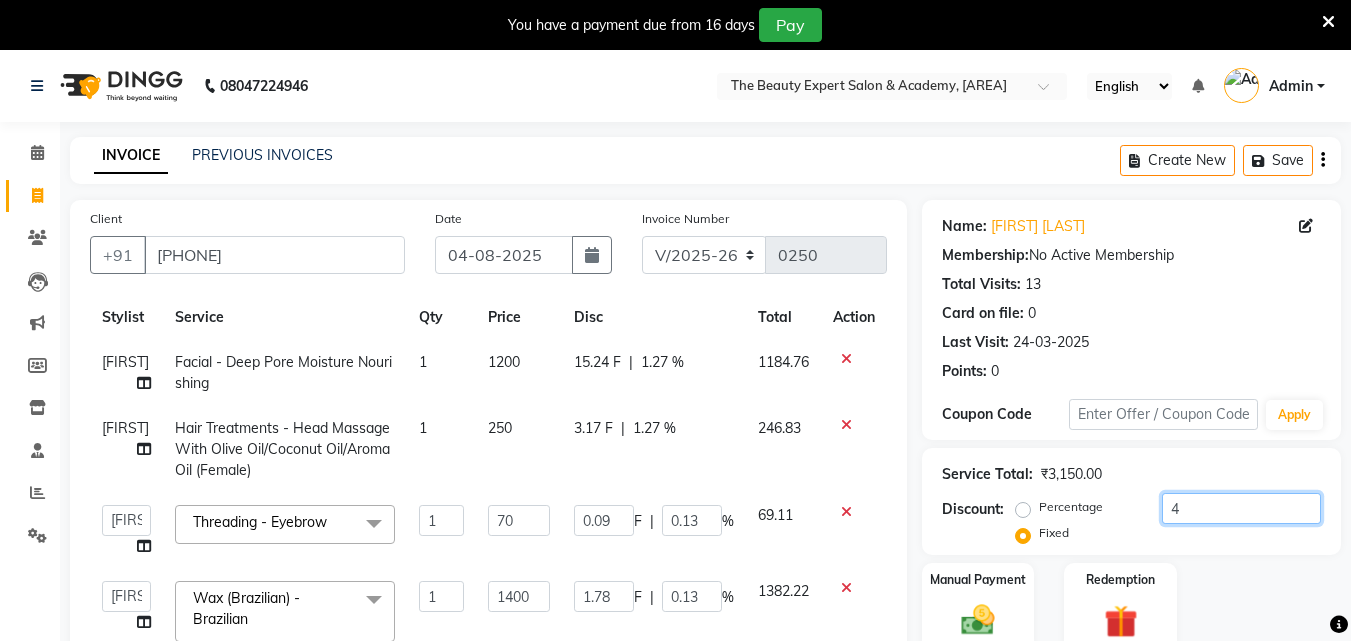 type on "2.54" 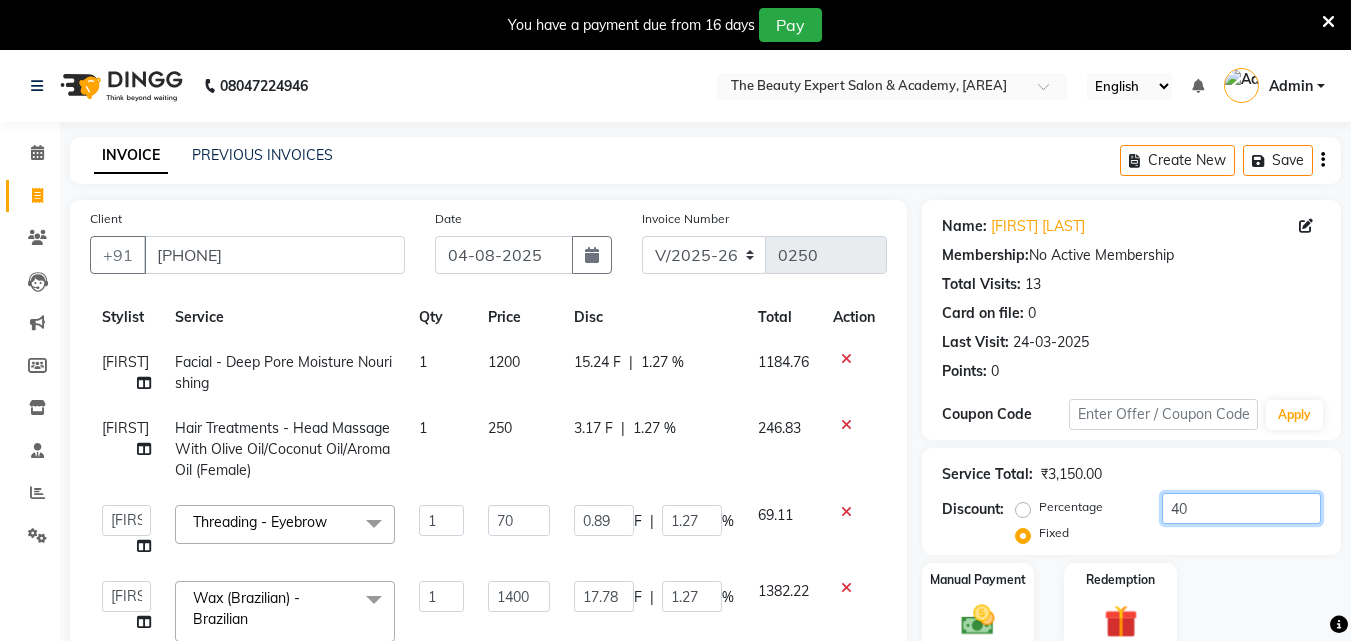 type on "400" 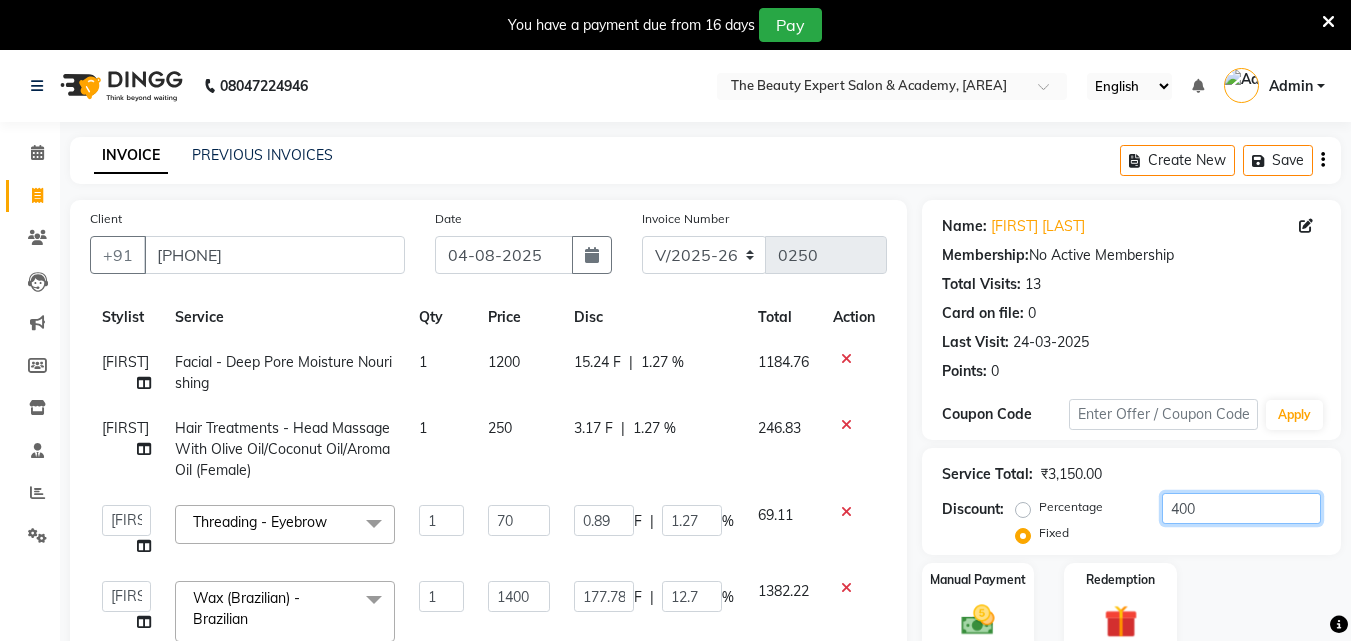 type on "8.89" 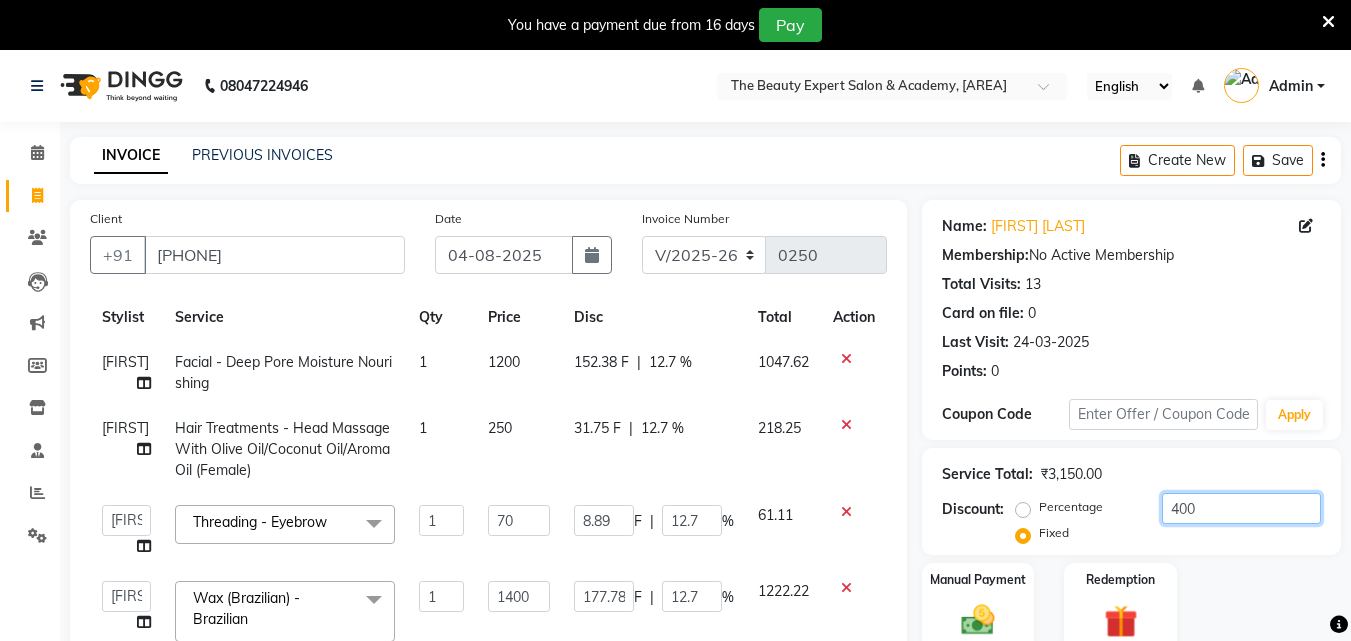scroll, scrollTop: 467, scrollLeft: 0, axis: vertical 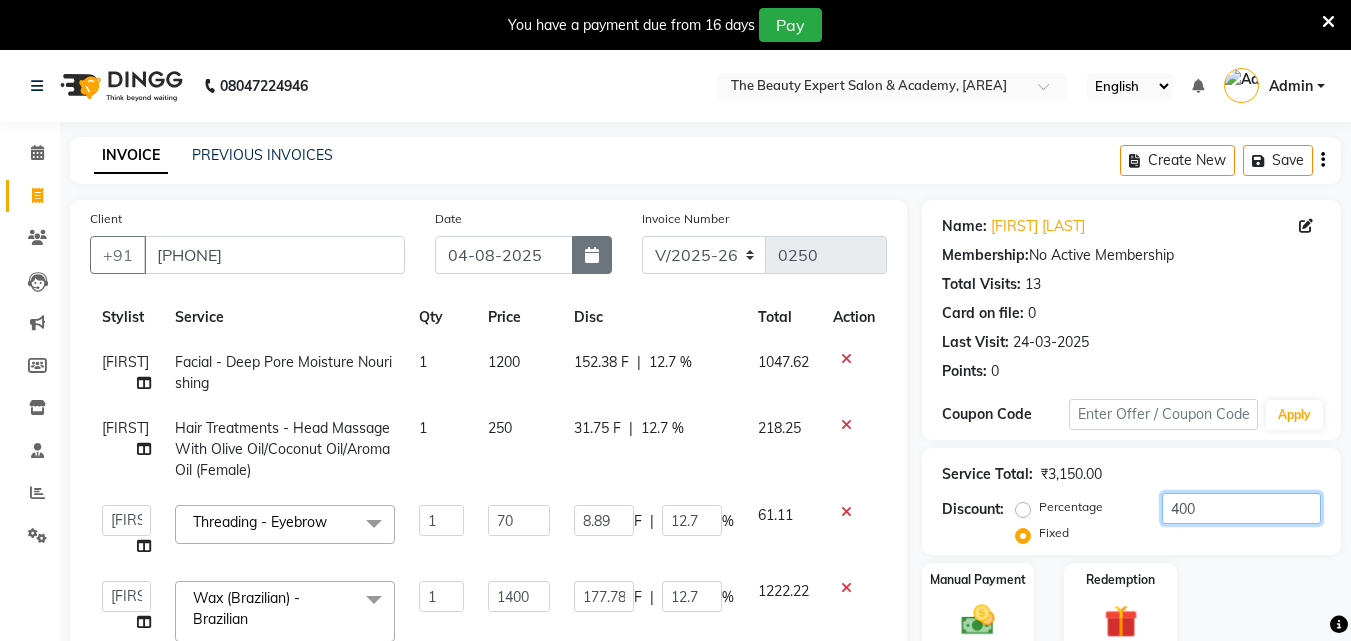 type on "400" 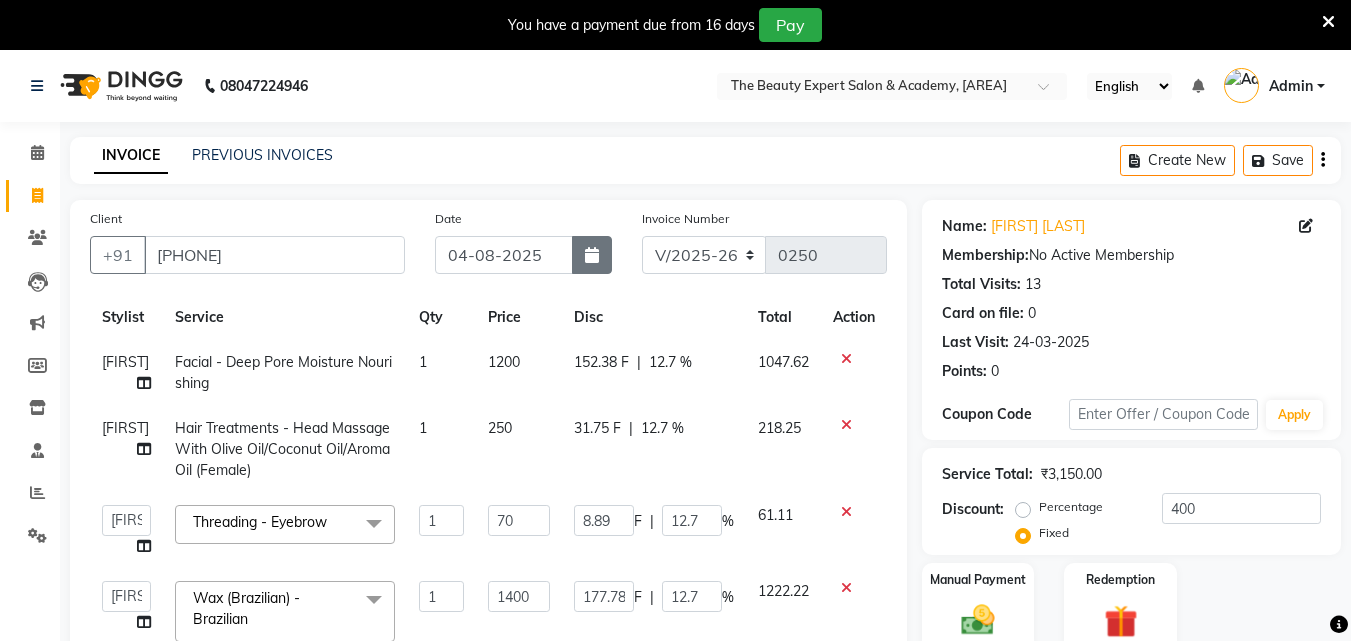 click 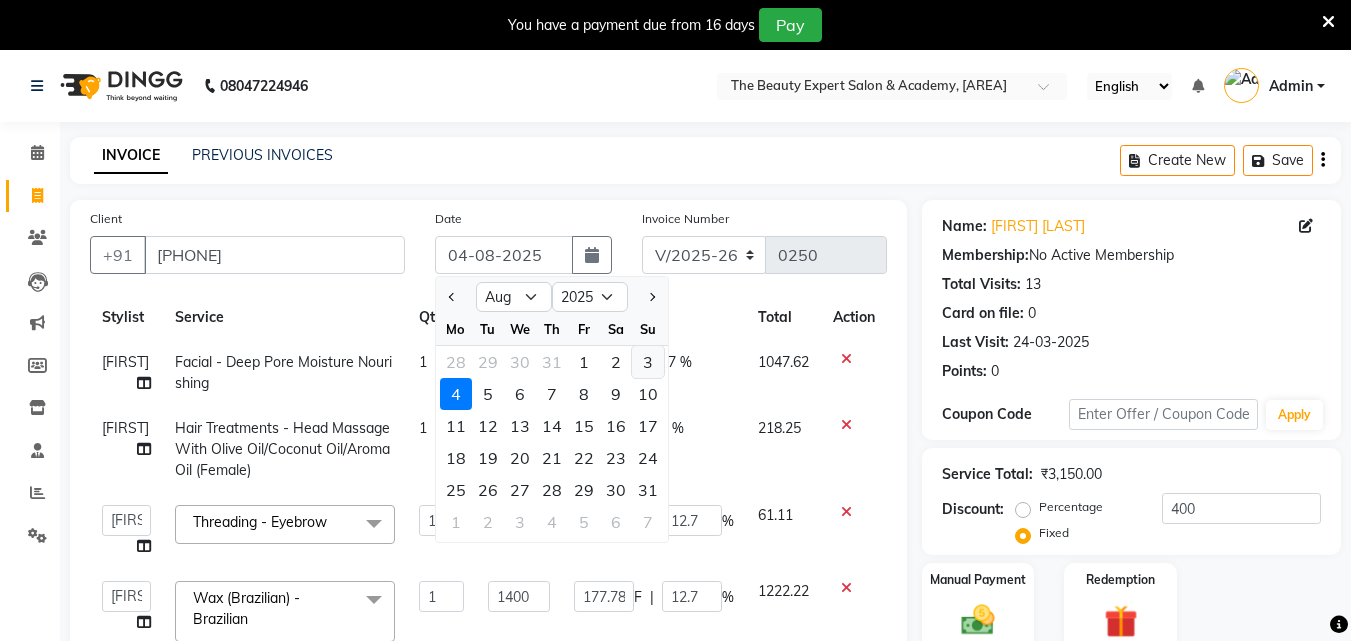 click on "3" 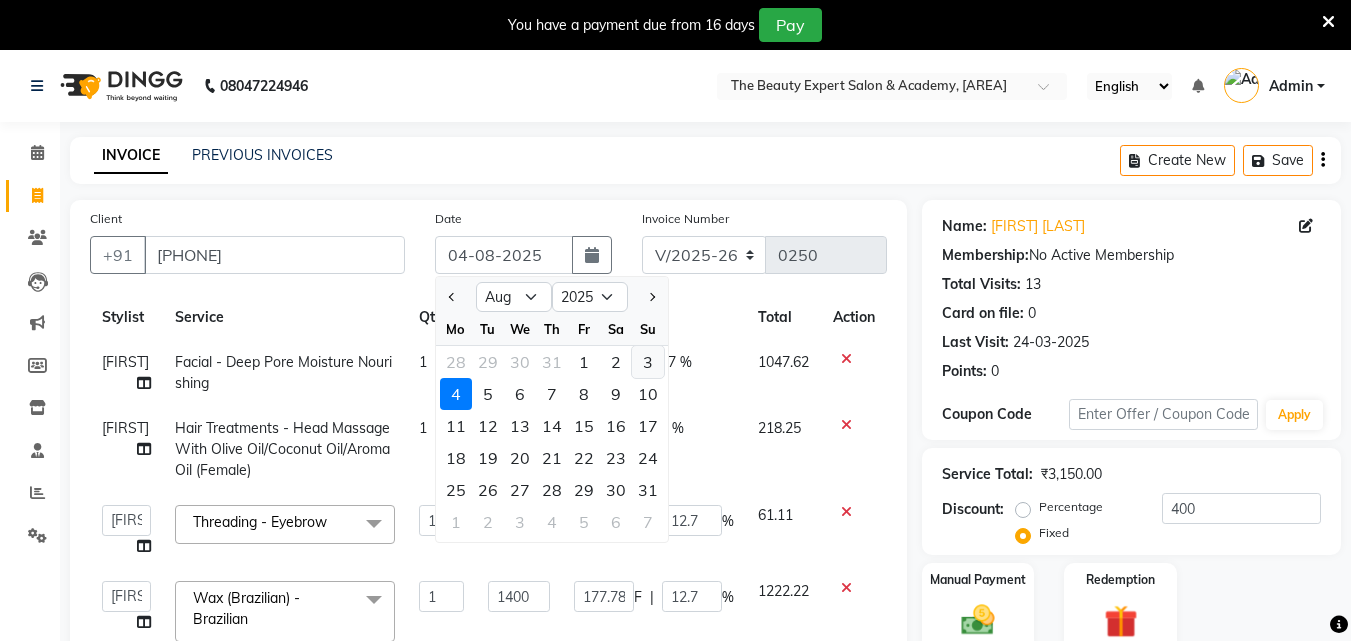 type on "03-08-2025" 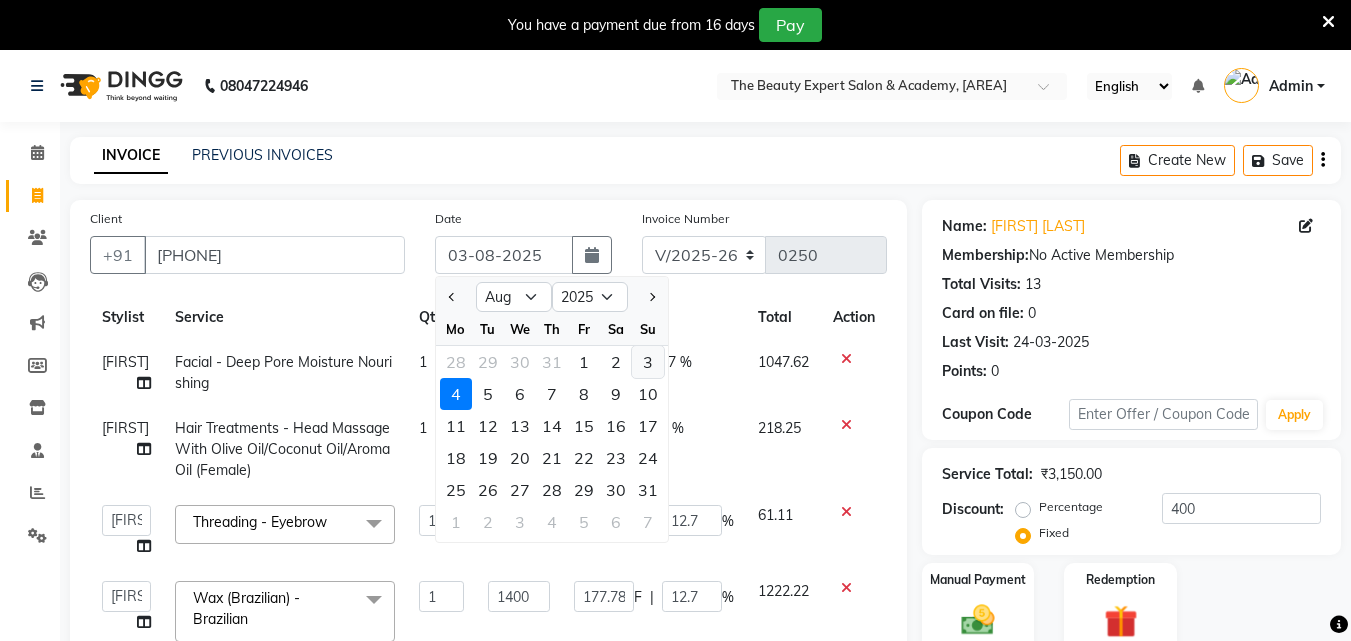 radio on "true" 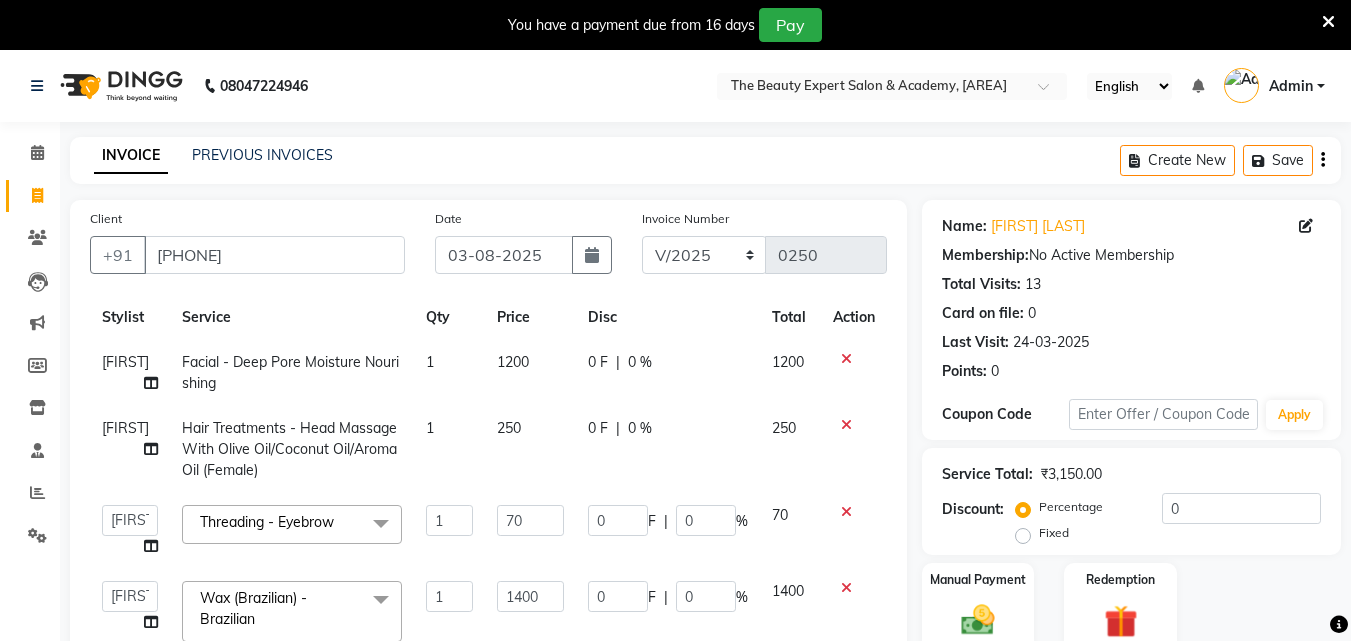 click on "Fixed" 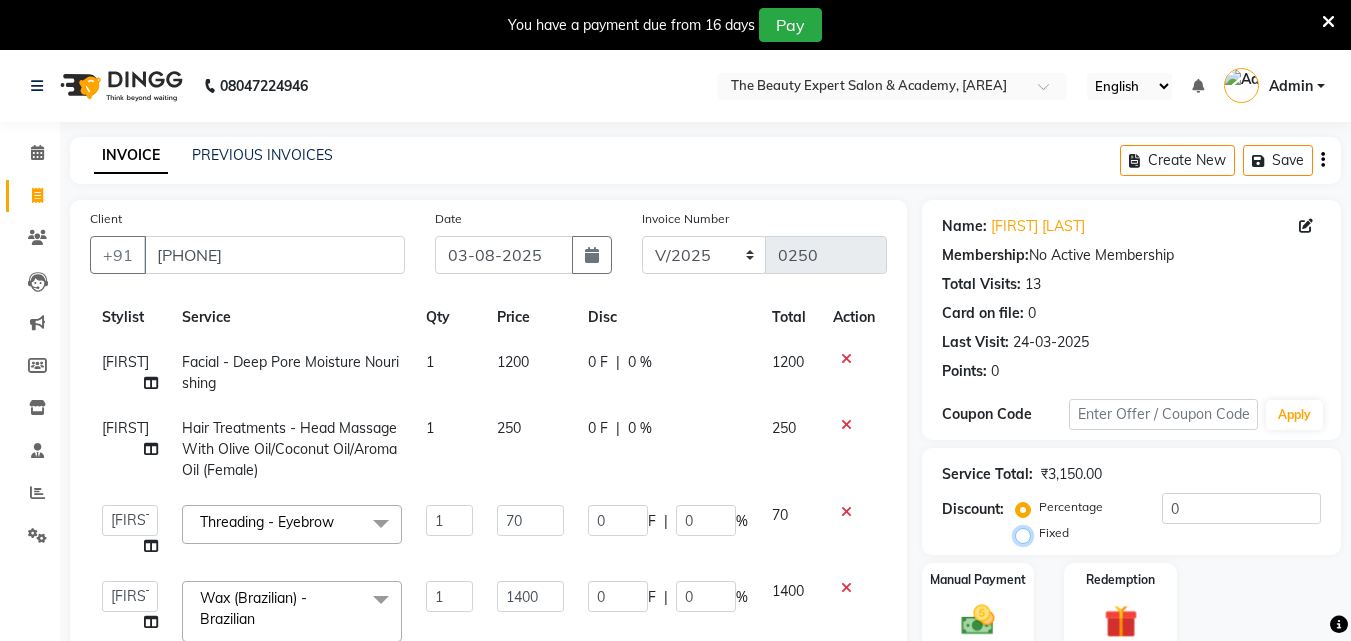 click on "Fixed" at bounding box center [1027, 533] 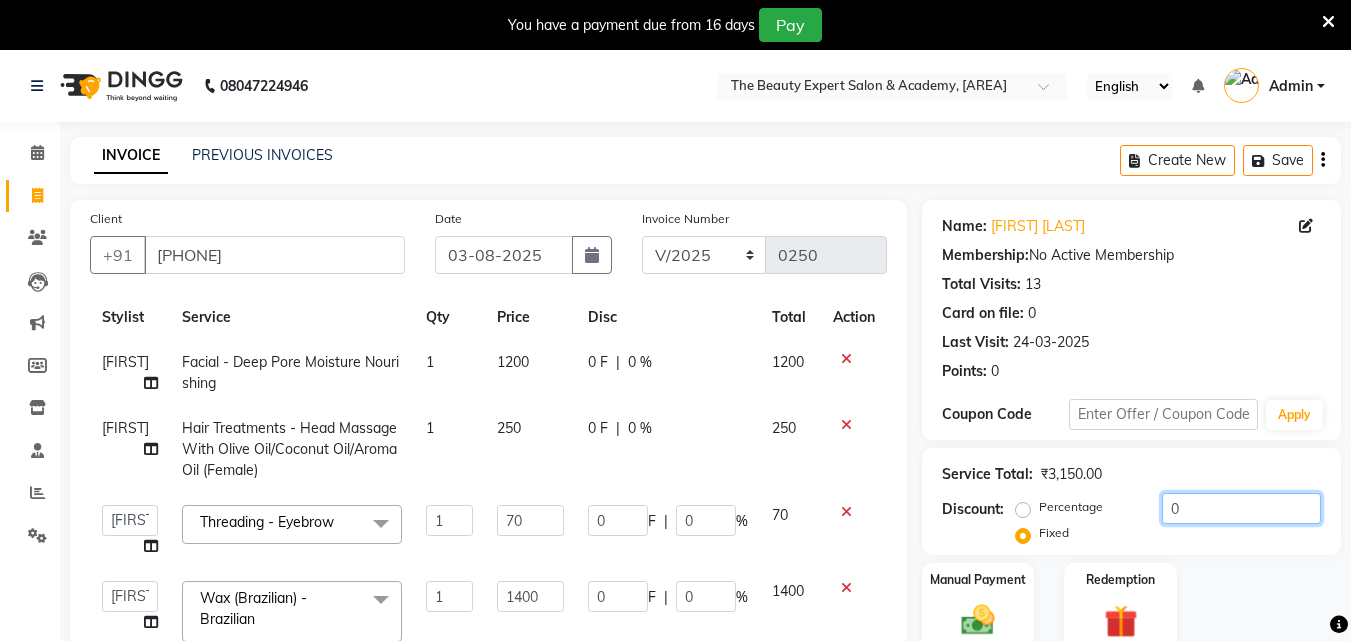 click on "0" 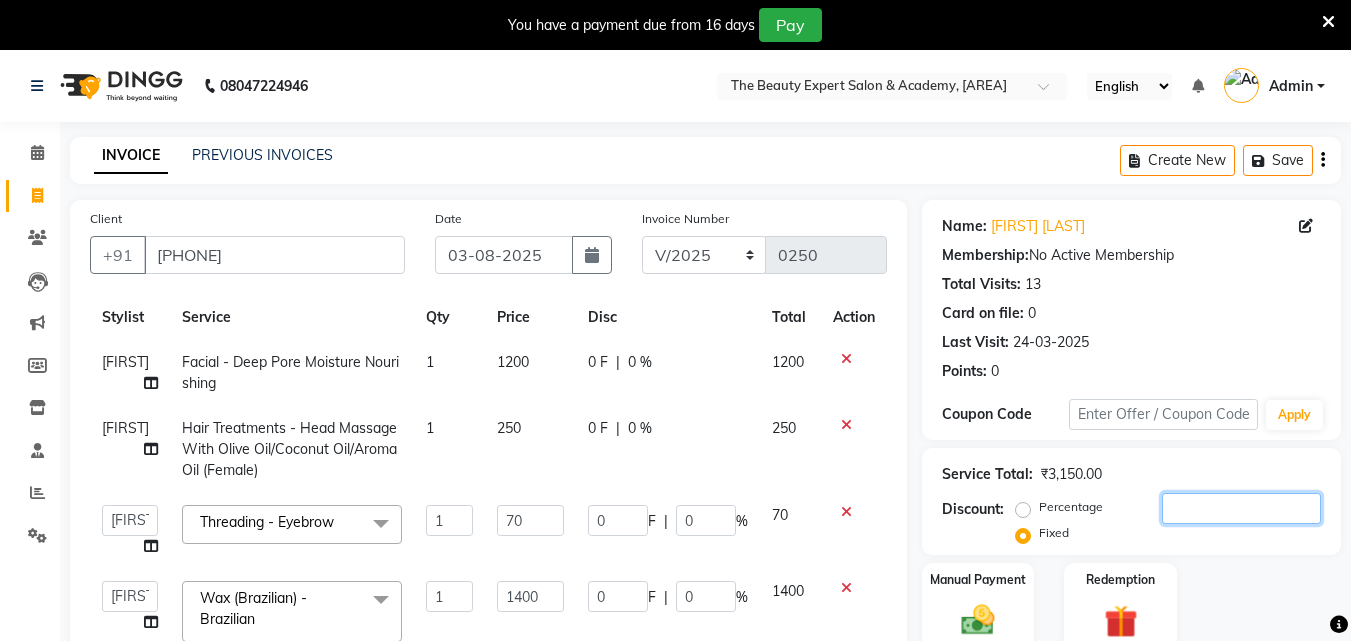type on "4" 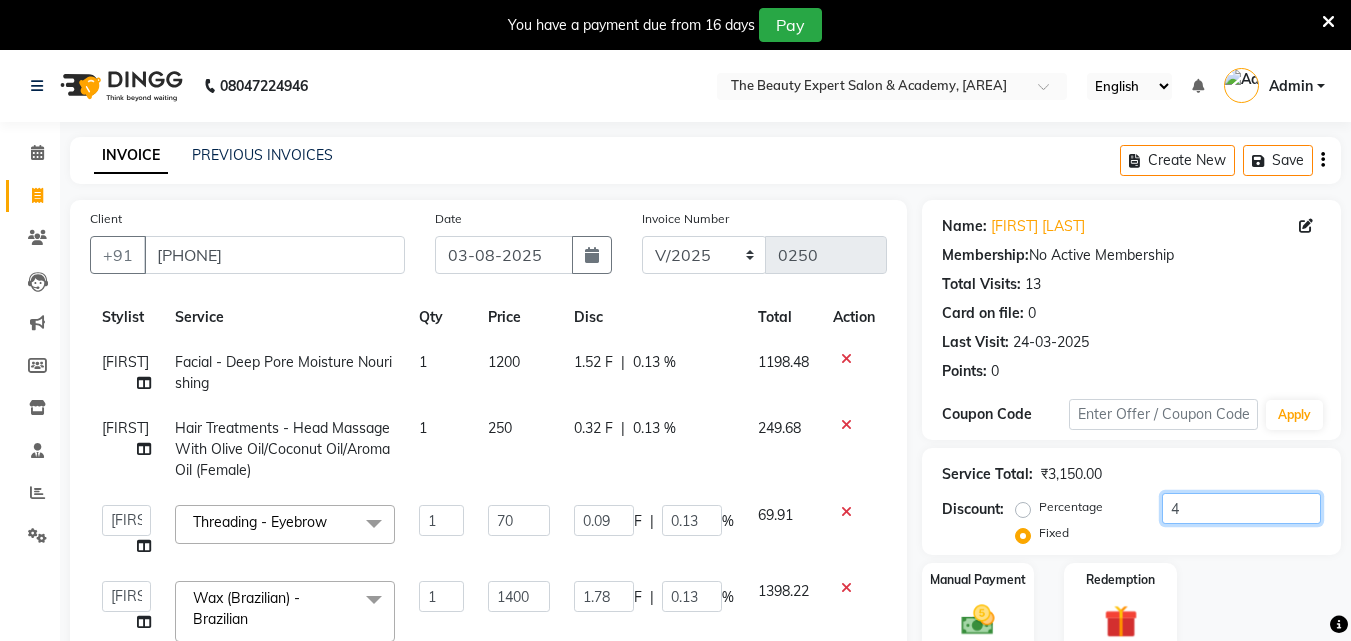 type on "40" 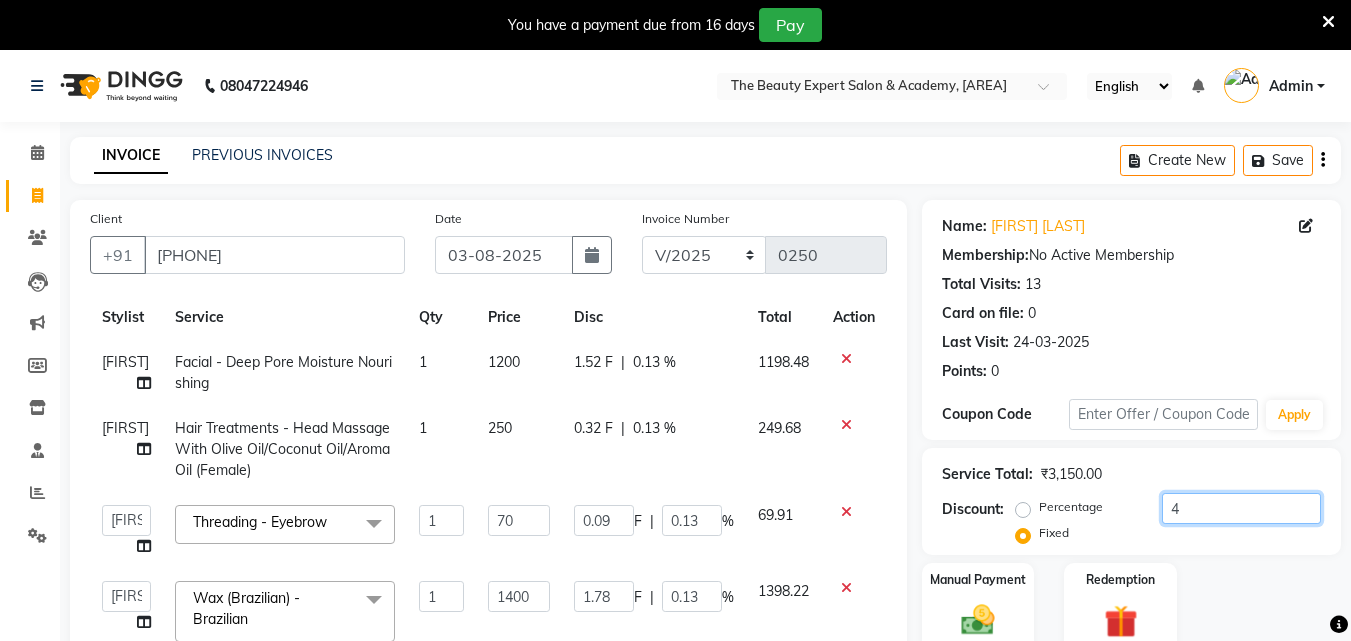 type on "2.54" 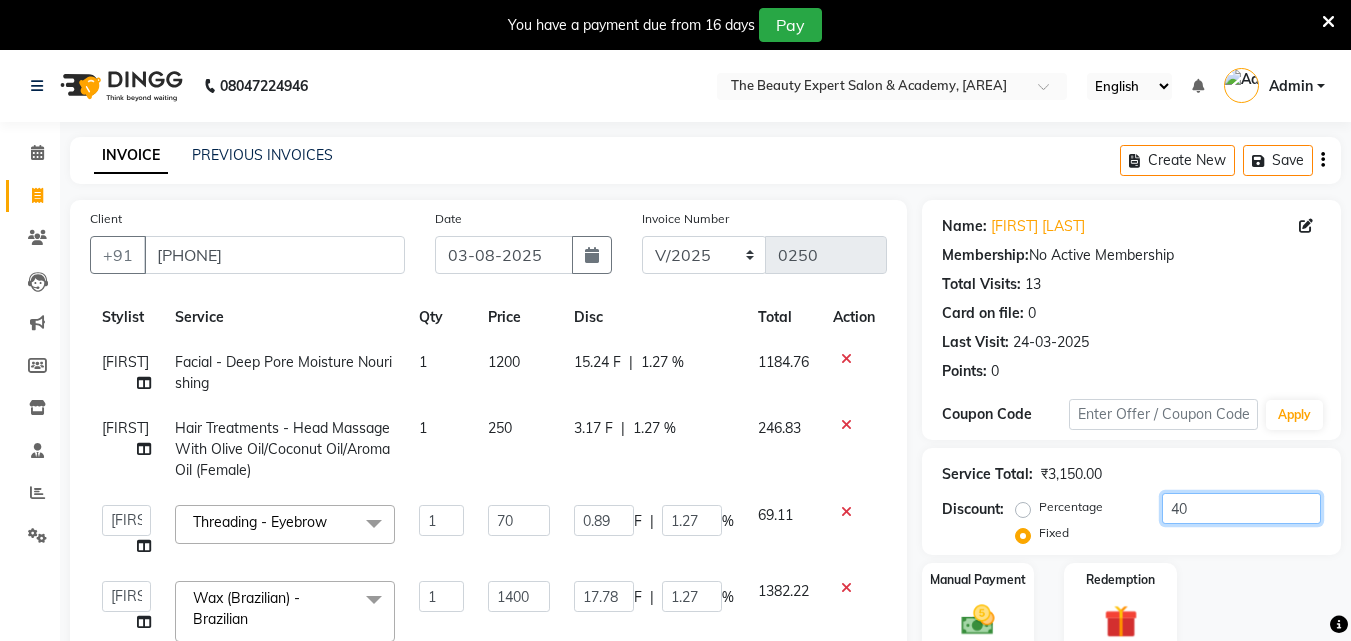 type on "400" 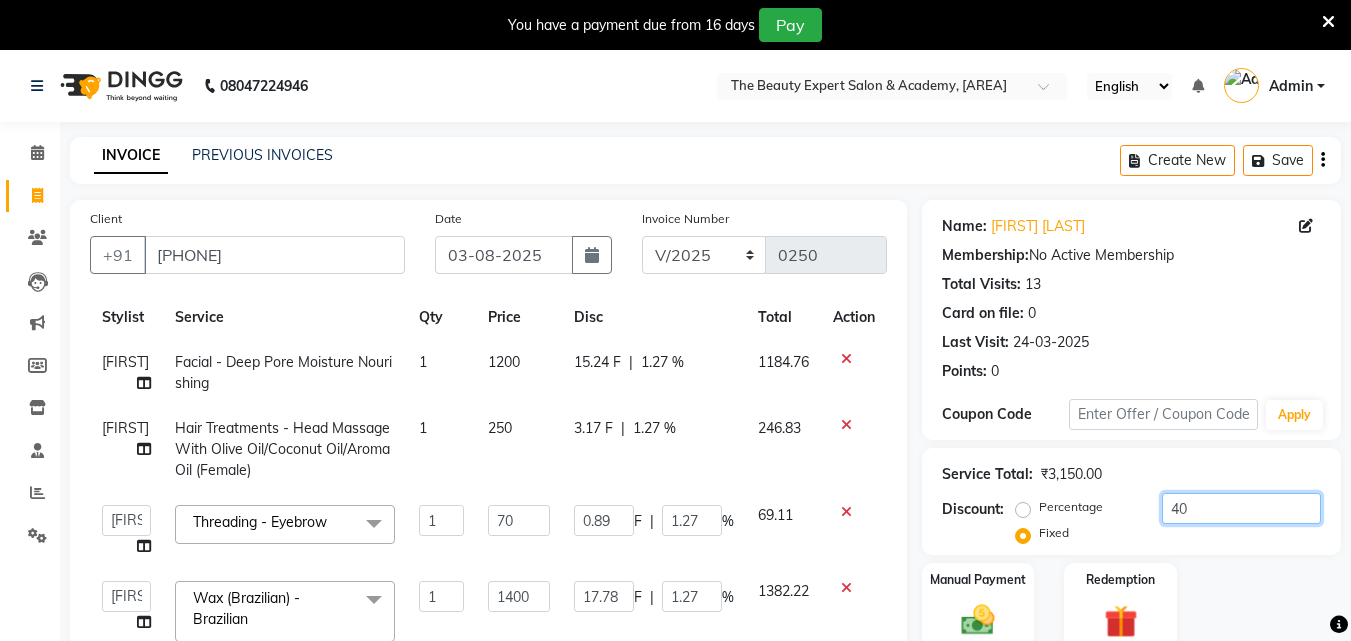 type on "25.4" 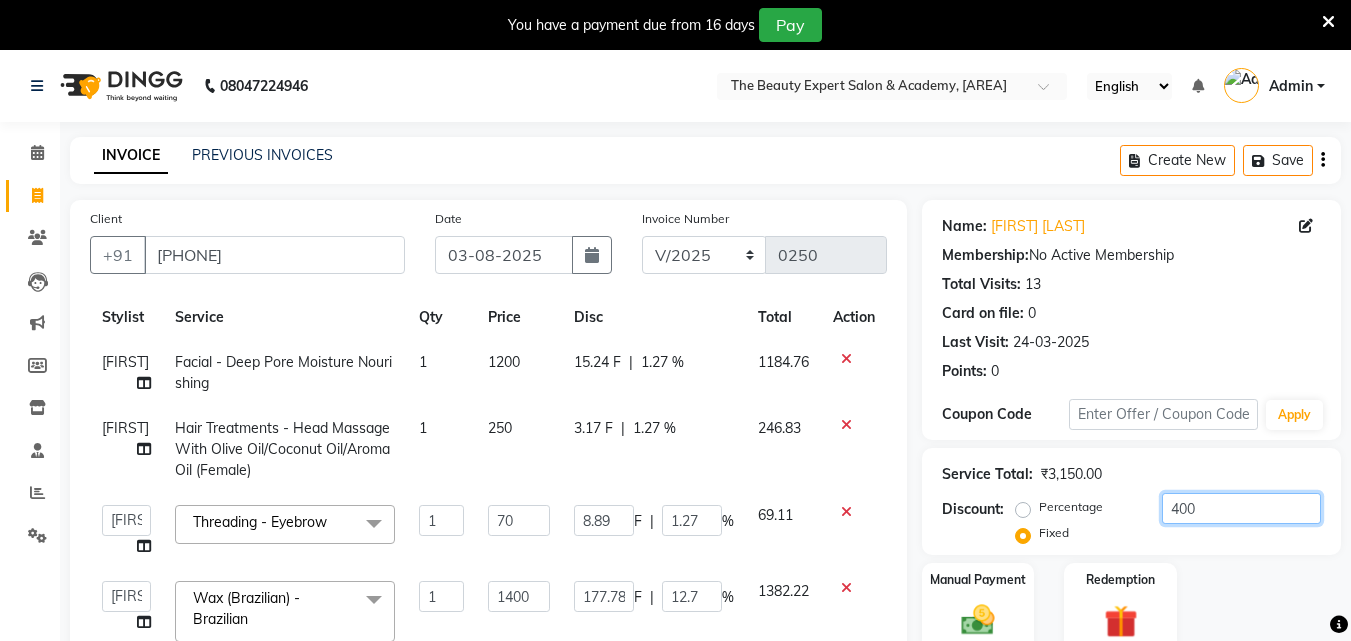 type on "12.7" 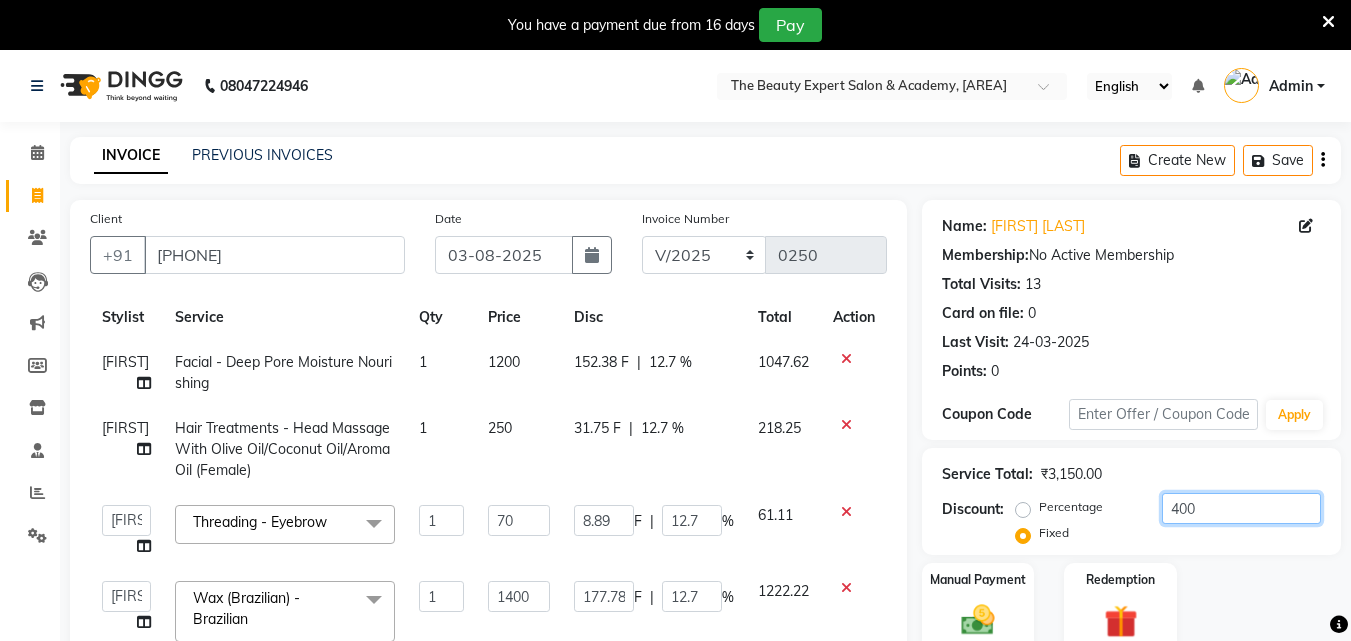 scroll, scrollTop: 467, scrollLeft: 0, axis: vertical 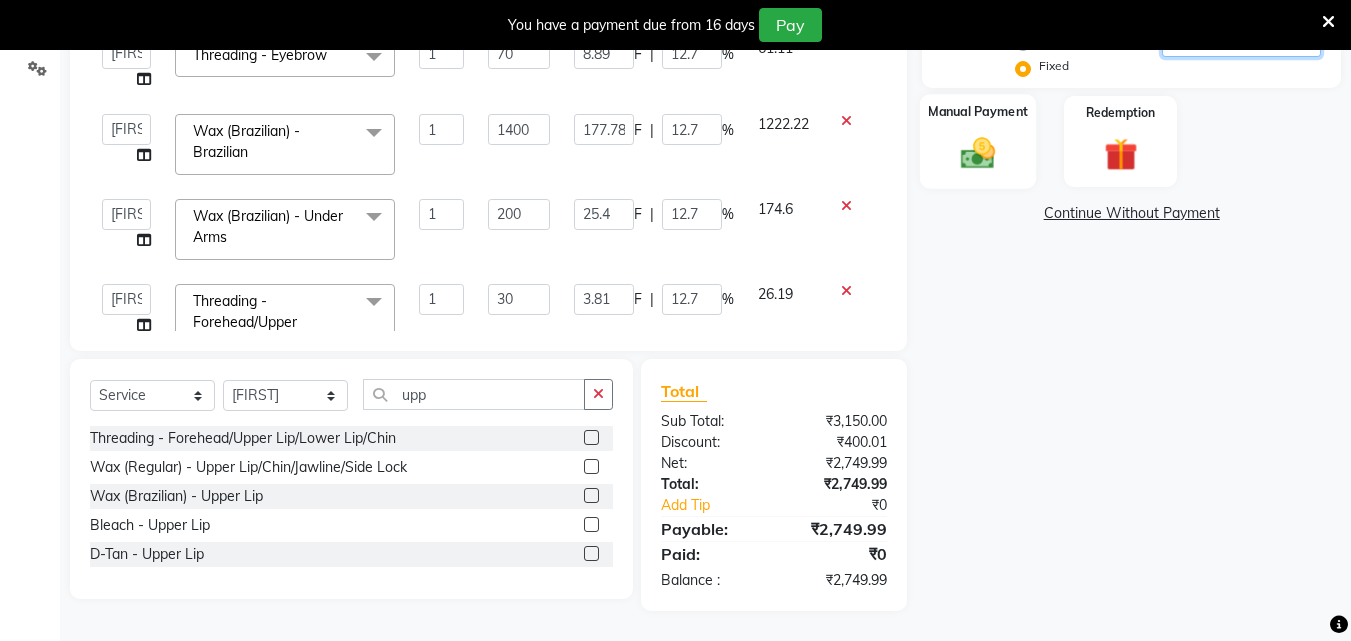 type on "400" 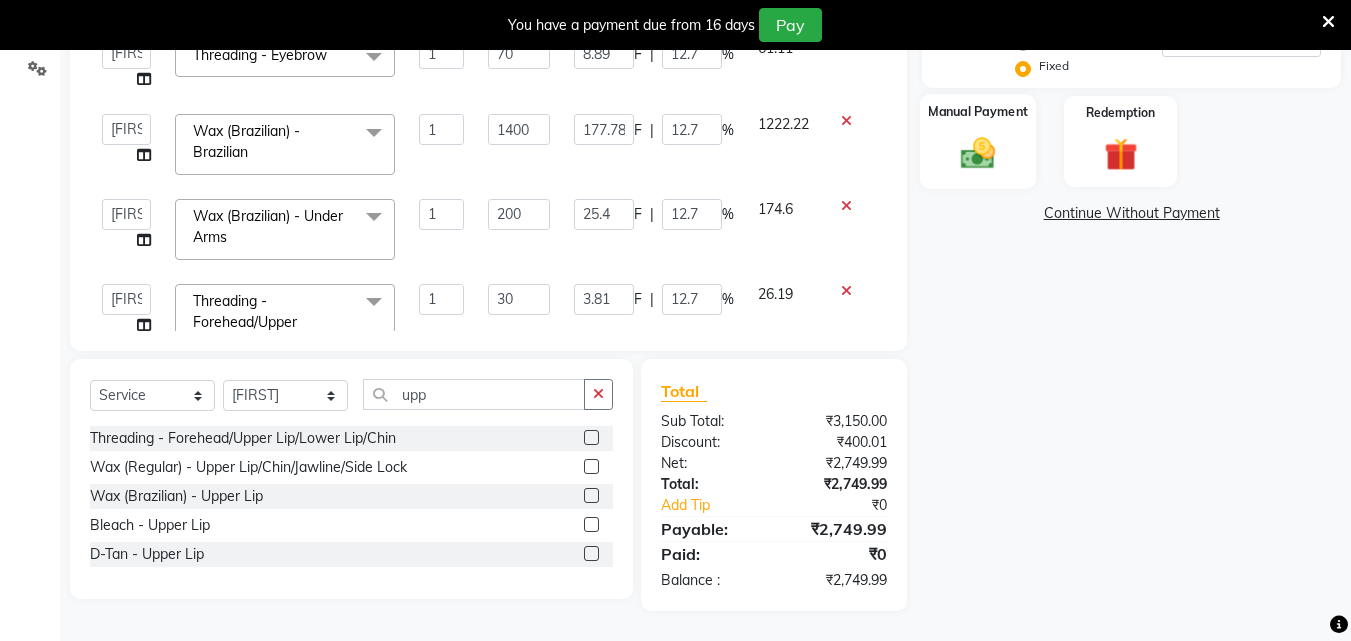 click 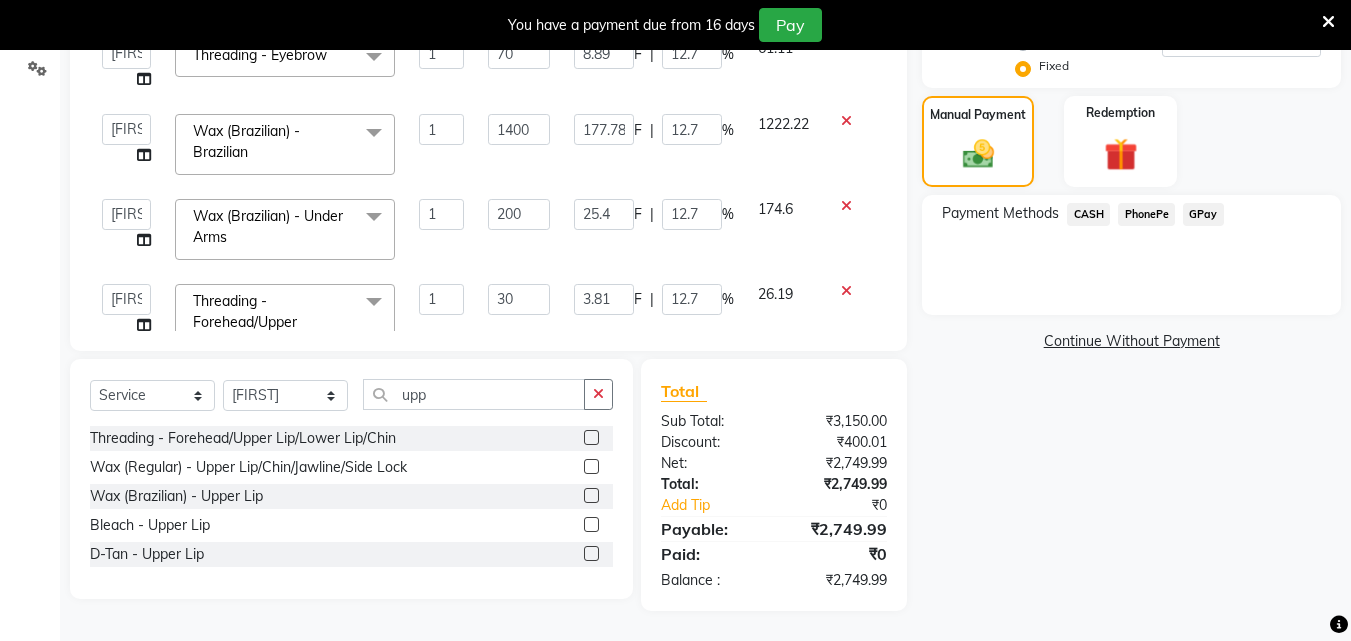click on "GPay" 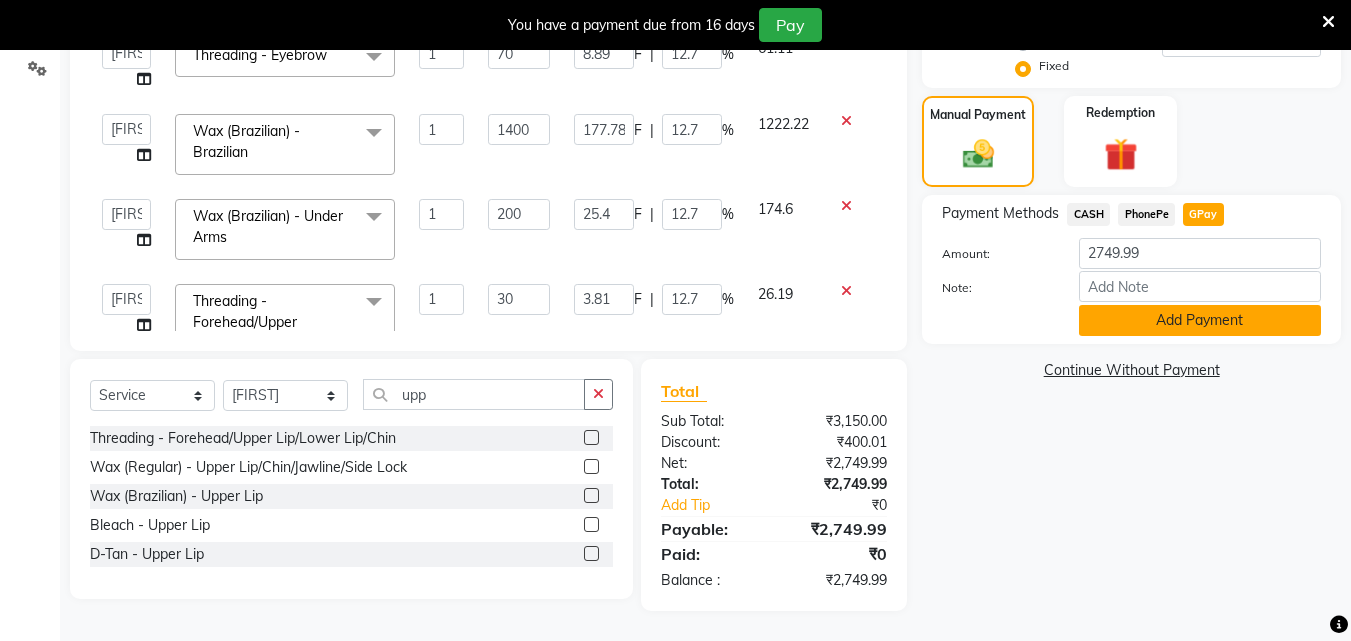 click on "Add Payment" 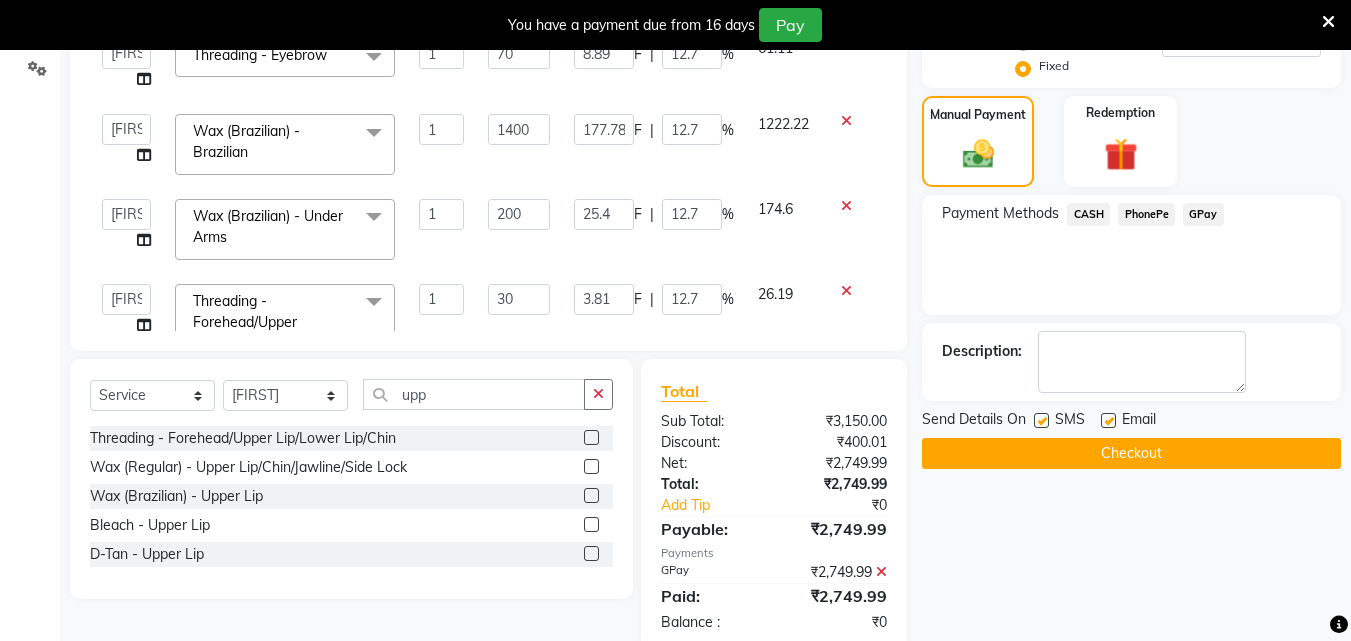 click on "Checkout" 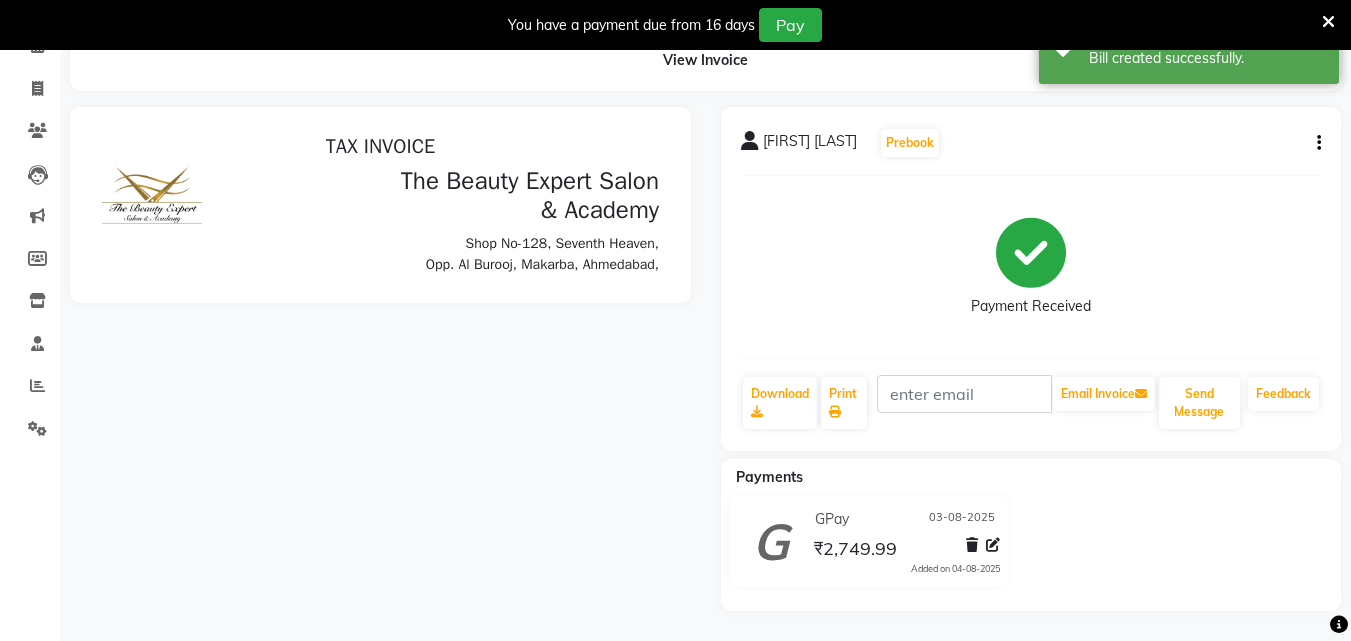 scroll, scrollTop: 0, scrollLeft: 0, axis: both 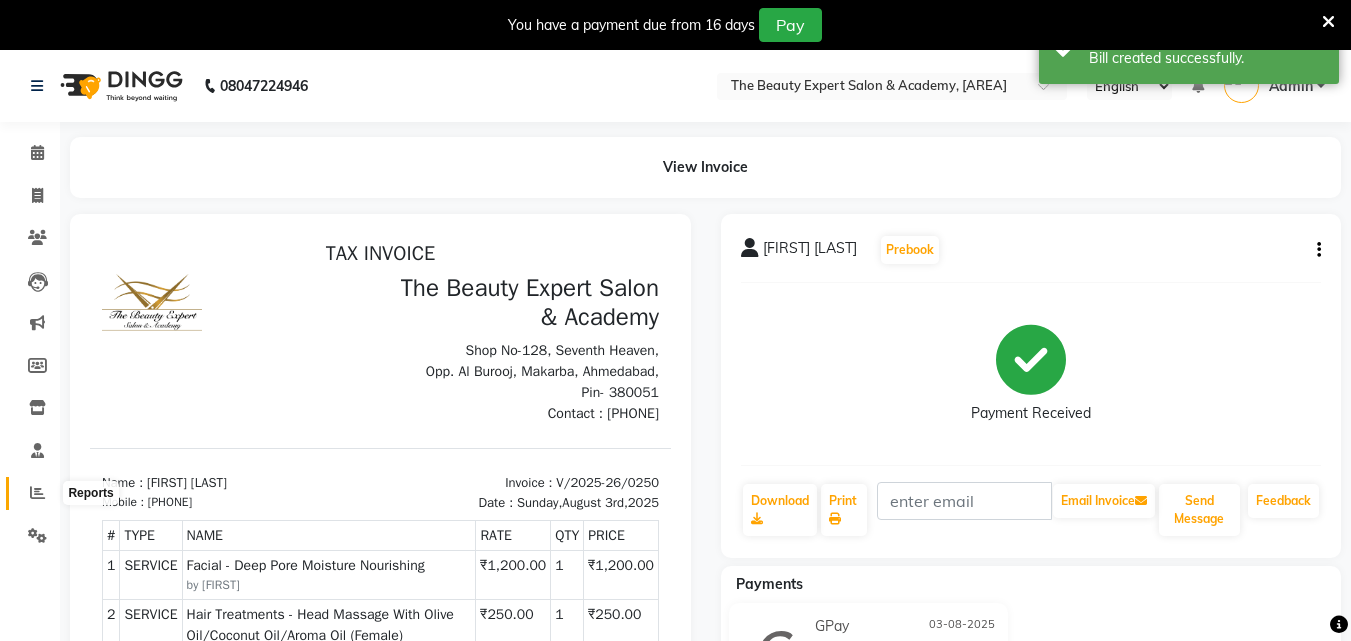 click 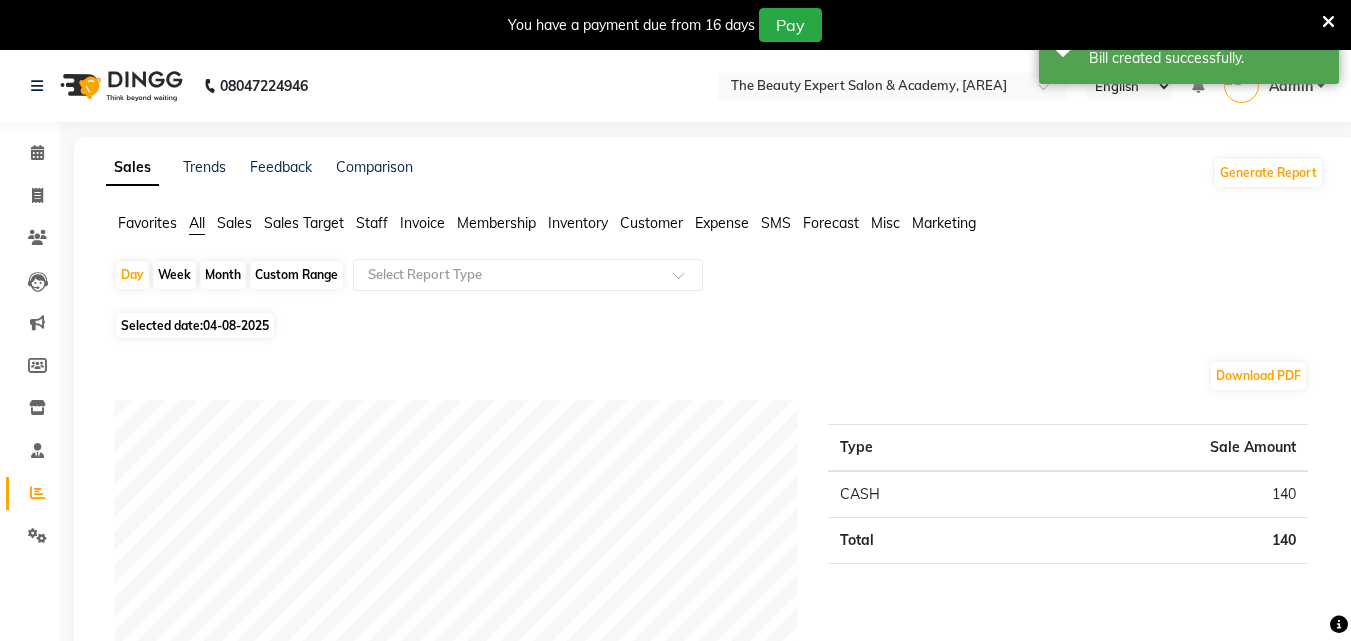 click on "Month" 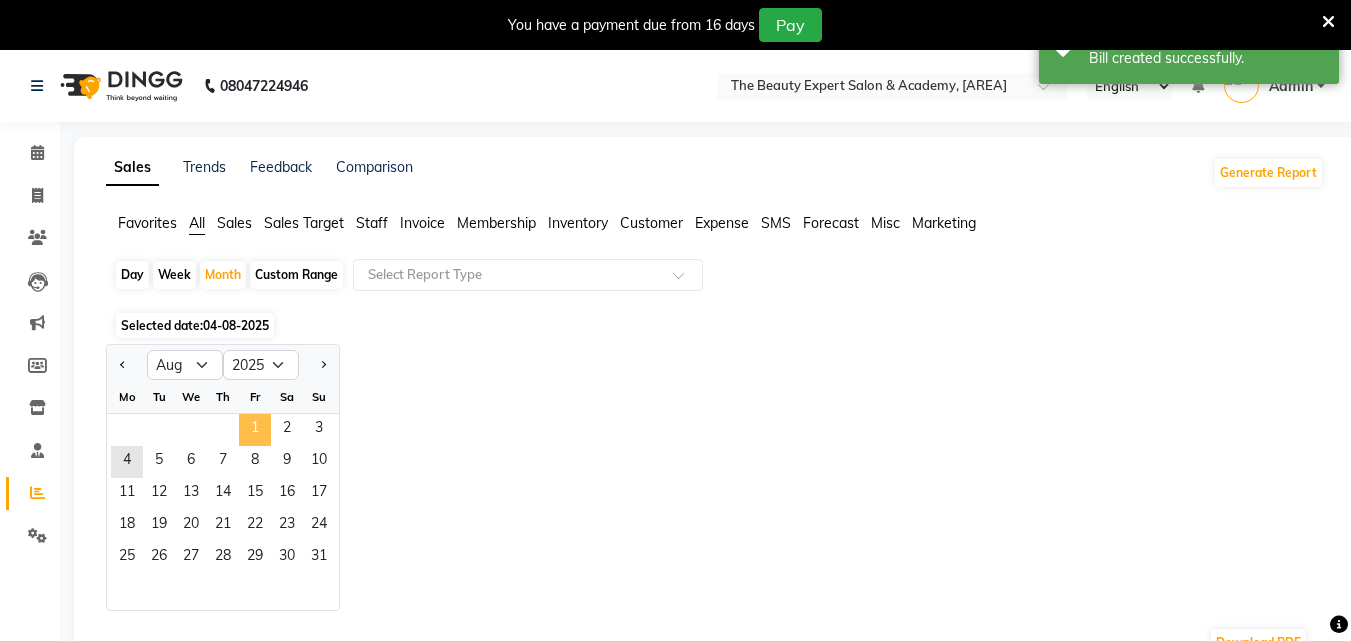 click on "1" 